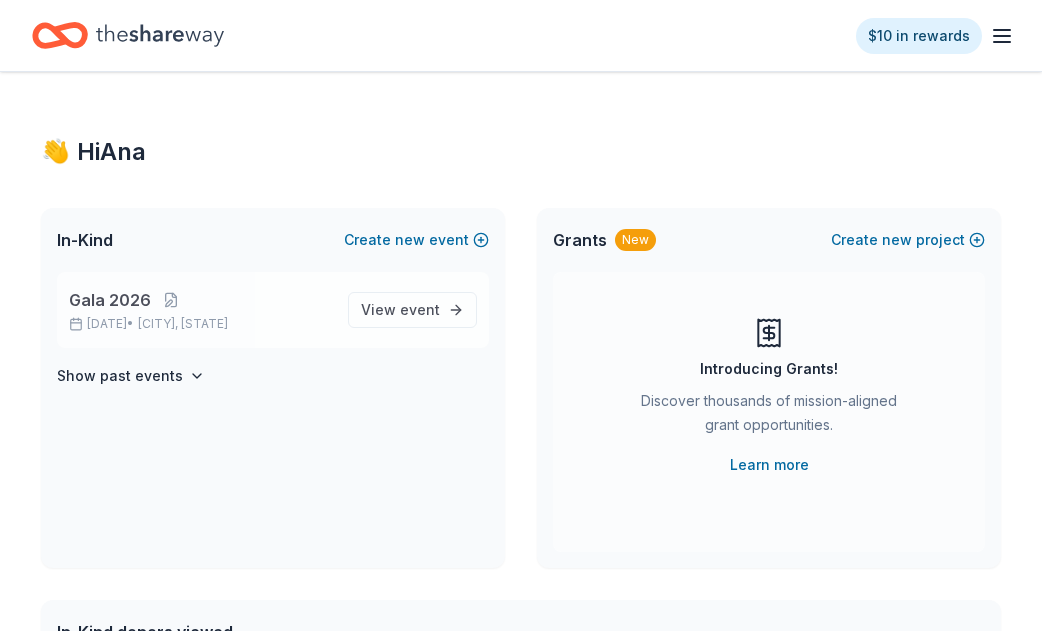 scroll, scrollTop: 0, scrollLeft: 0, axis: both 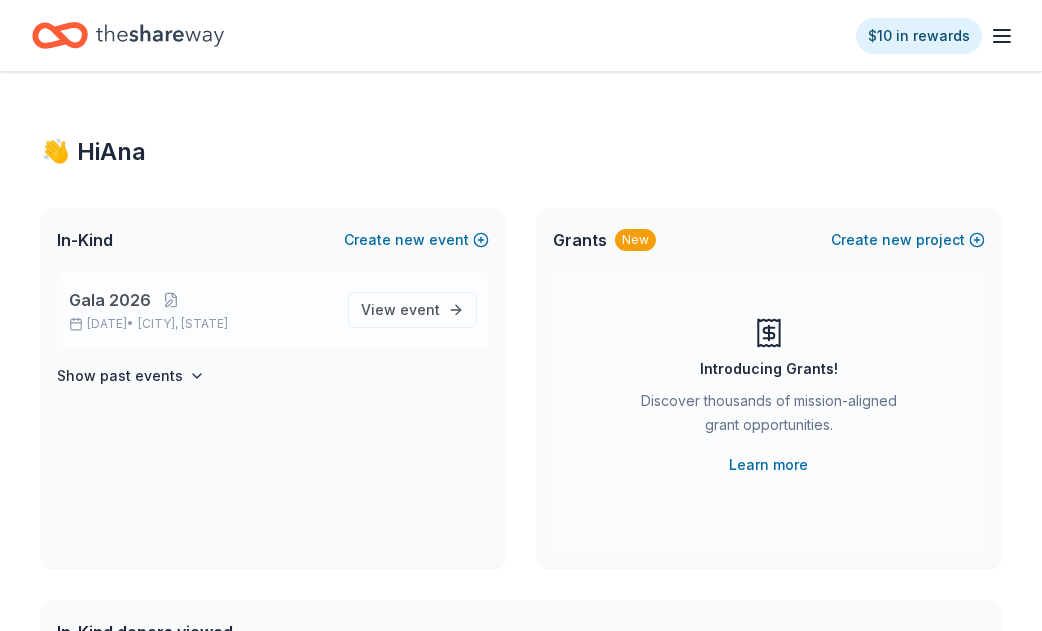 click on "[CITY], [STATE]" at bounding box center [183, 324] 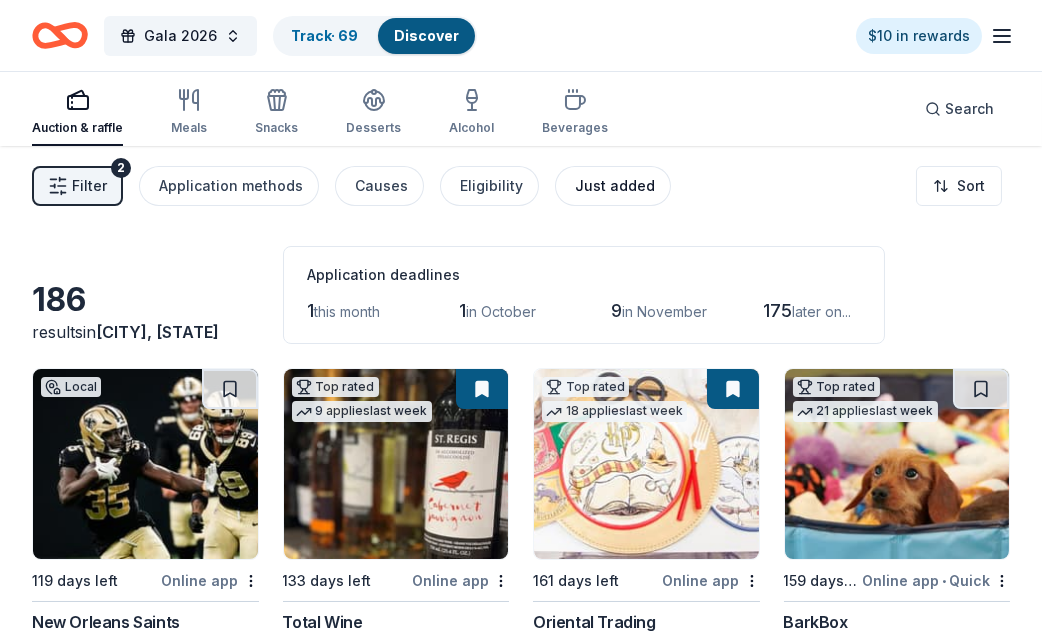 click on "Just added" at bounding box center (615, 186) 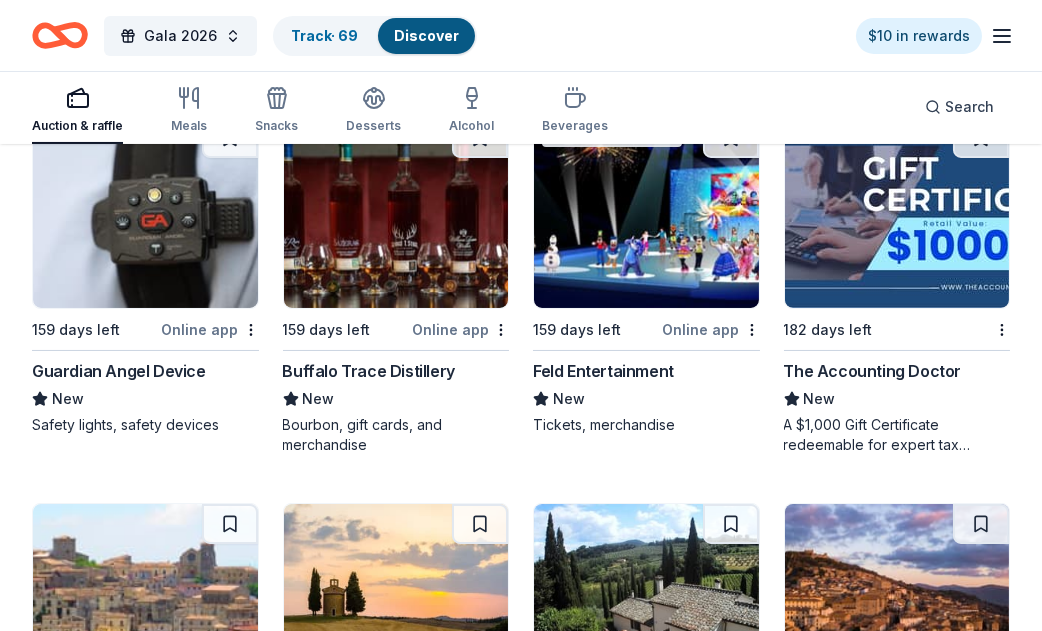scroll, scrollTop: 666, scrollLeft: 0, axis: vertical 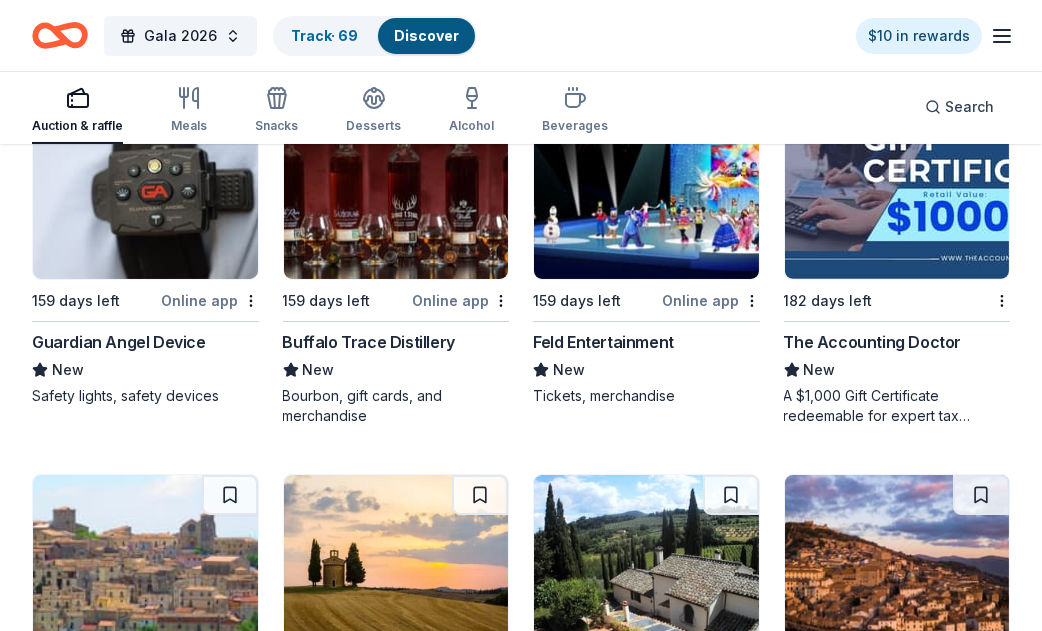 click on "Online app" at bounding box center (460, 300) 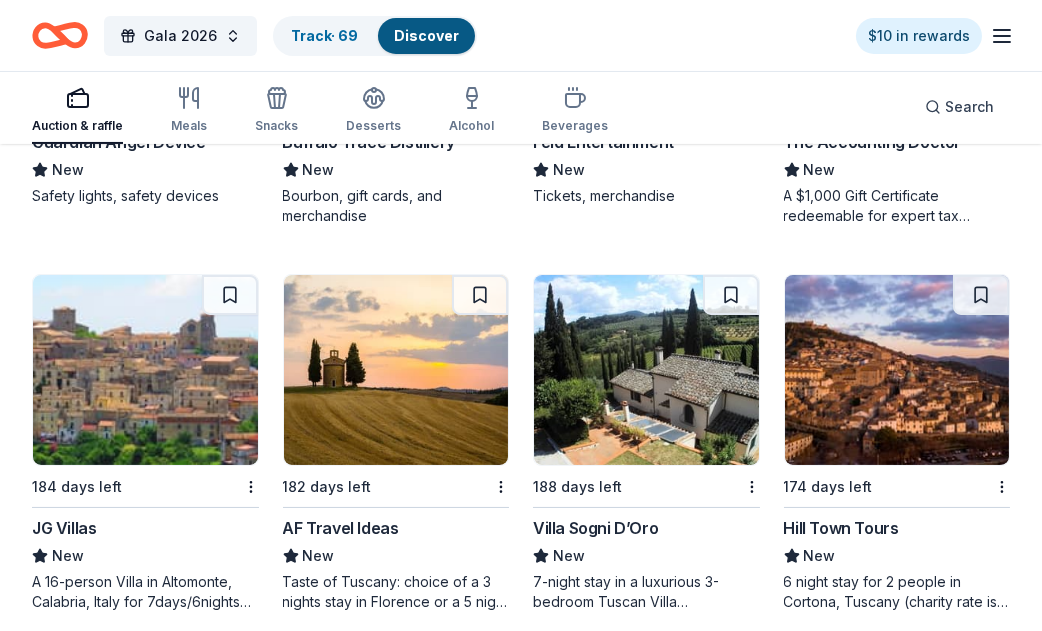 scroll, scrollTop: 884, scrollLeft: 0, axis: vertical 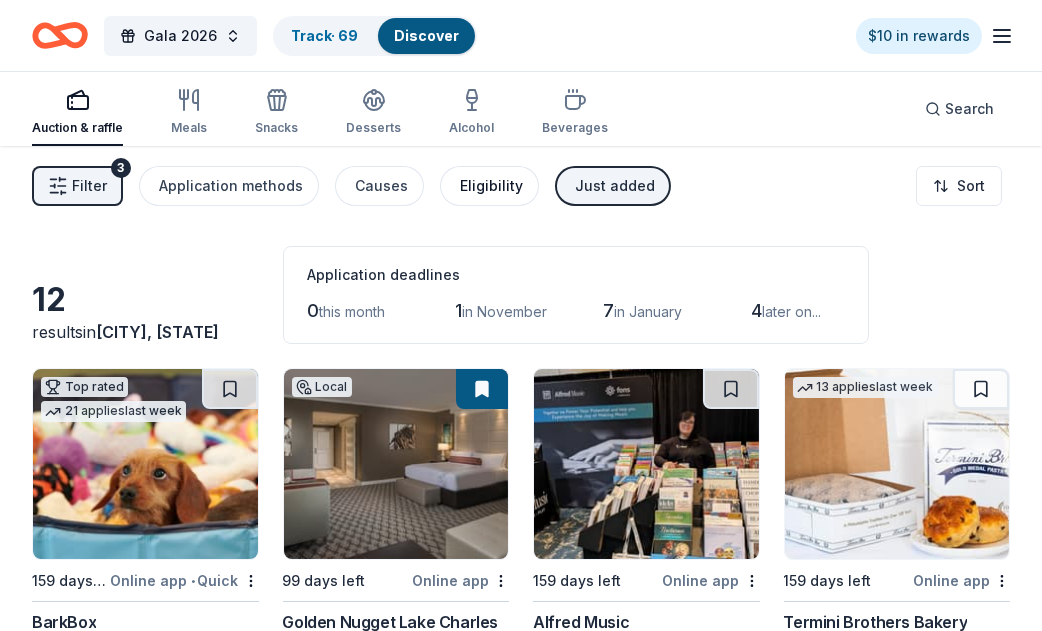 click on "Eligibility" at bounding box center [491, 186] 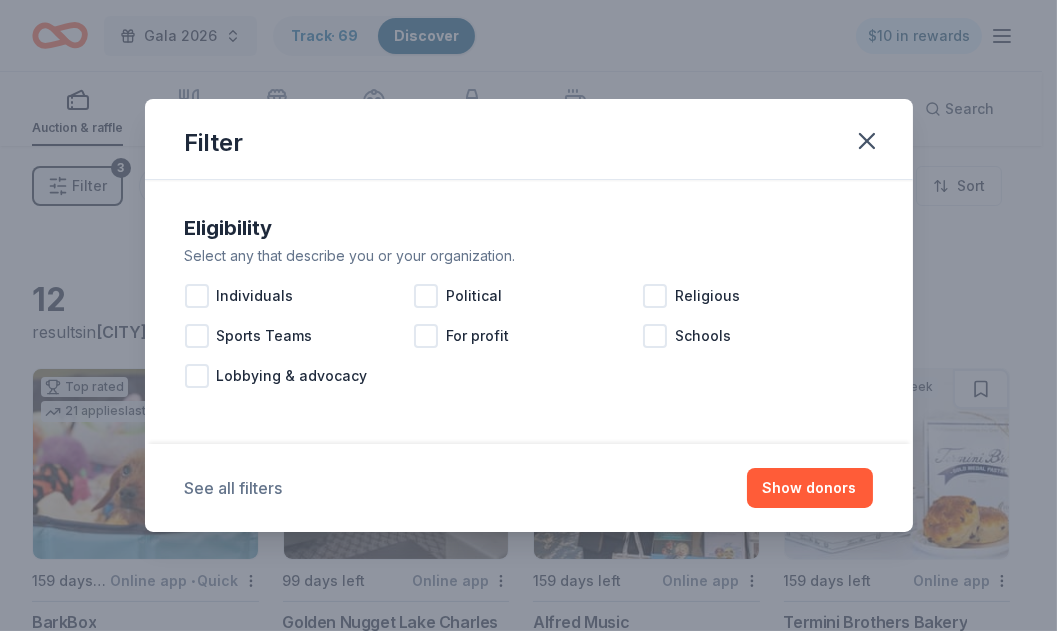 click on "See all filters" at bounding box center [234, 488] 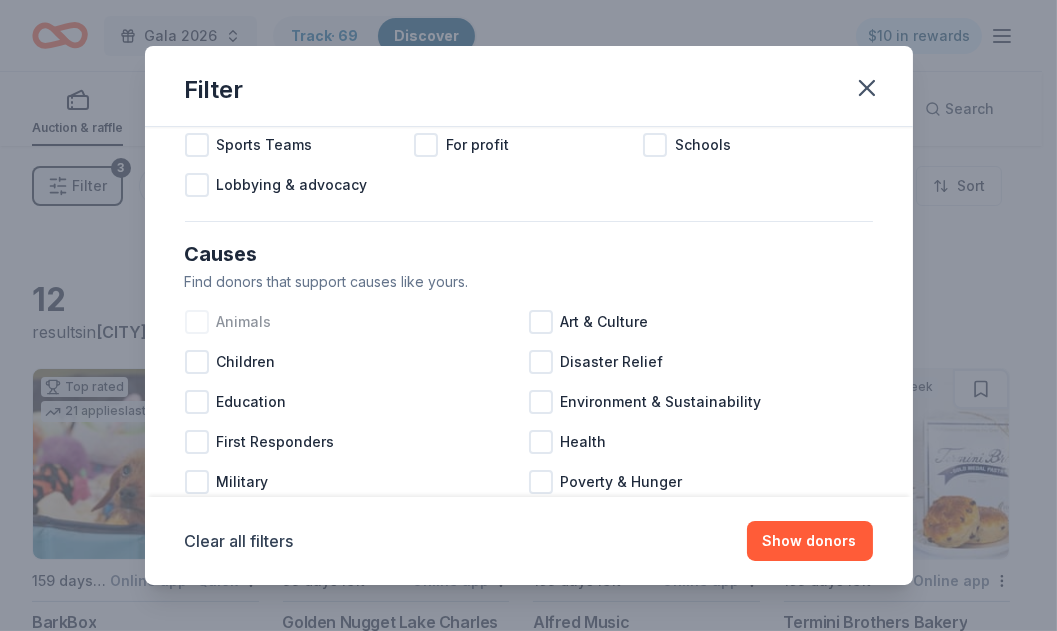 scroll, scrollTop: 166, scrollLeft: 0, axis: vertical 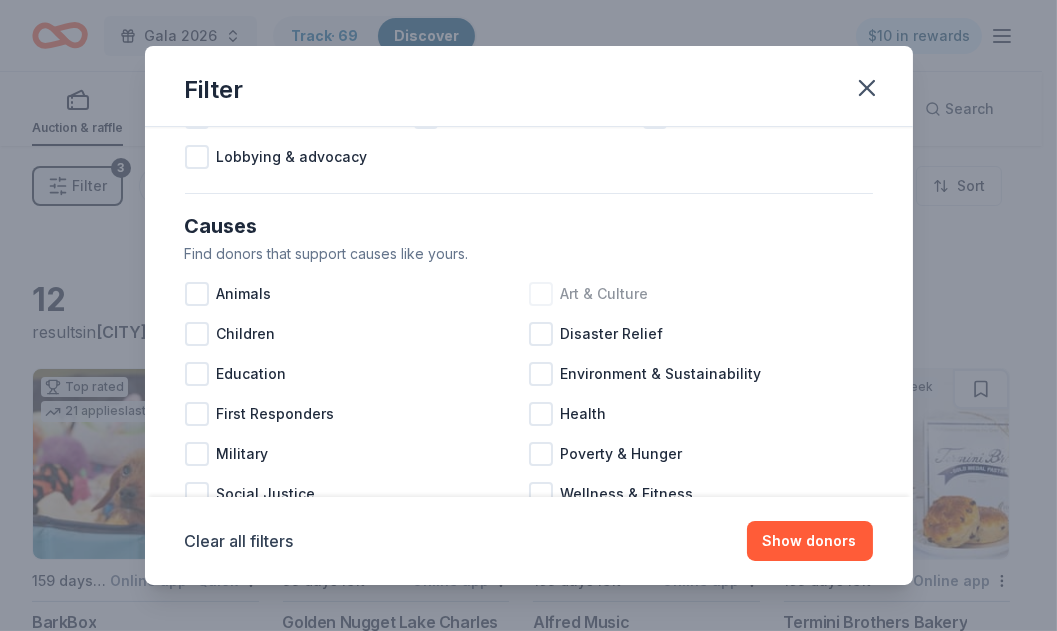 click at bounding box center (541, 294) 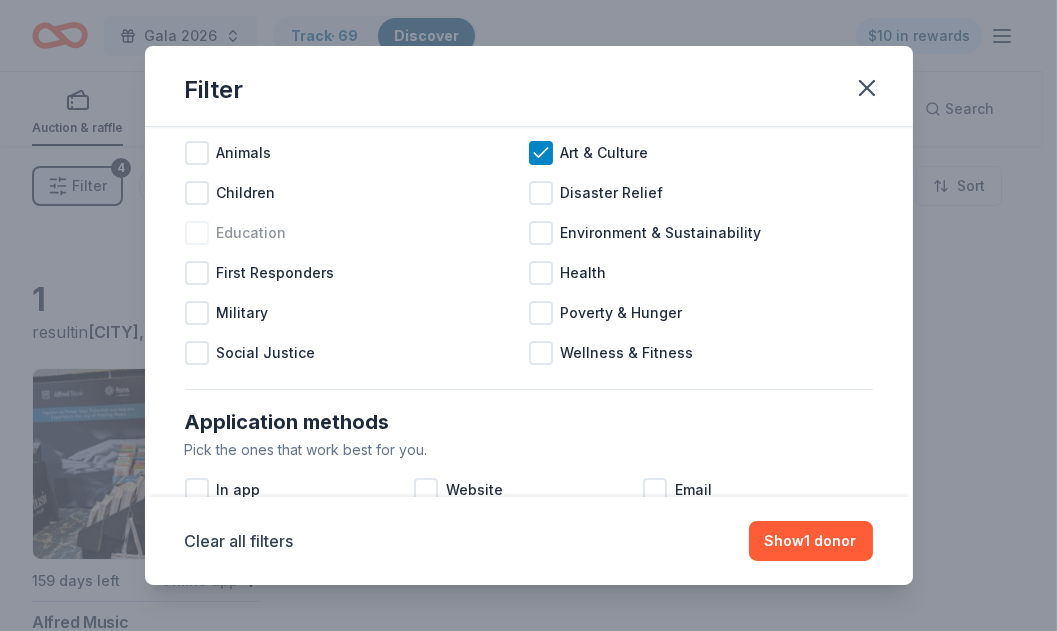 scroll, scrollTop: 332, scrollLeft: 0, axis: vertical 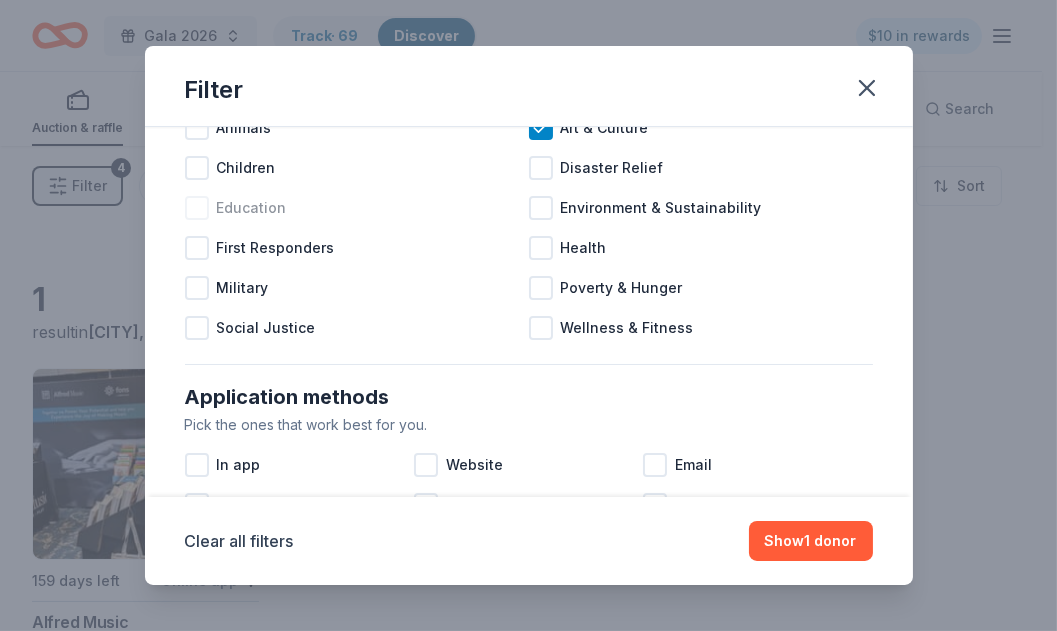 click at bounding box center (197, 208) 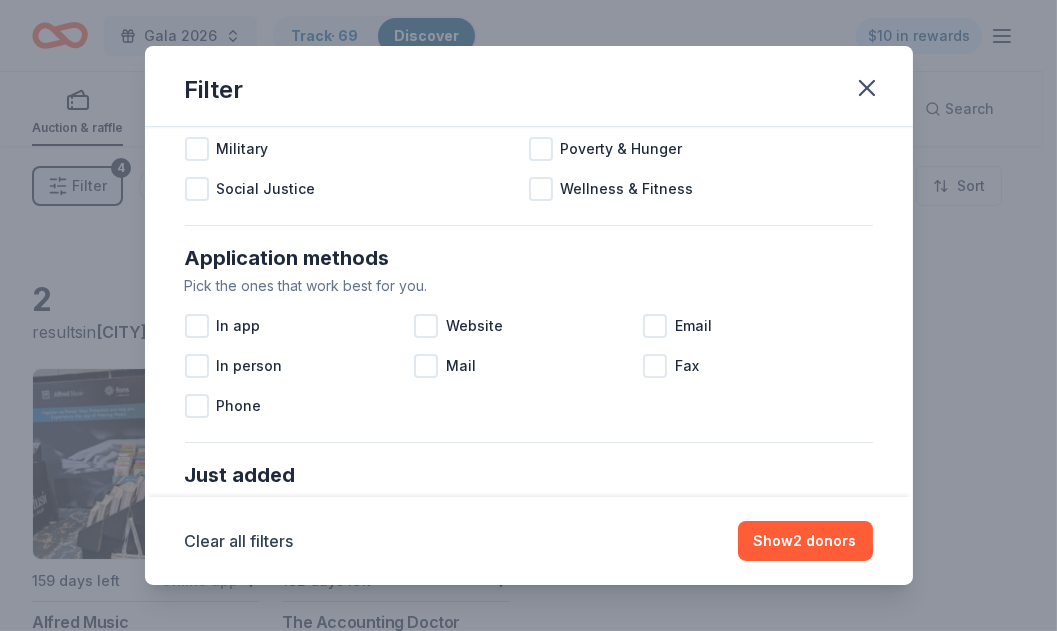 scroll, scrollTop: 499, scrollLeft: 0, axis: vertical 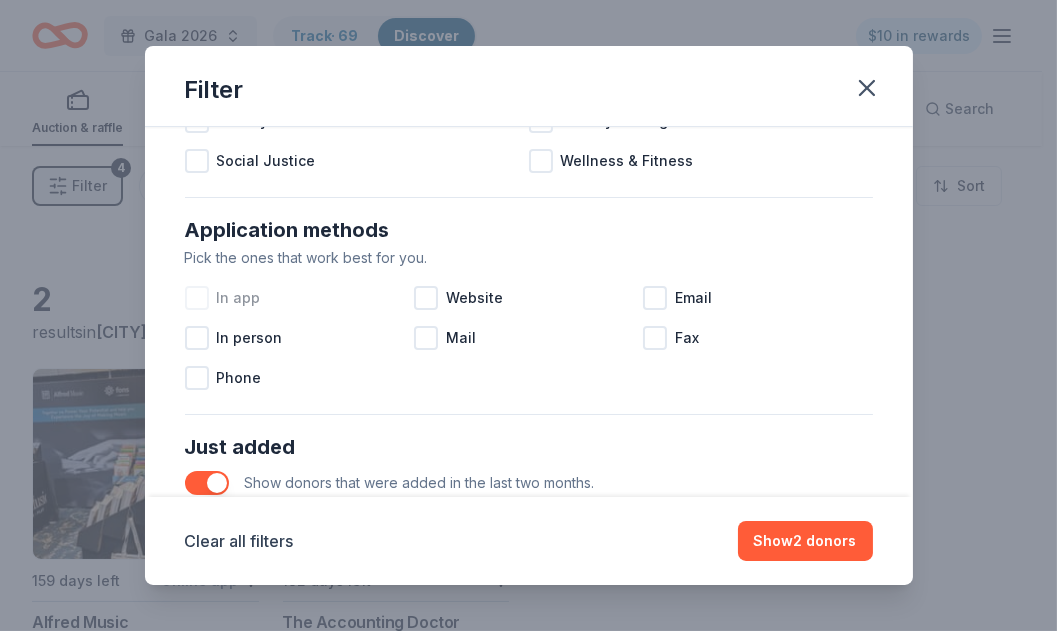 click at bounding box center (197, 298) 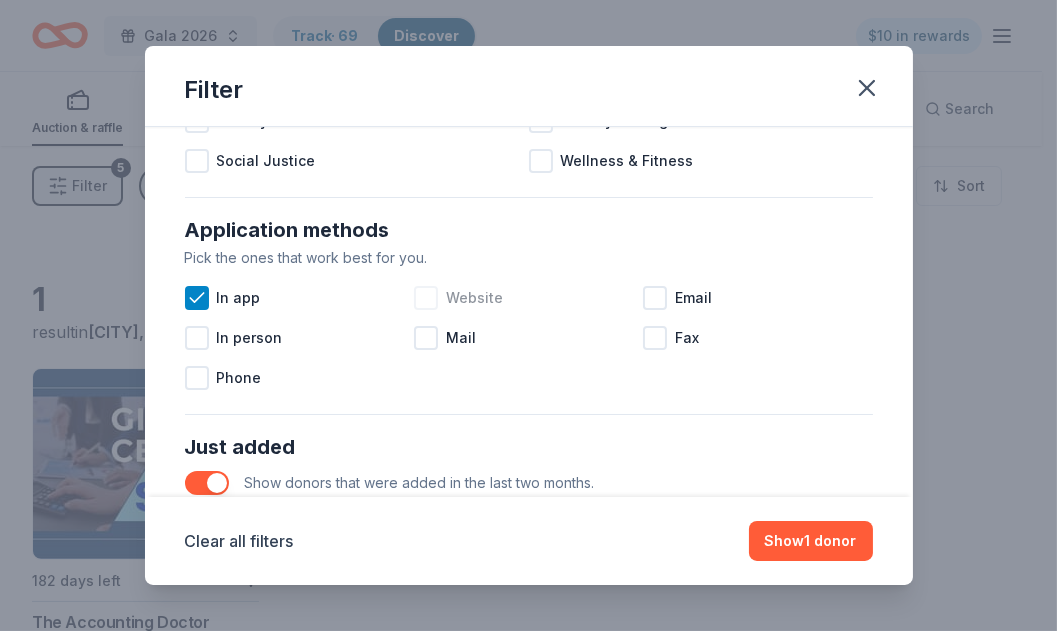 click at bounding box center [426, 298] 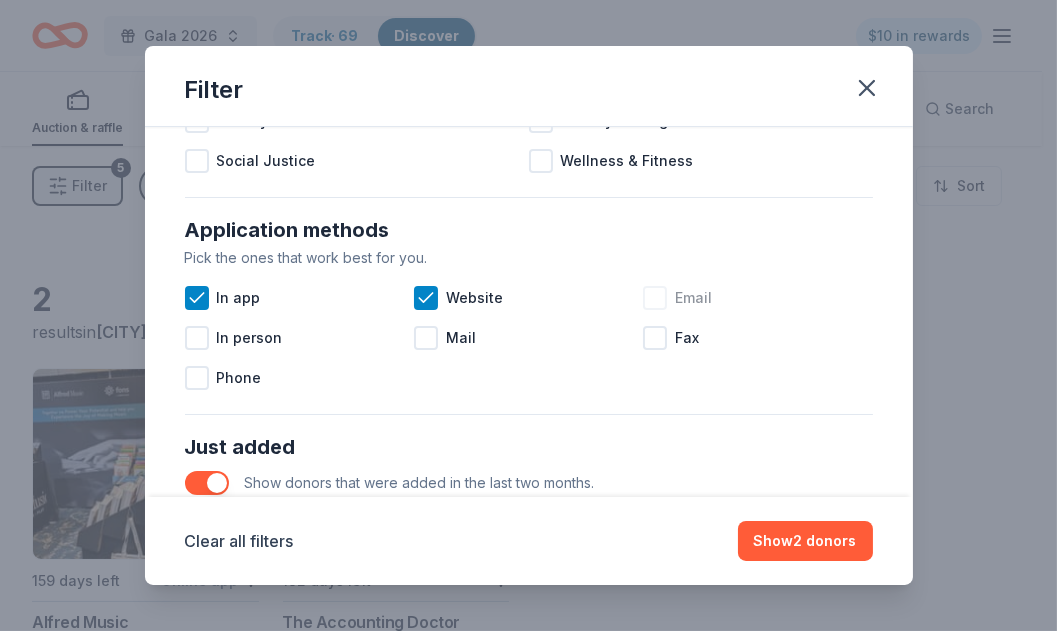 click at bounding box center (655, 298) 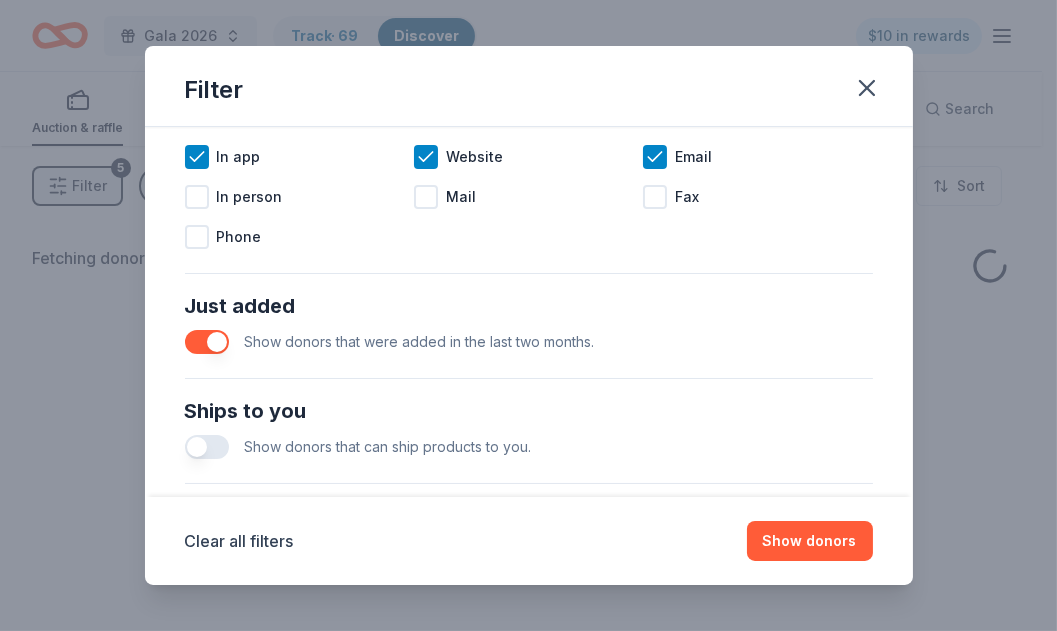 scroll, scrollTop: 666, scrollLeft: 0, axis: vertical 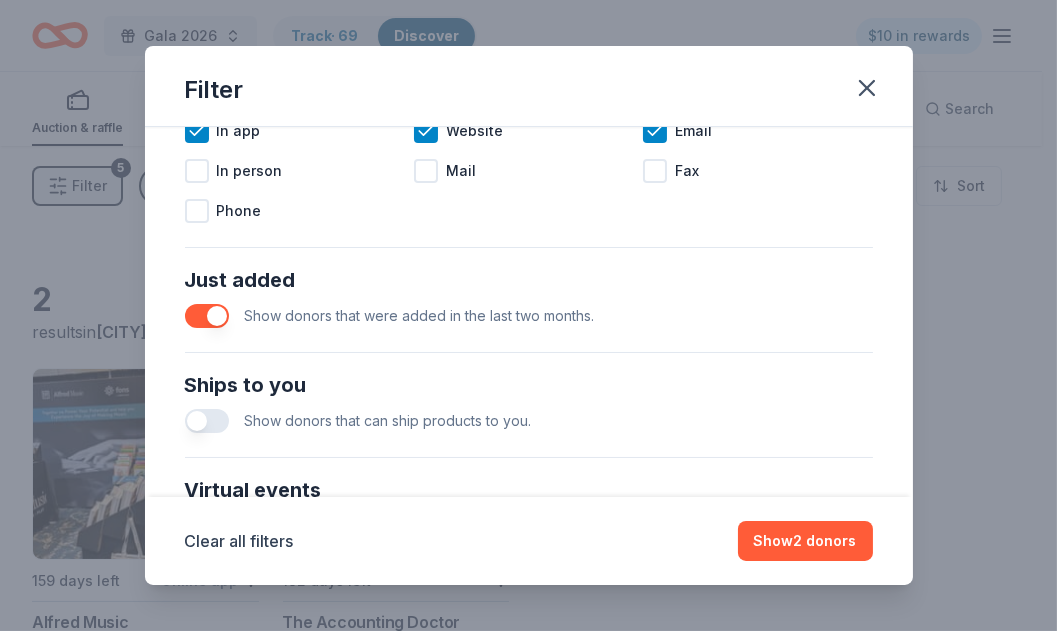click at bounding box center (207, 421) 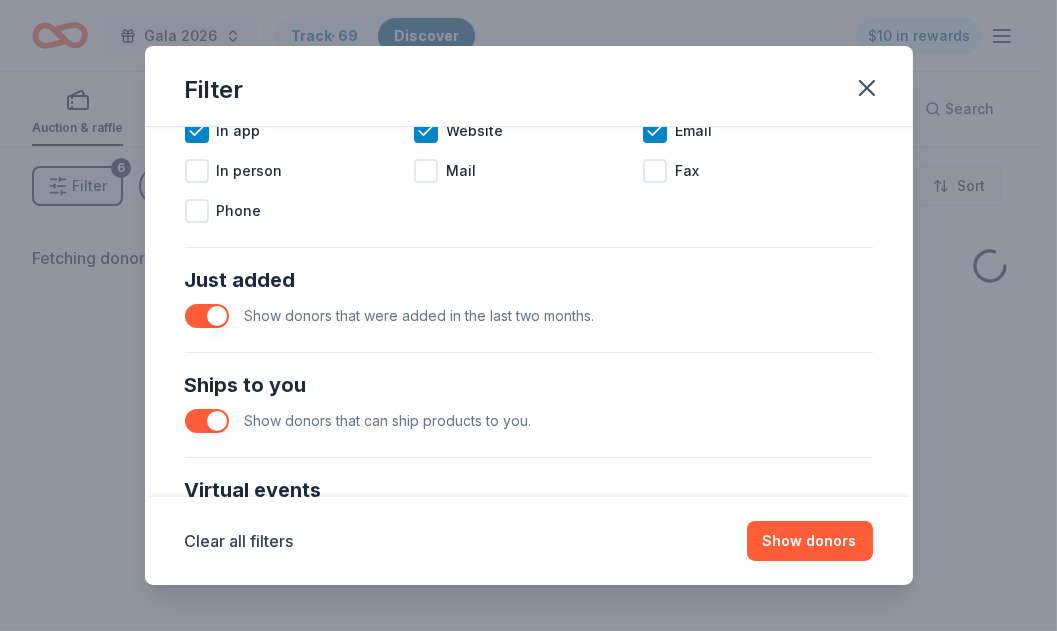 scroll, scrollTop: 833, scrollLeft: 0, axis: vertical 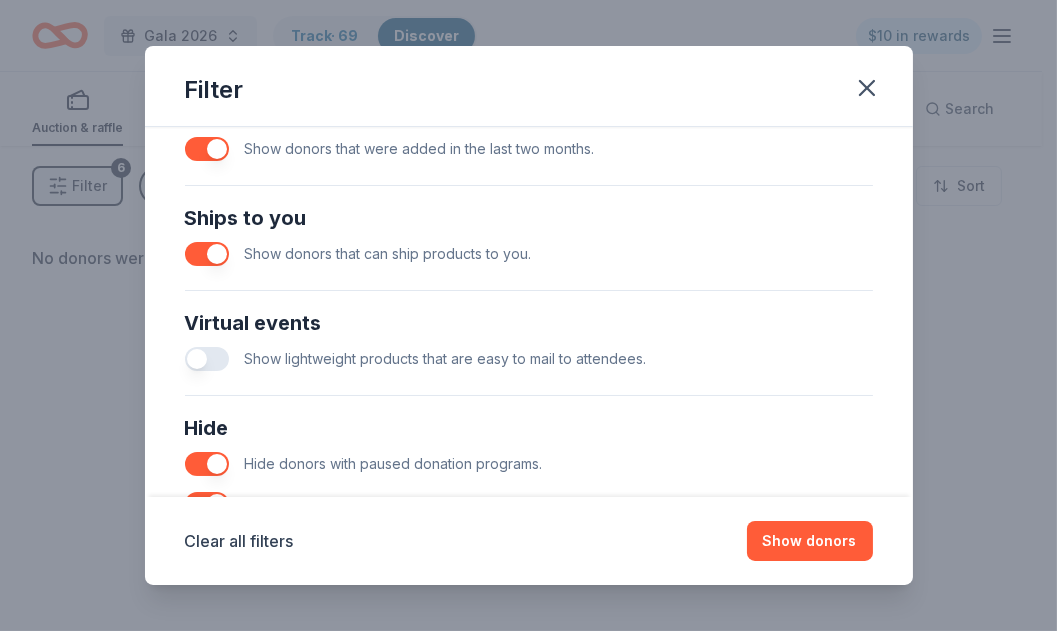 click at bounding box center [207, 359] 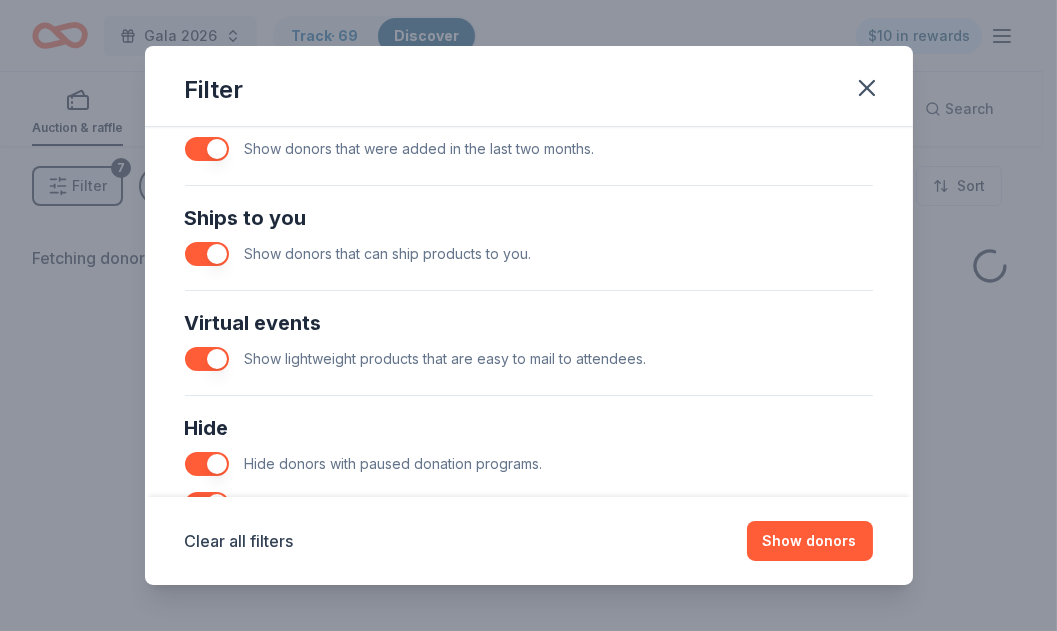 scroll, scrollTop: 944, scrollLeft: 0, axis: vertical 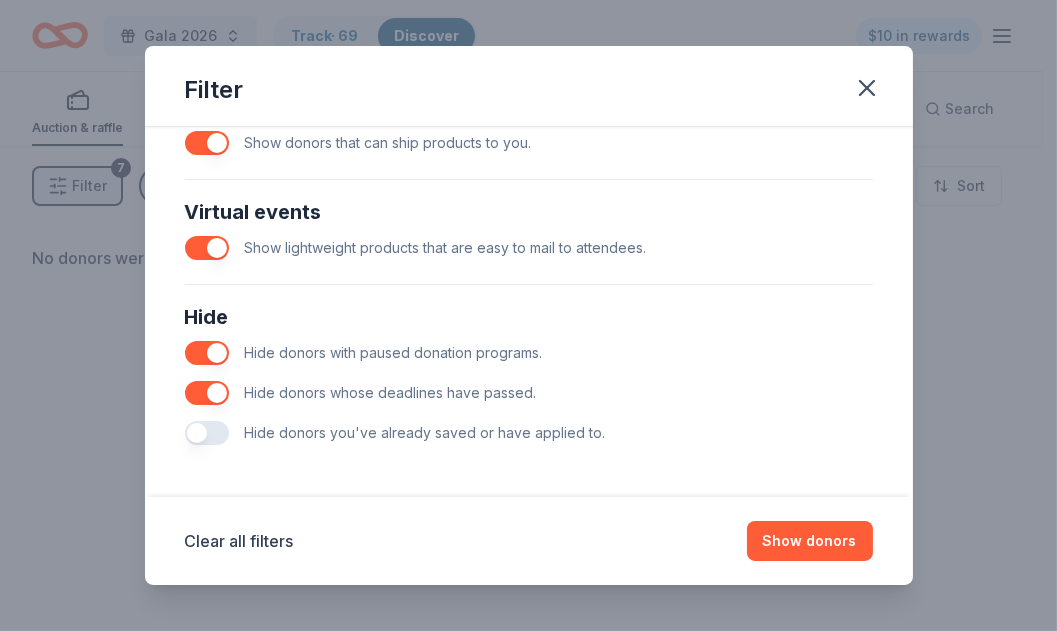 click at bounding box center (207, 433) 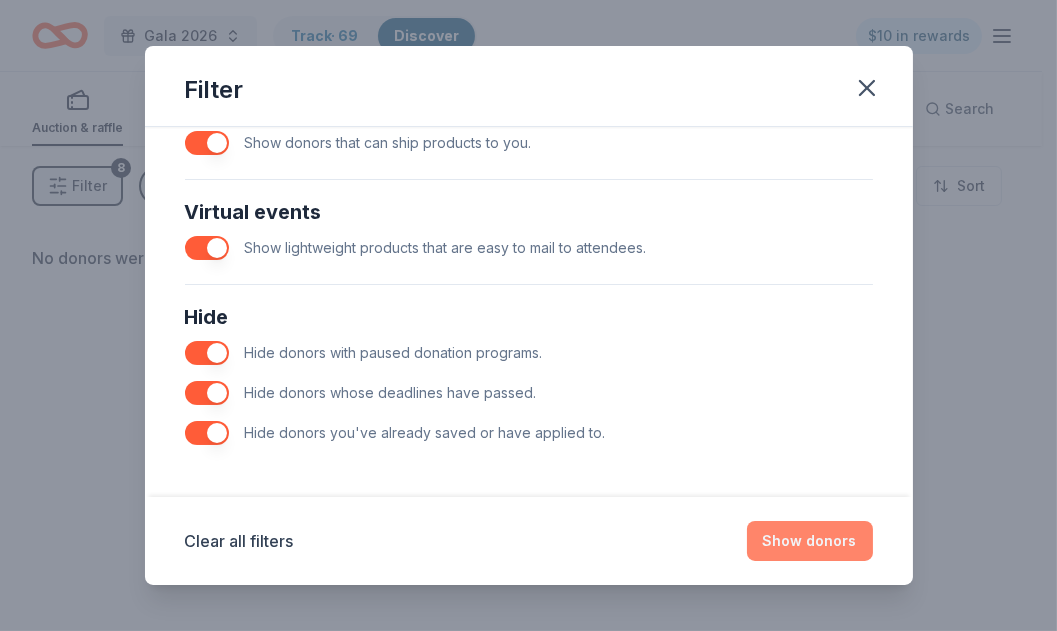 click on "Show    donors" at bounding box center [810, 541] 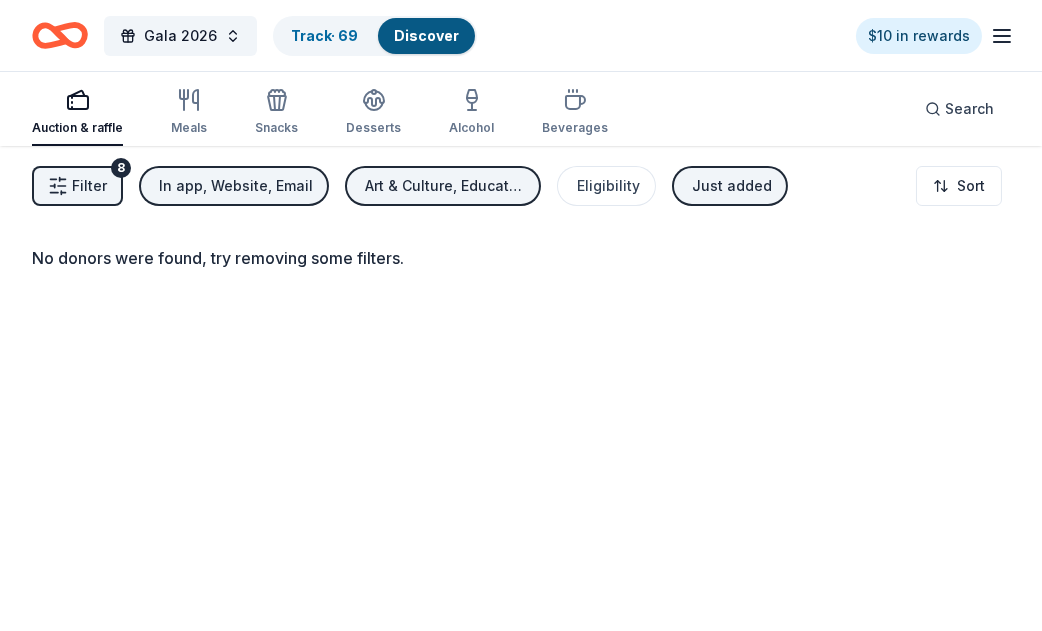 click on "Filter" at bounding box center [89, 186] 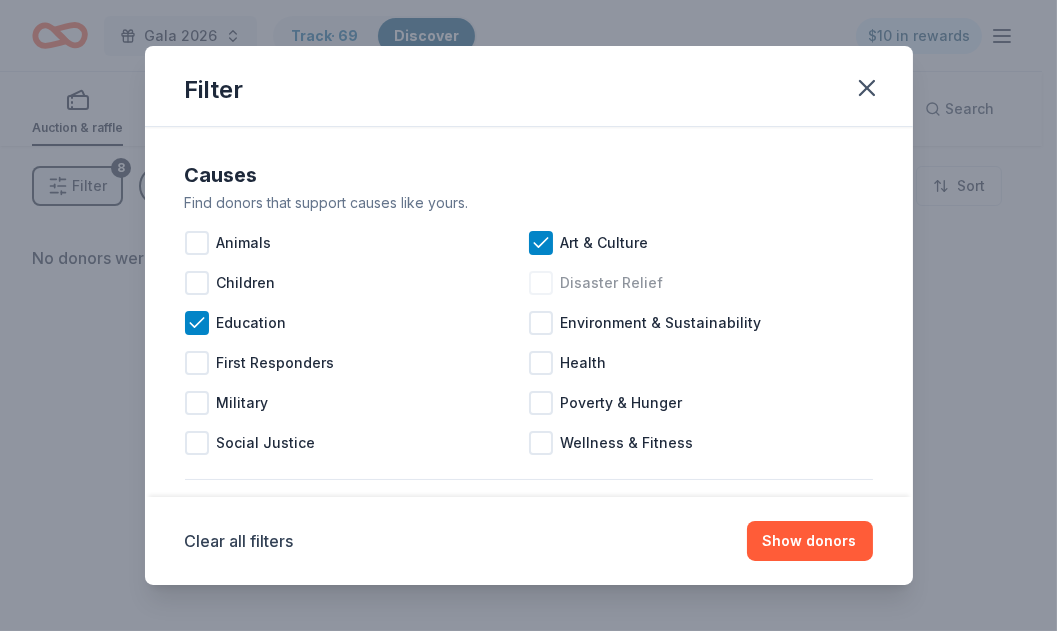 scroll, scrollTop: 332, scrollLeft: 0, axis: vertical 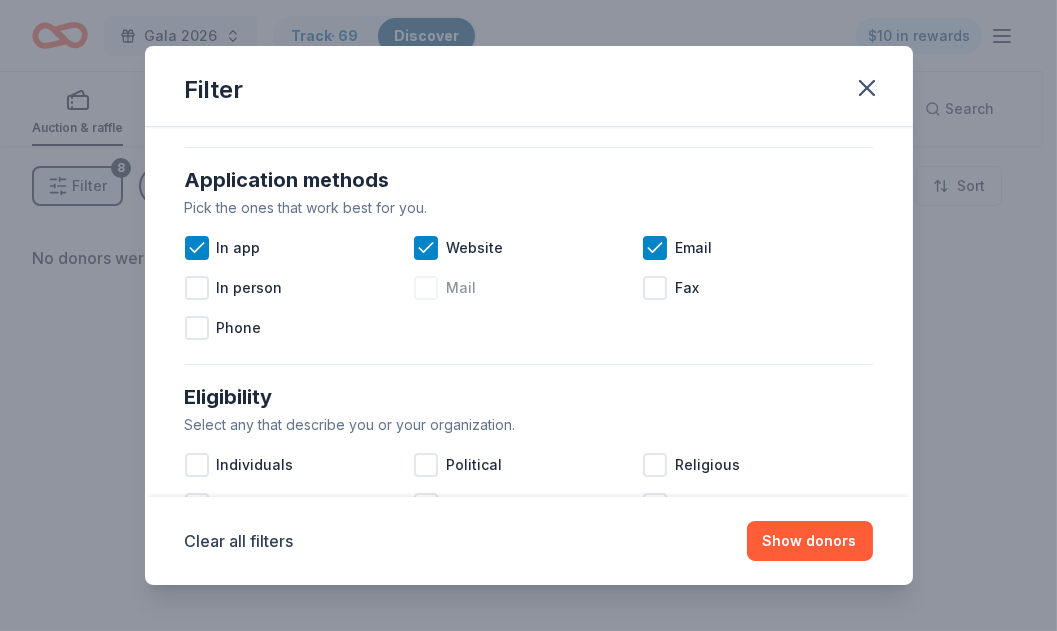 click at bounding box center [426, 288] 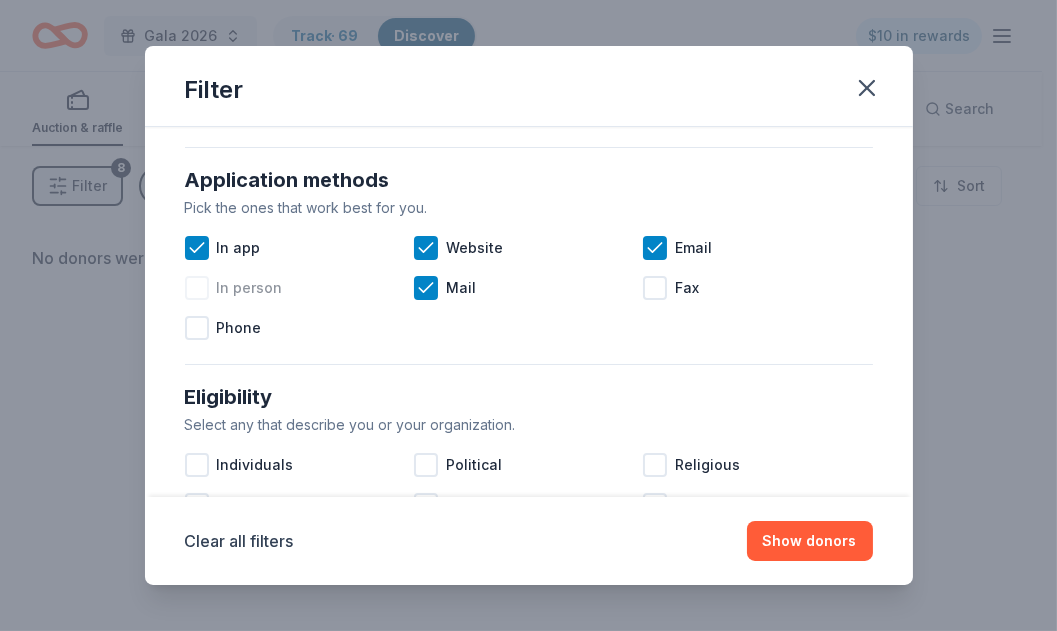 click at bounding box center (197, 288) 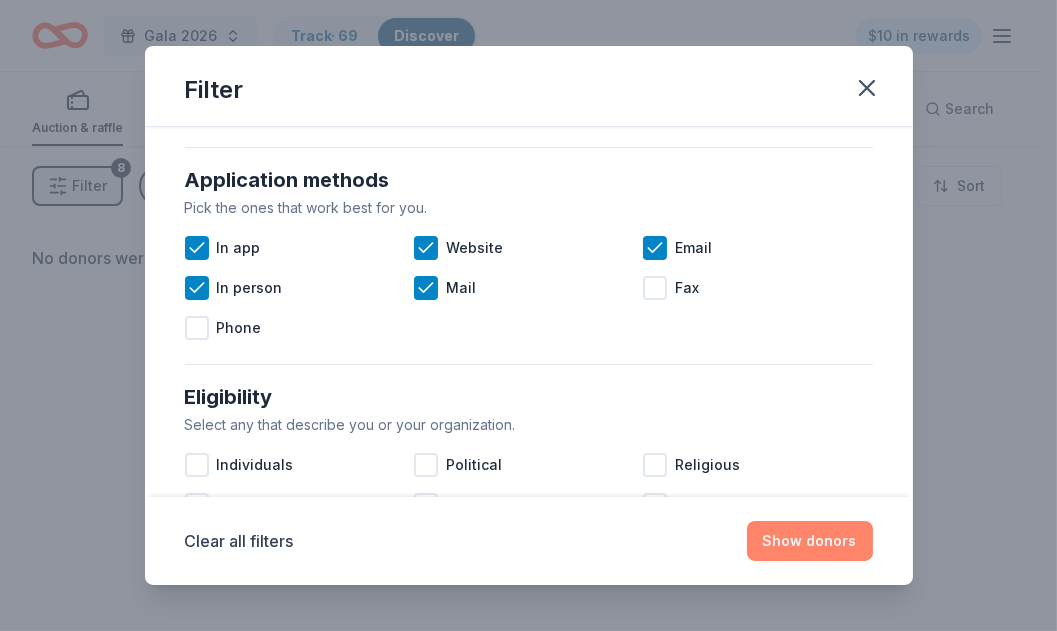 click on "Show    donors" at bounding box center (810, 541) 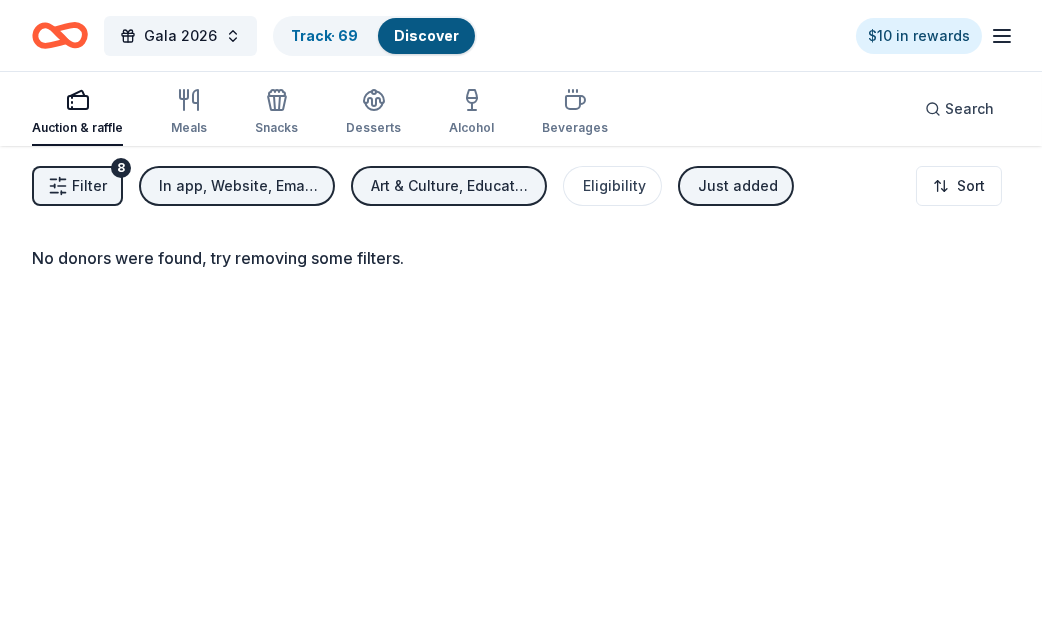 click on "Filter" at bounding box center (89, 186) 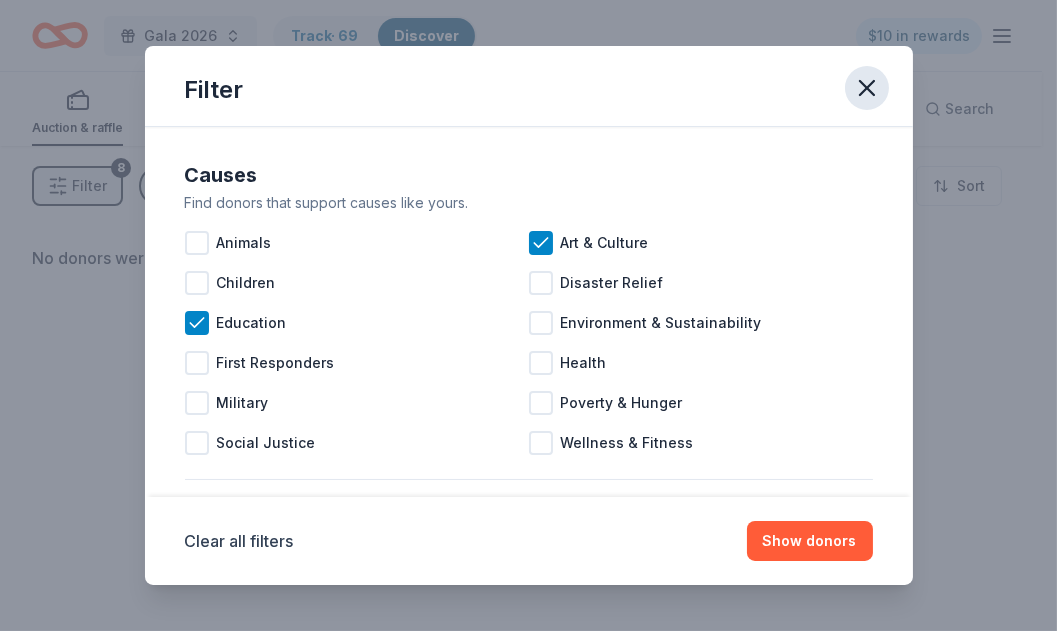 click at bounding box center [867, 88] 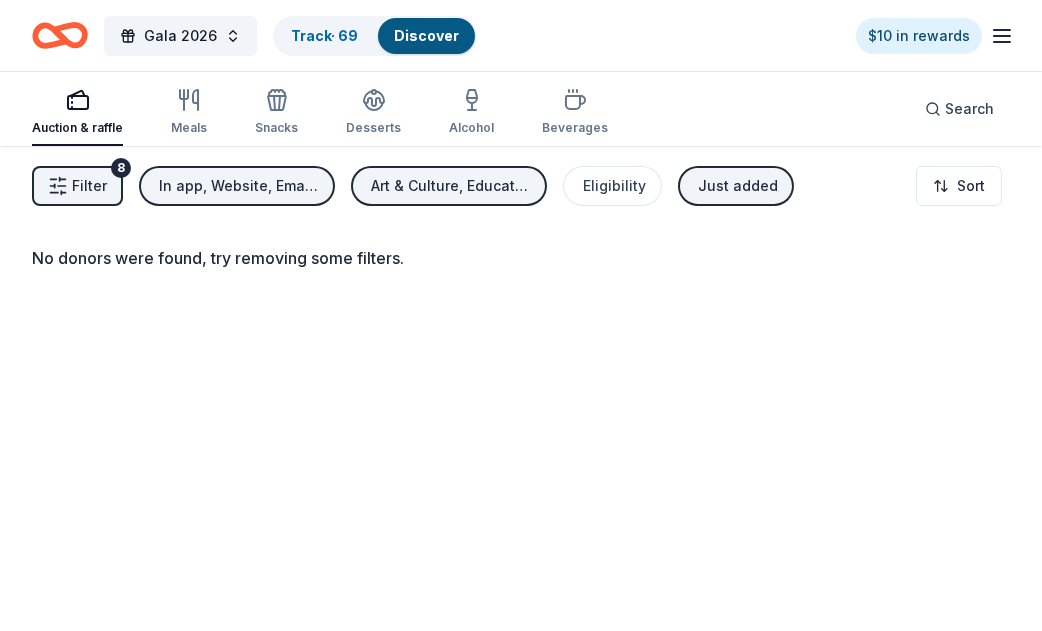 click on "Filter" at bounding box center (89, 186) 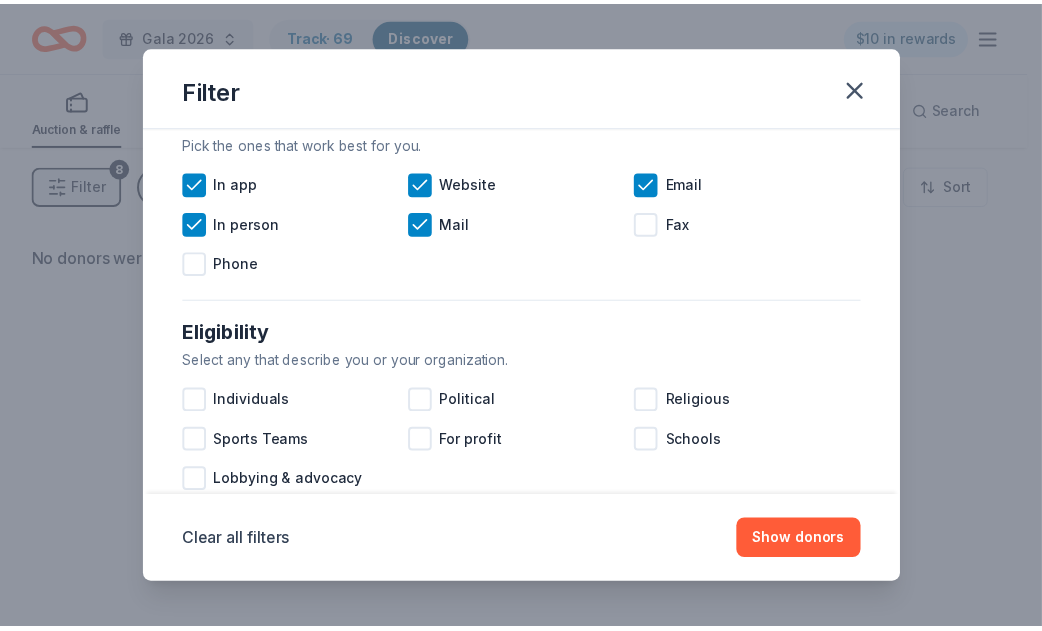 scroll, scrollTop: 499, scrollLeft: 0, axis: vertical 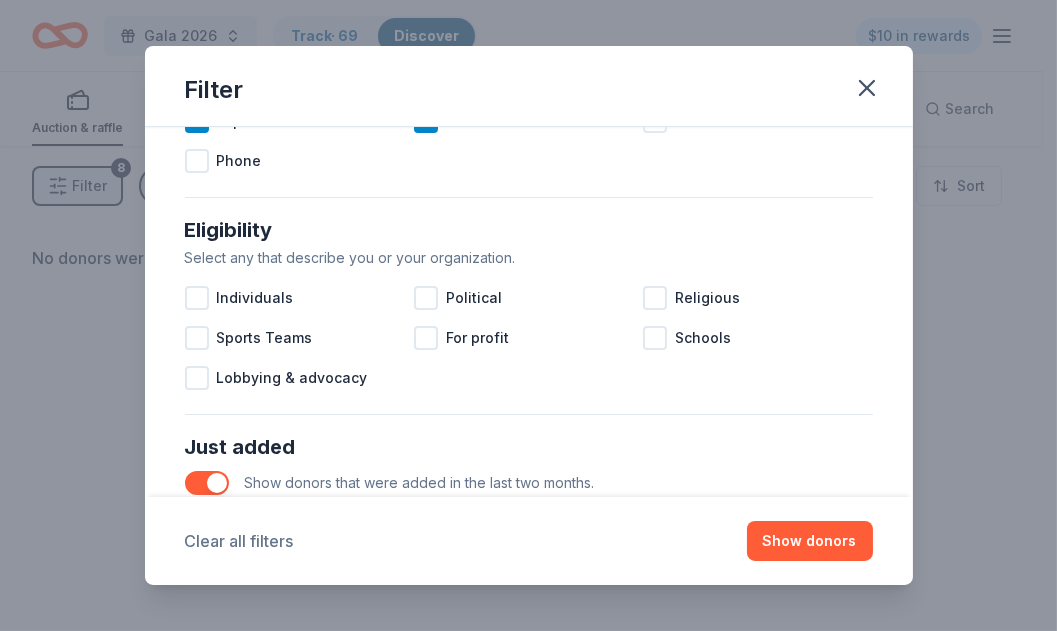click on "Clear all filters" at bounding box center [239, 541] 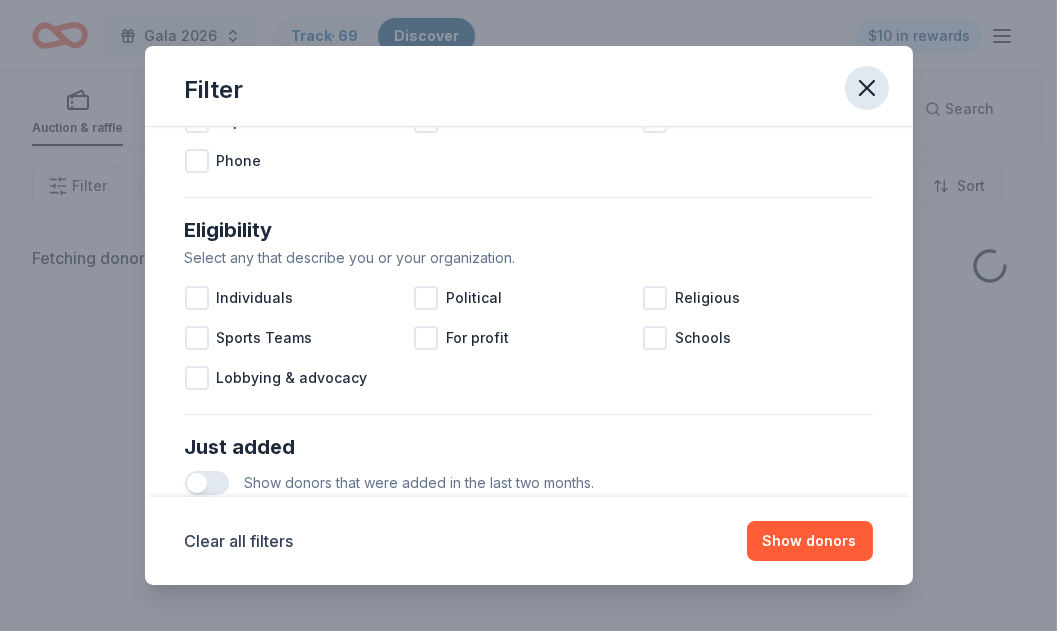 click 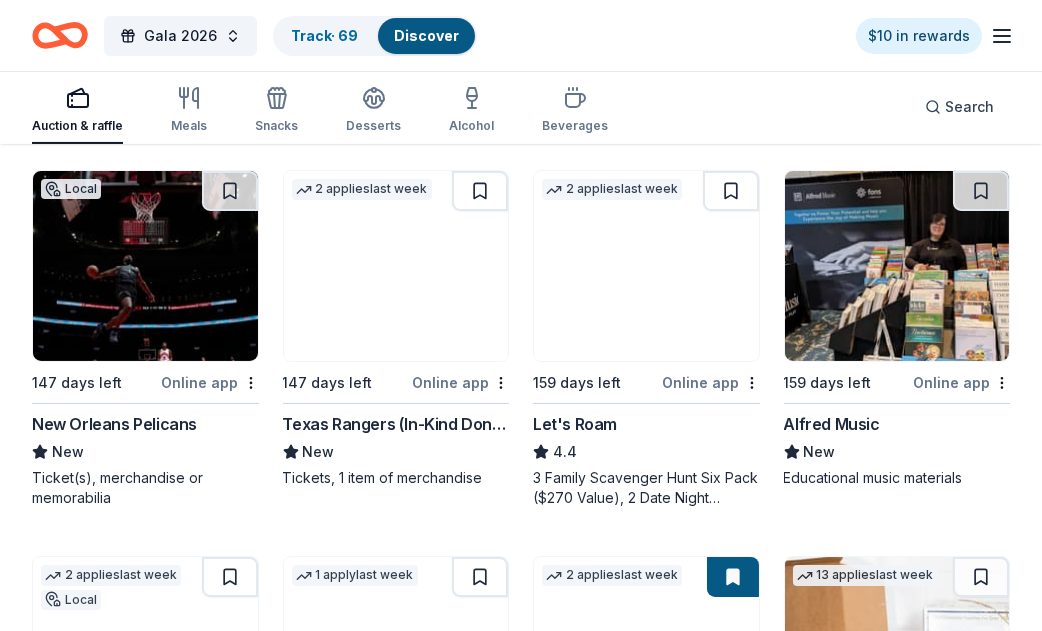 scroll, scrollTop: 999, scrollLeft: 0, axis: vertical 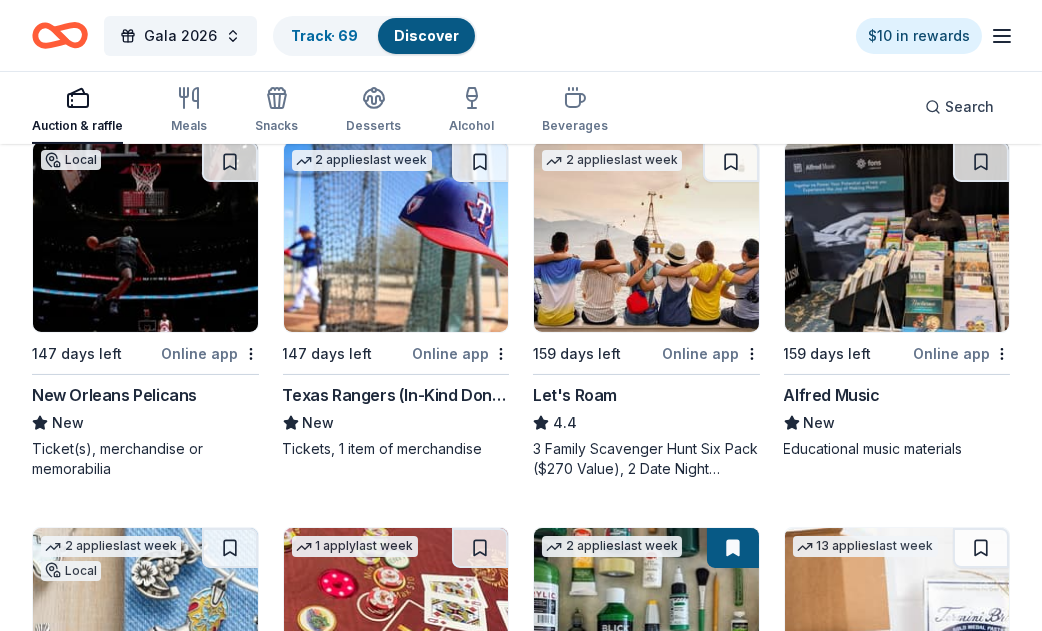 click on "Online app" at bounding box center [210, 353] 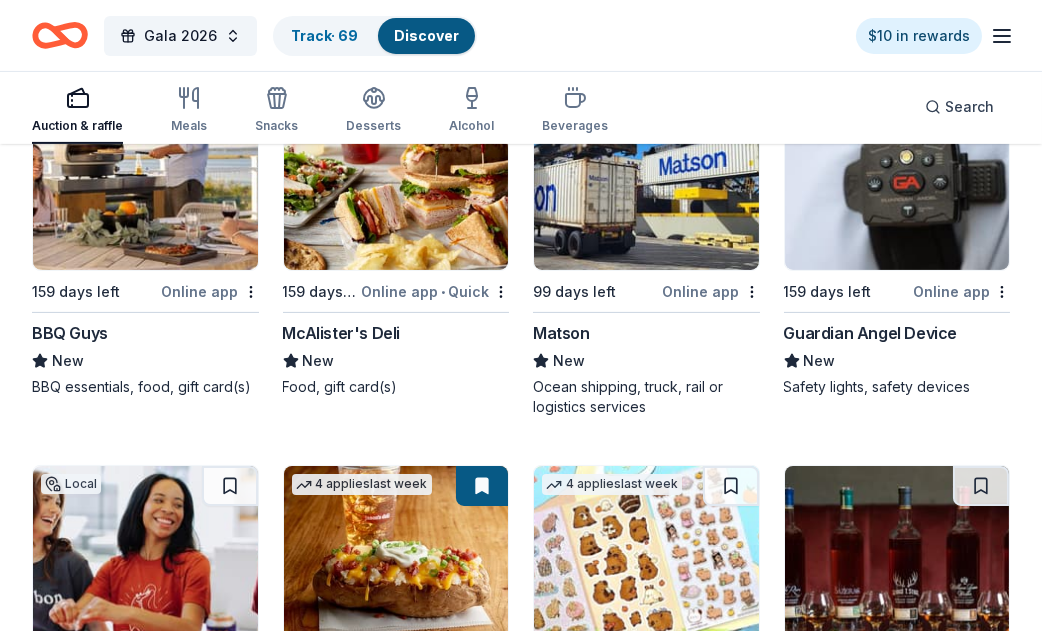 scroll, scrollTop: 1666, scrollLeft: 0, axis: vertical 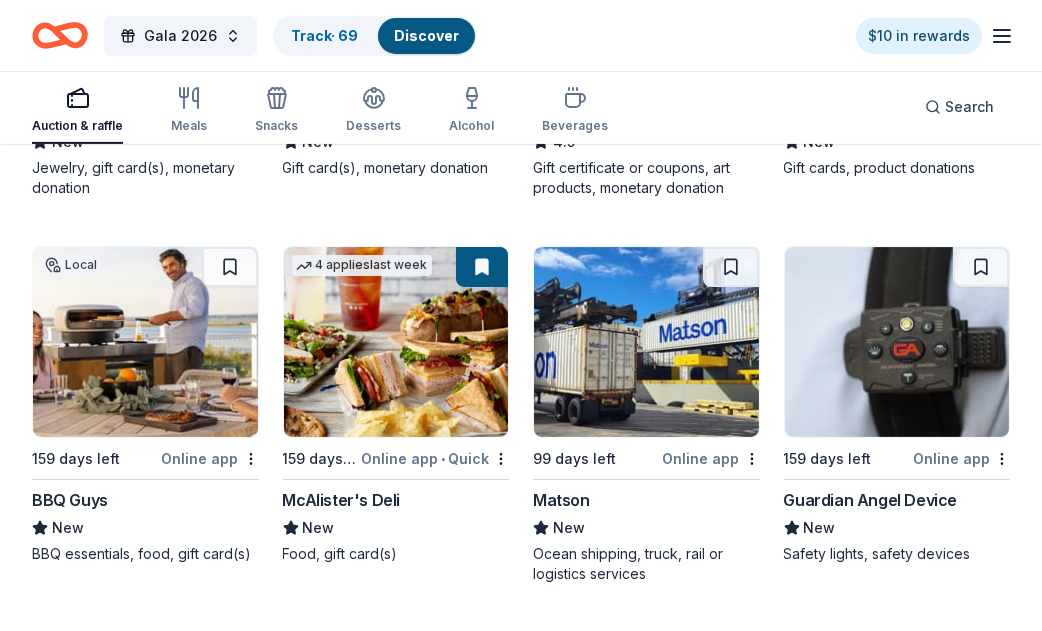 click on "Online app" at bounding box center (210, 458) 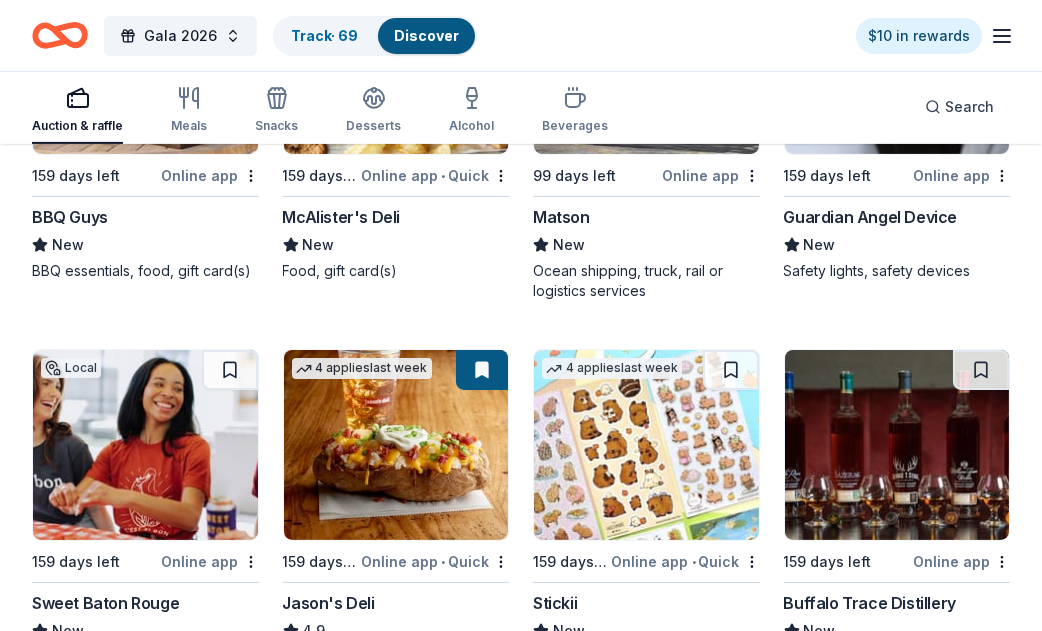 scroll, scrollTop: 2166, scrollLeft: 0, axis: vertical 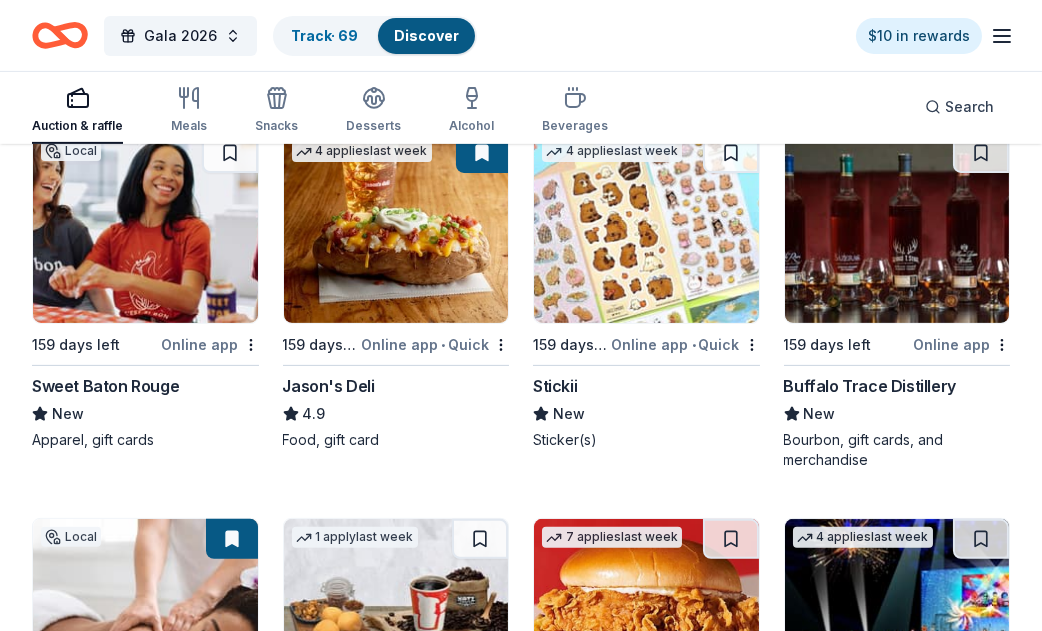 click at bounding box center [145, 228] 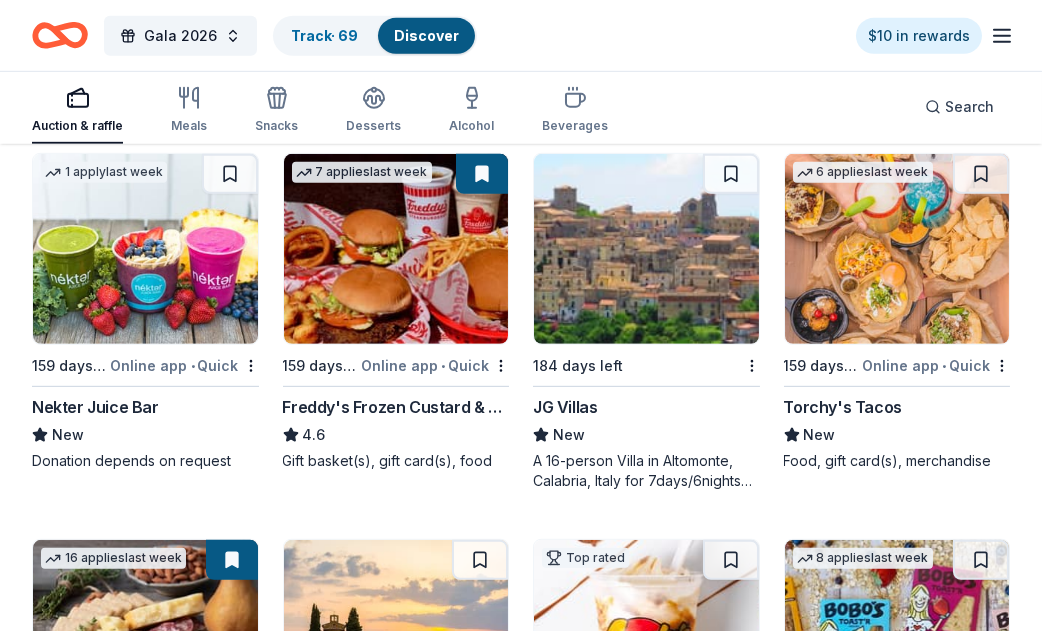 scroll, scrollTop: 3333, scrollLeft: 0, axis: vertical 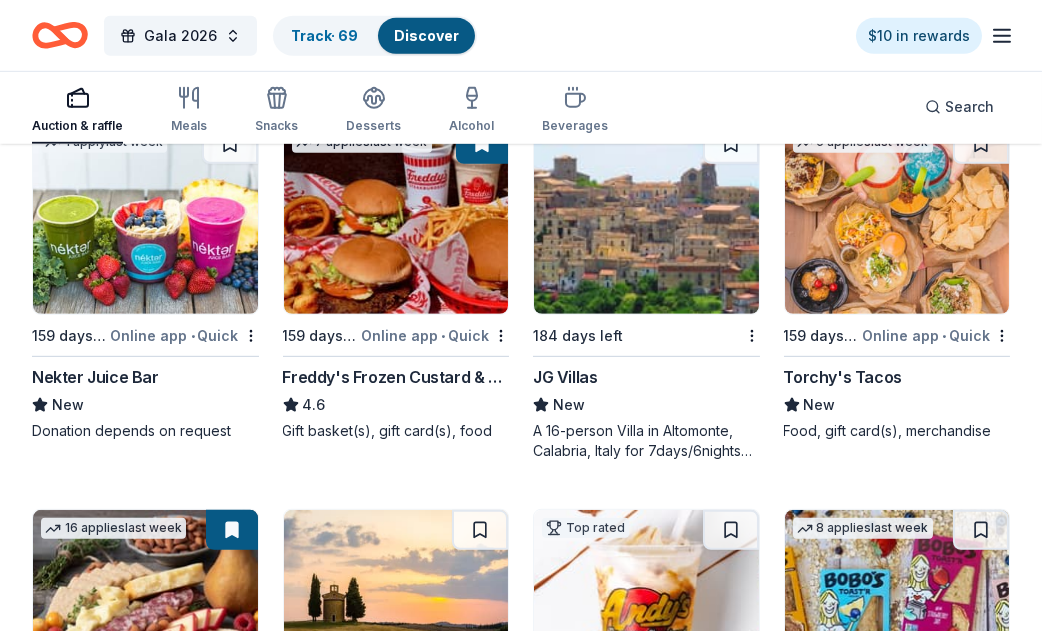 click at bounding box center (396, 219) 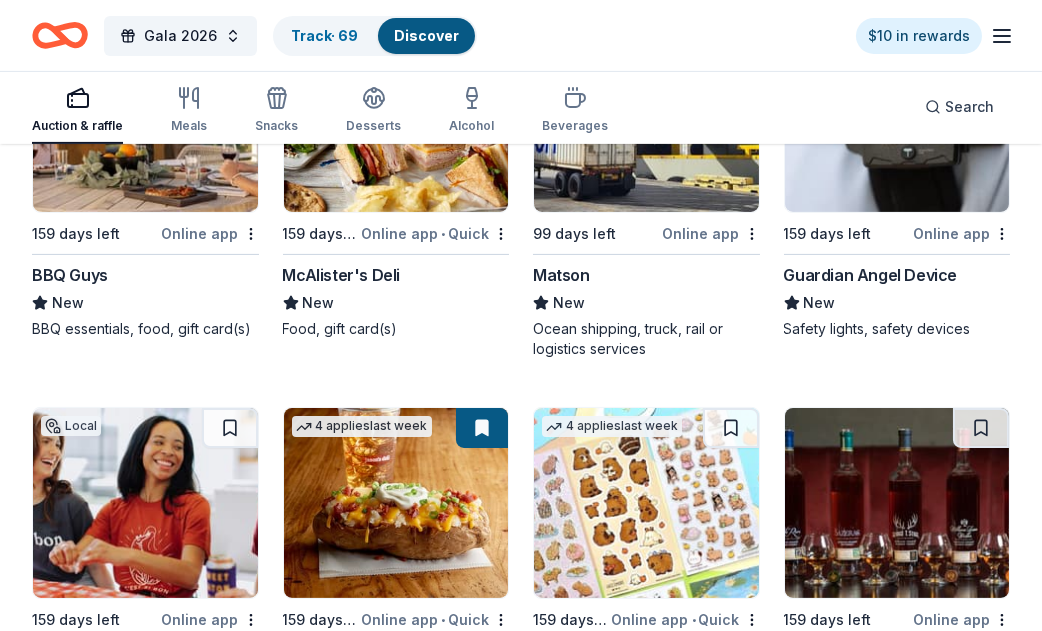 scroll, scrollTop: 1833, scrollLeft: 0, axis: vertical 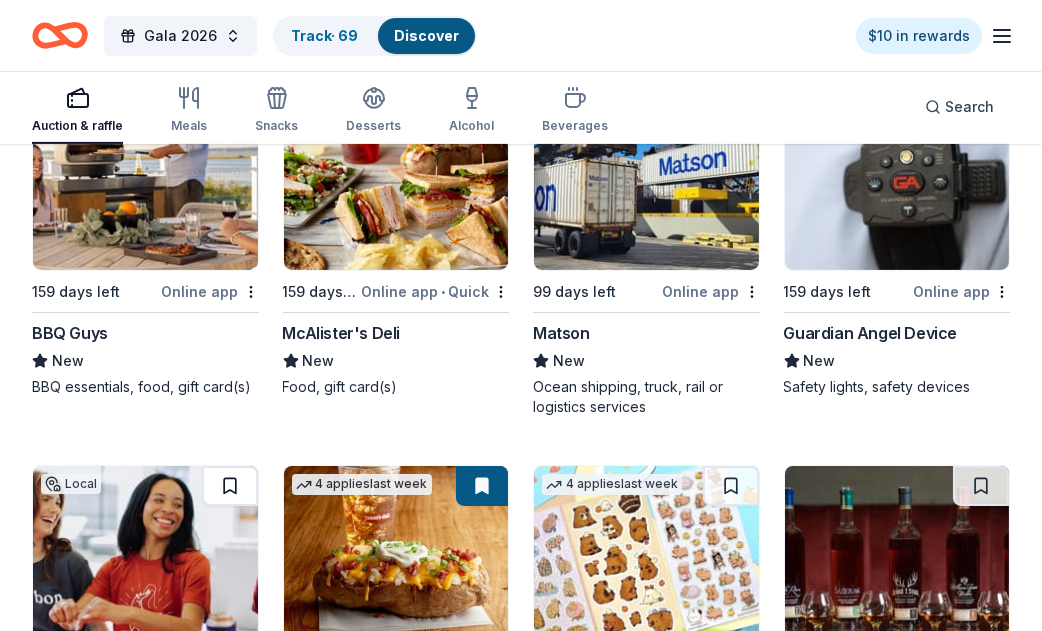 click at bounding box center [230, 486] 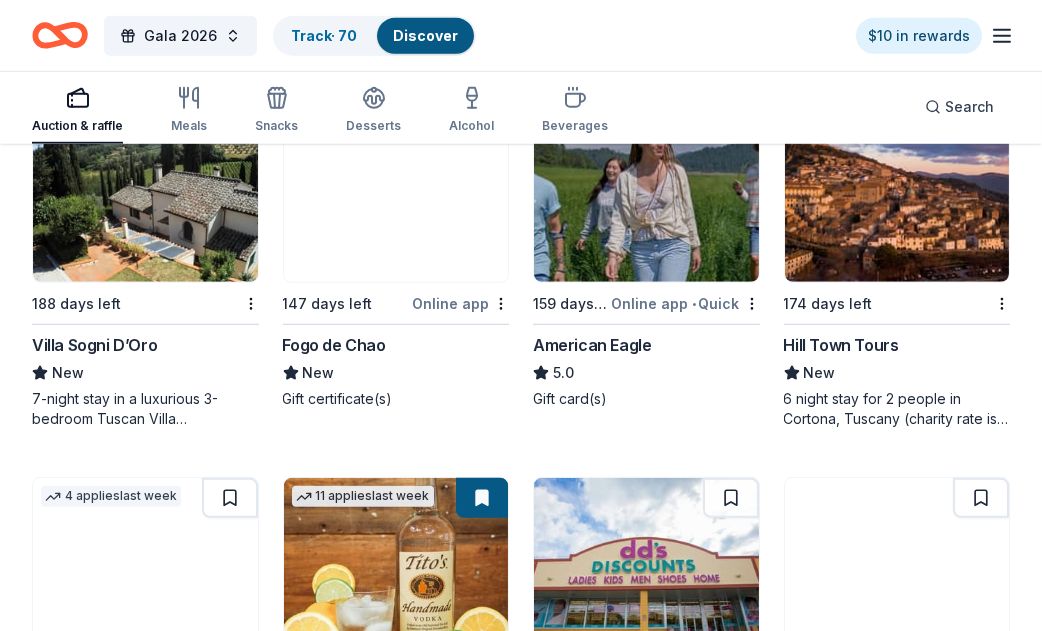 scroll, scrollTop: 4166, scrollLeft: 0, axis: vertical 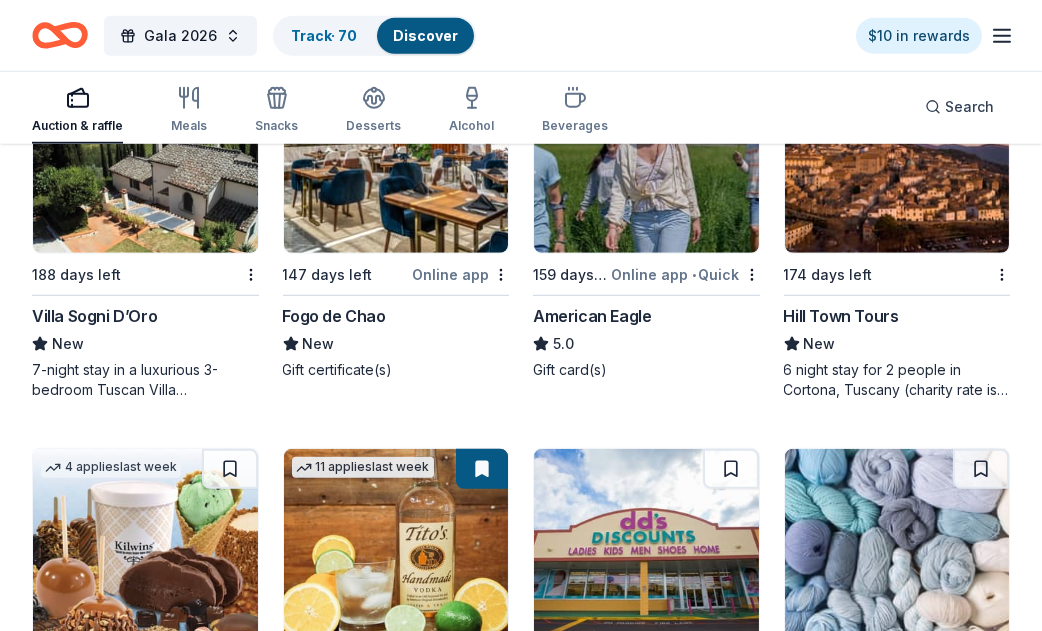 click at bounding box center (646, 158) 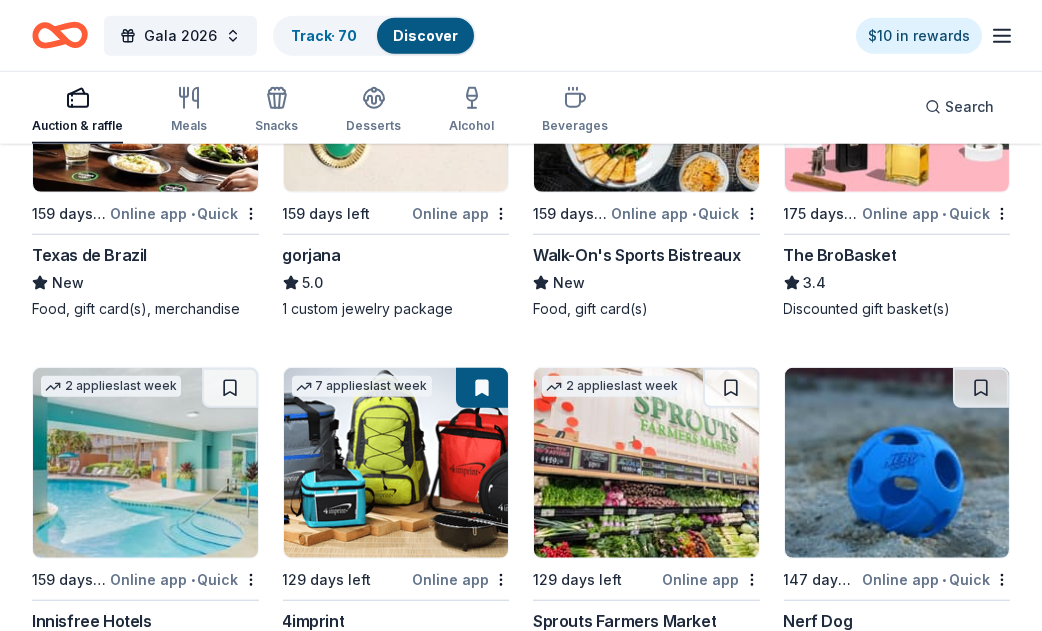 scroll, scrollTop: 5166, scrollLeft: 0, axis: vertical 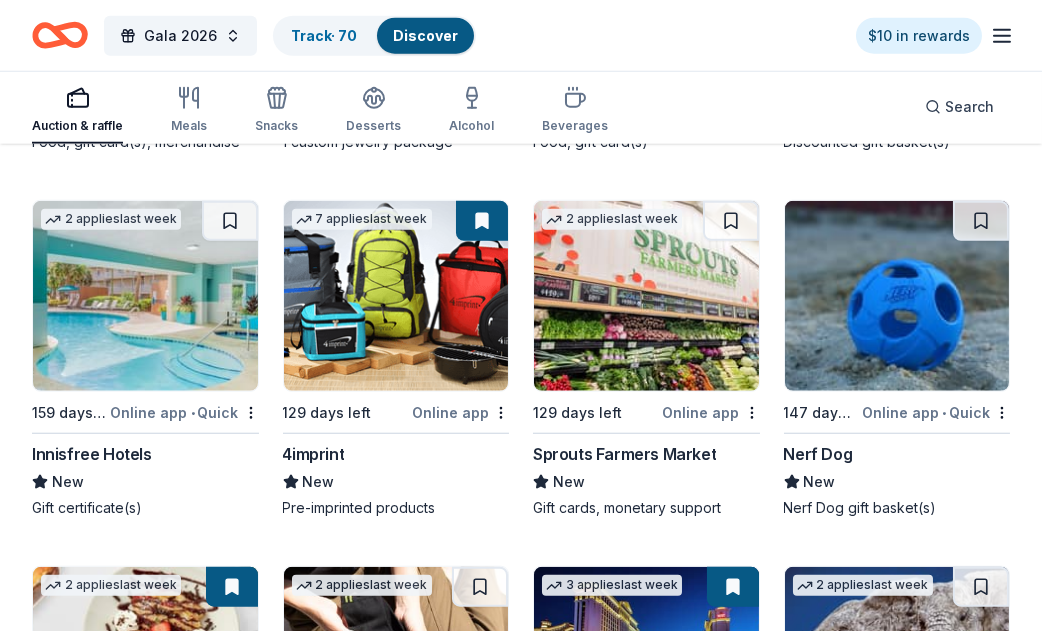 click at bounding box center (145, 296) 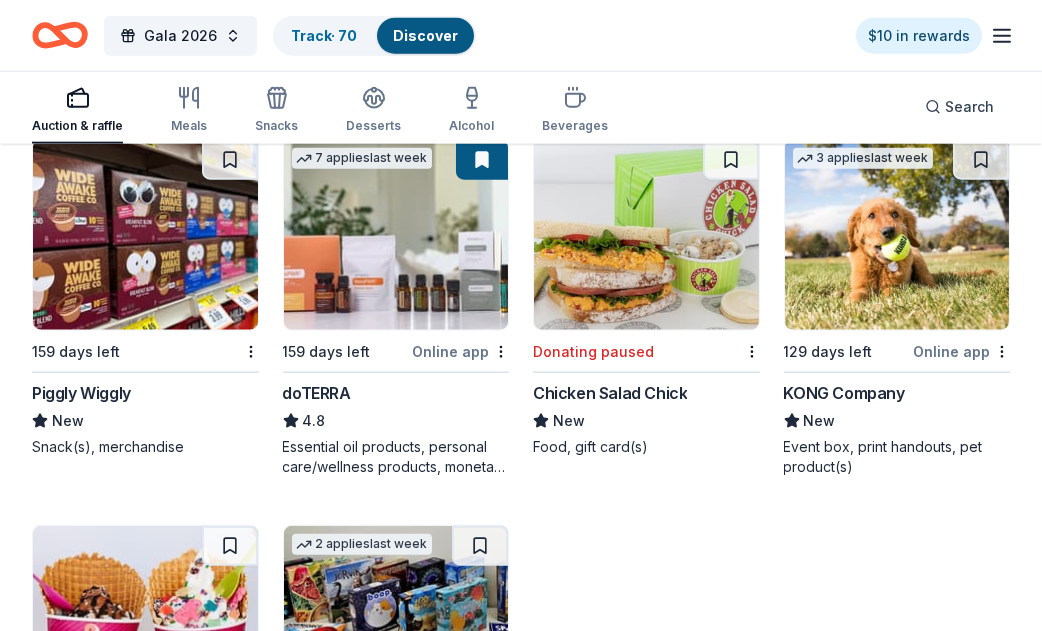 scroll, scrollTop: 6332, scrollLeft: 0, axis: vertical 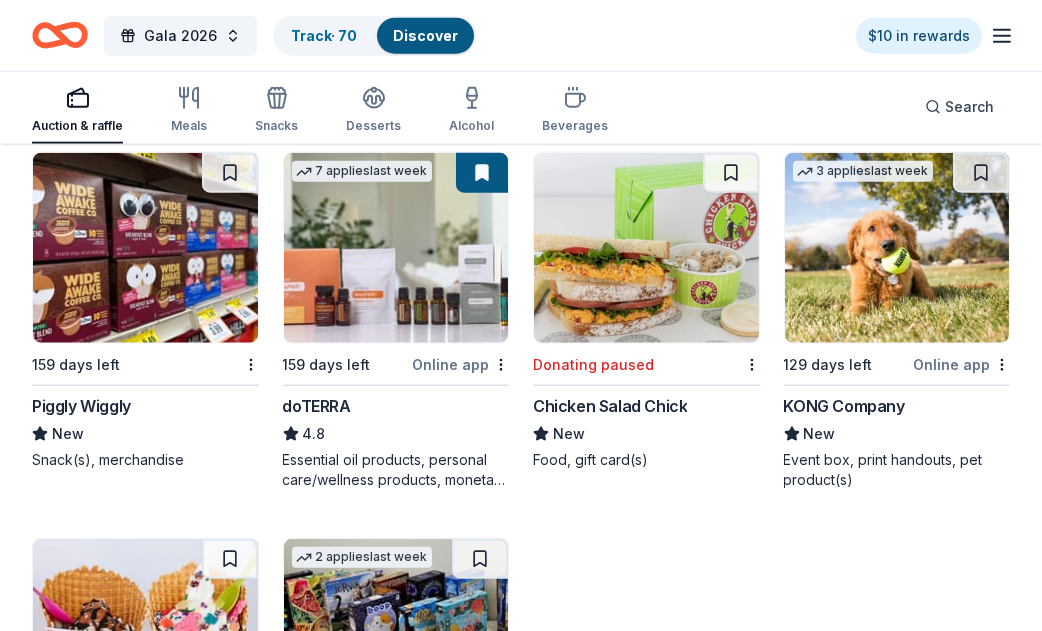 click on "Online app" at bounding box center (460, 364) 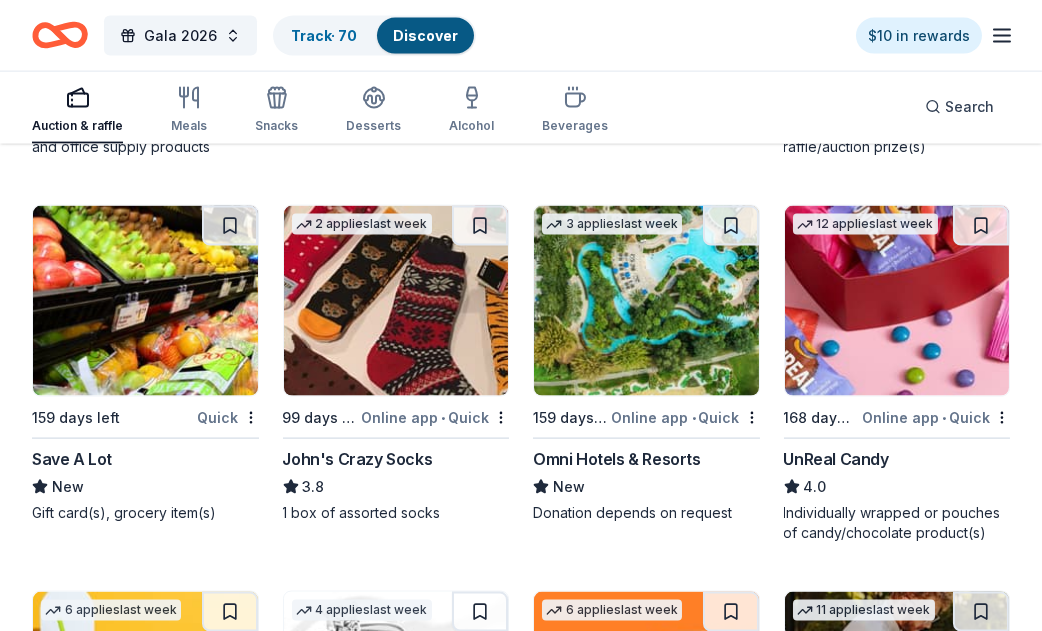 scroll, scrollTop: 7833, scrollLeft: 0, axis: vertical 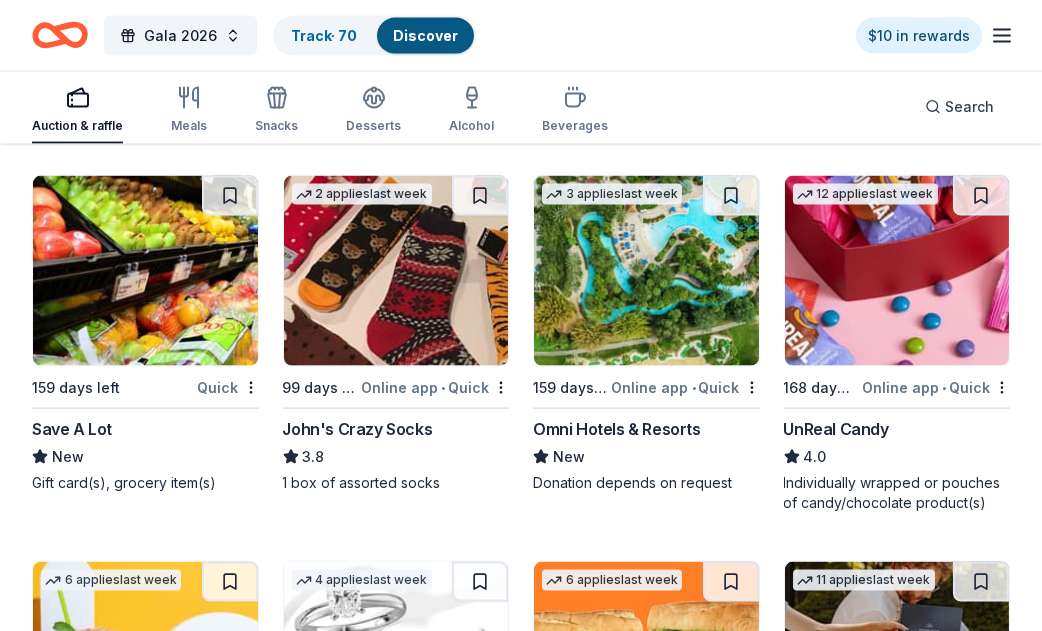 click on "Online app • Quick" at bounding box center [686, 387] 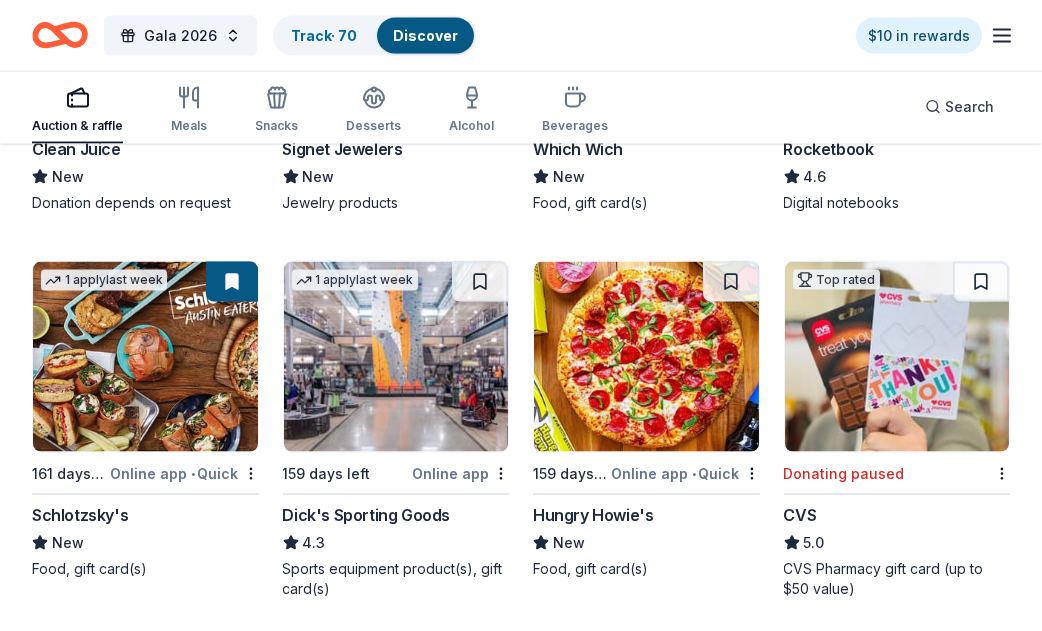 scroll, scrollTop: 8666, scrollLeft: 0, axis: vertical 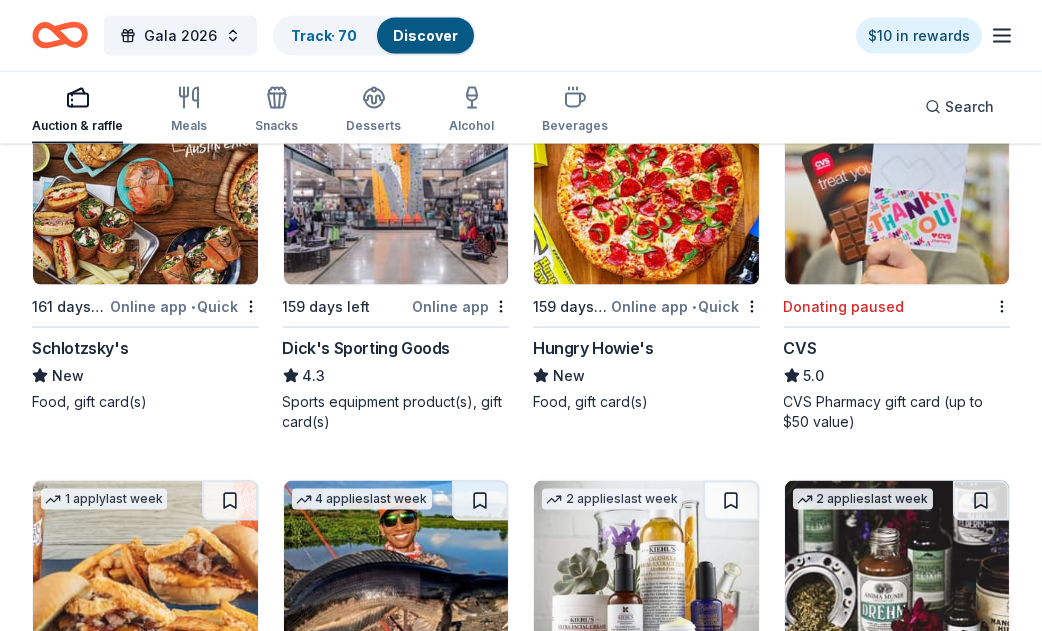 click at bounding box center [145, 190] 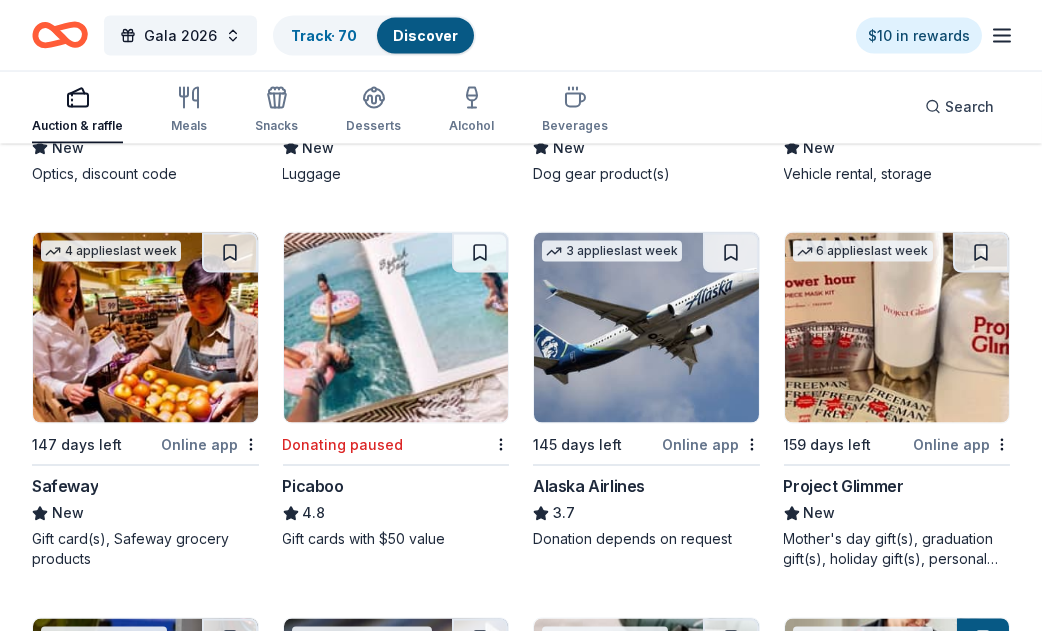 scroll, scrollTop: 9833, scrollLeft: 0, axis: vertical 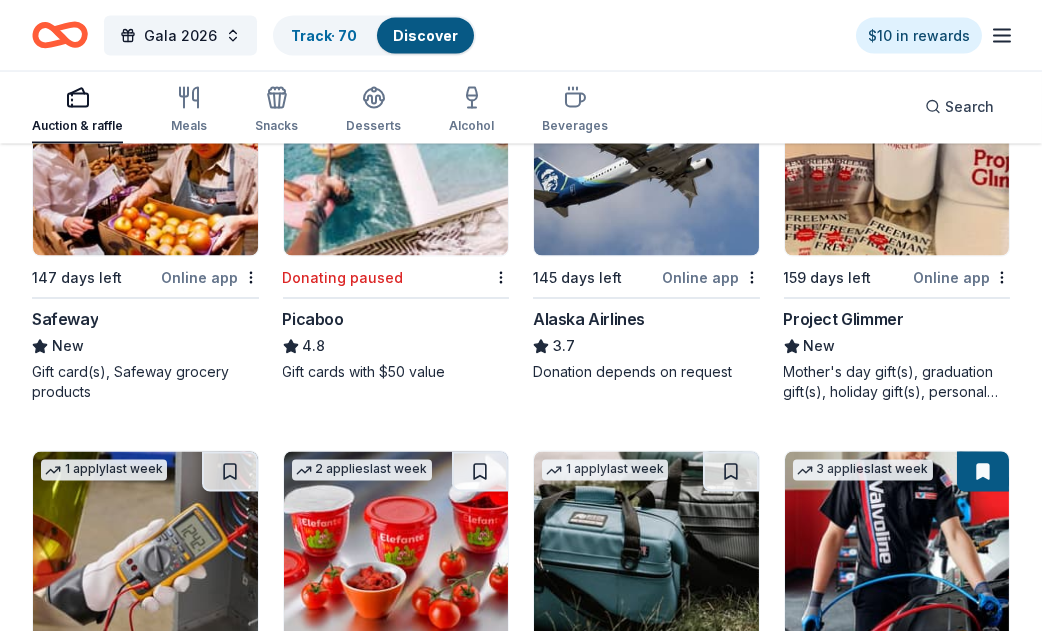 click at bounding box center [897, 161] 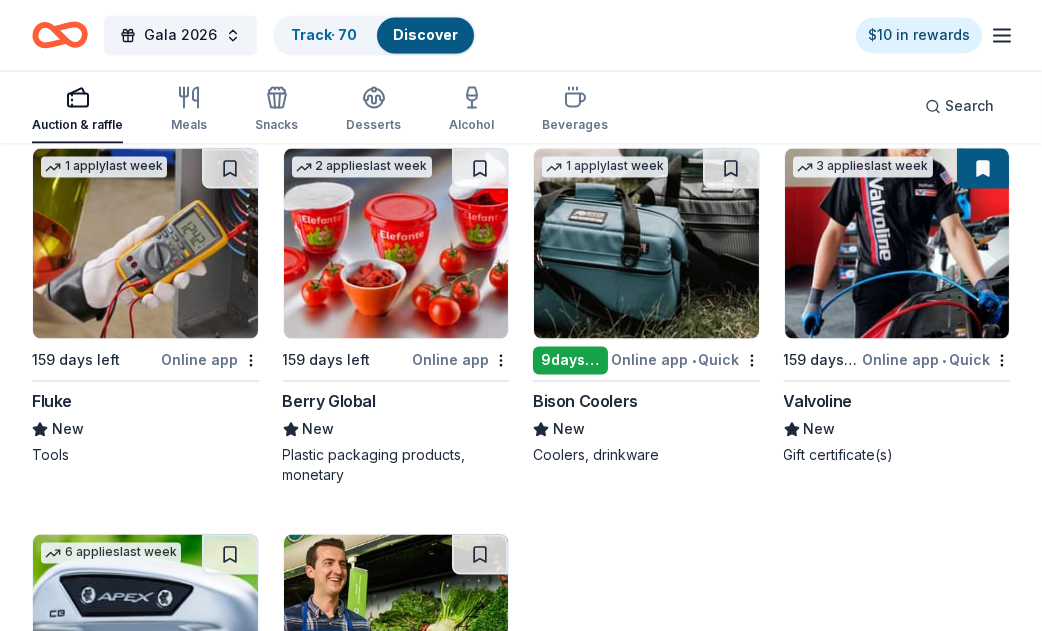 scroll, scrollTop: 10166, scrollLeft: 0, axis: vertical 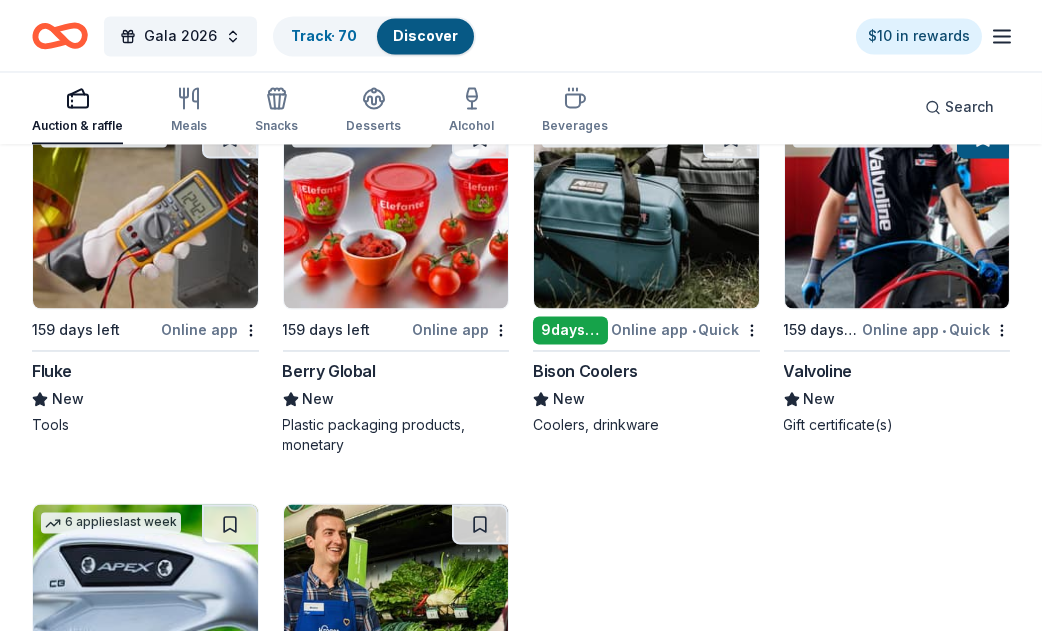 click at bounding box center (145, 214) 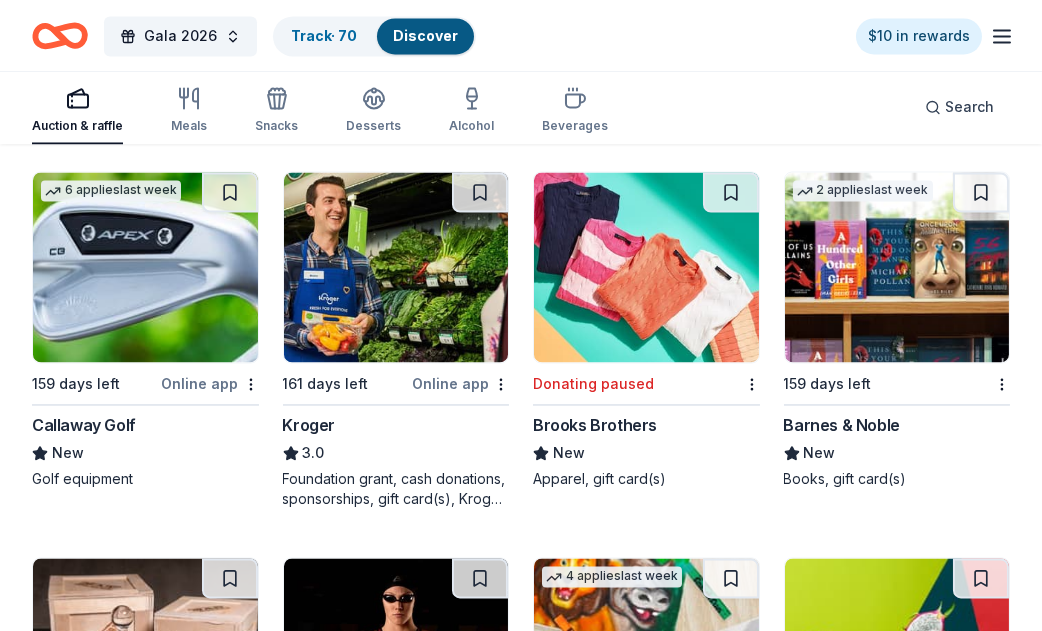 scroll, scrollTop: 10666, scrollLeft: 0, axis: vertical 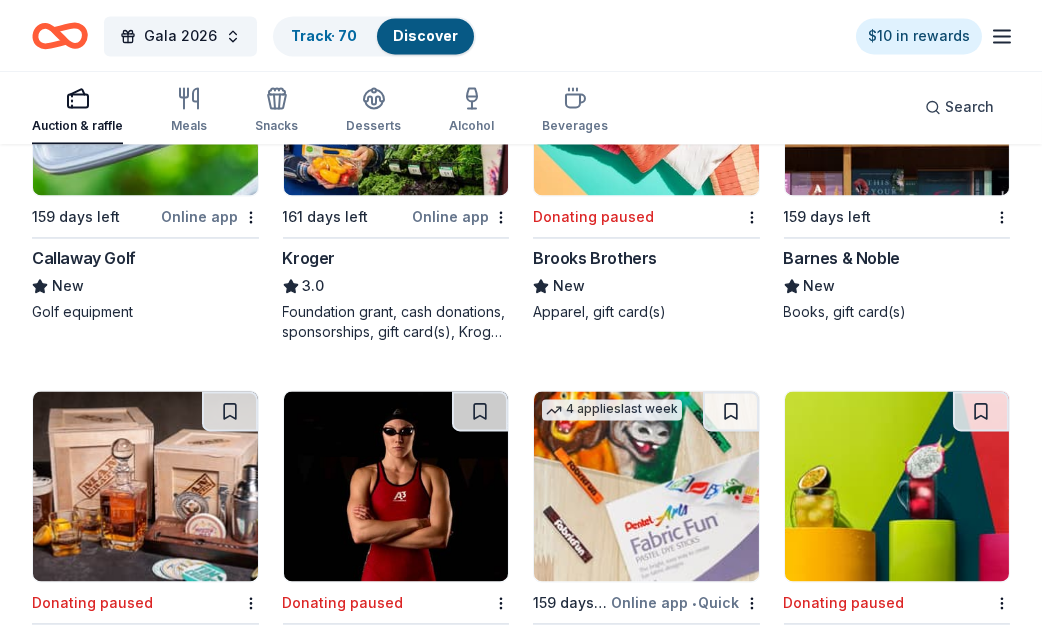 click at bounding box center [897, 100] 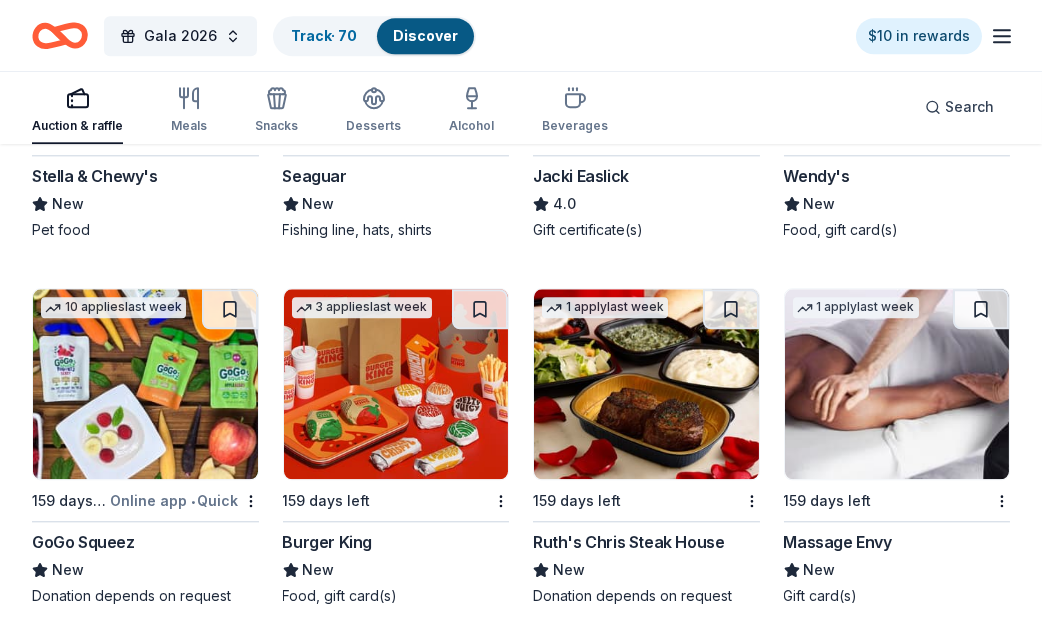scroll, scrollTop: 13963, scrollLeft: 0, axis: vertical 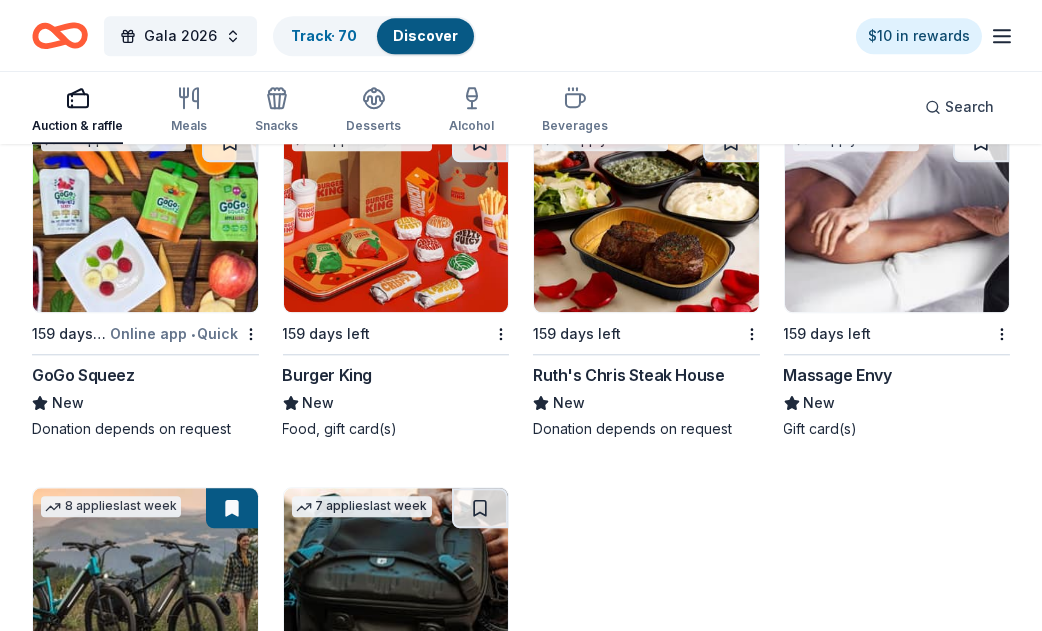 click at bounding box center [646, 217] 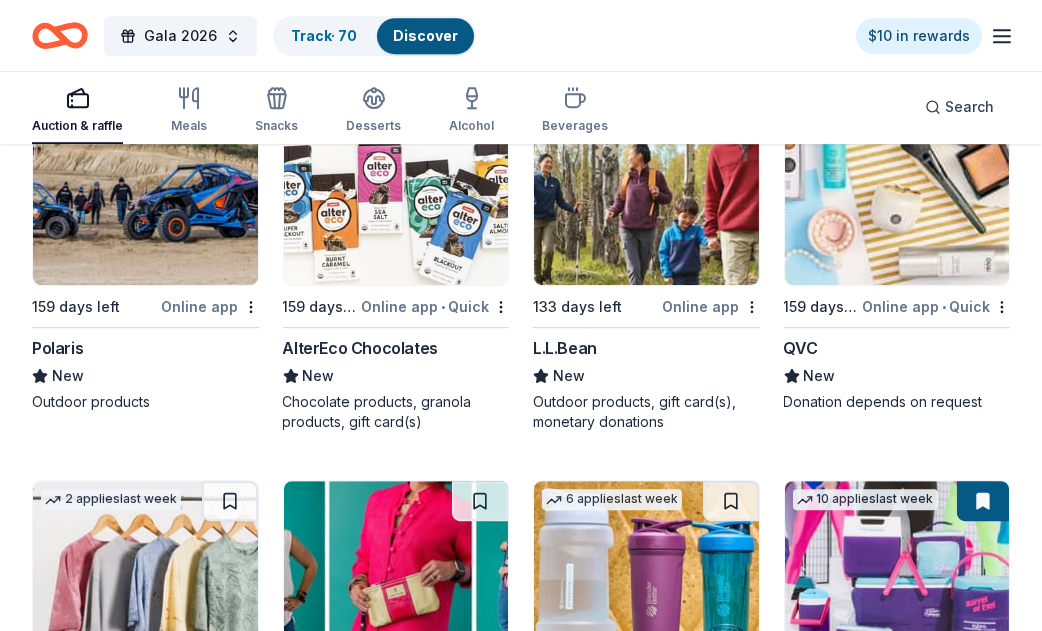 scroll, scrollTop: 16296, scrollLeft: 0, axis: vertical 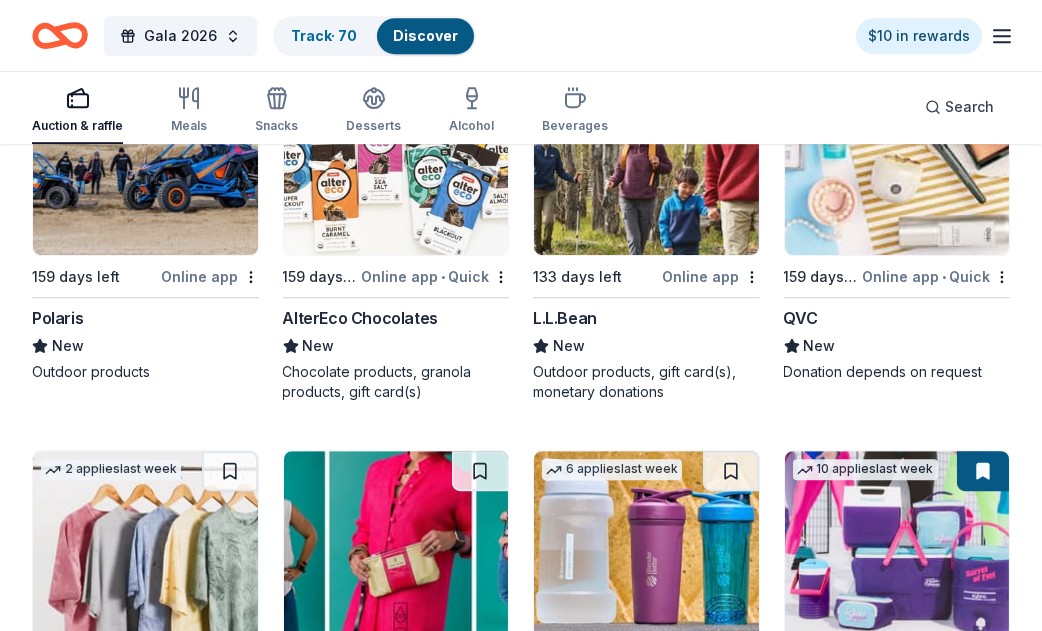 click at bounding box center (897, 160) 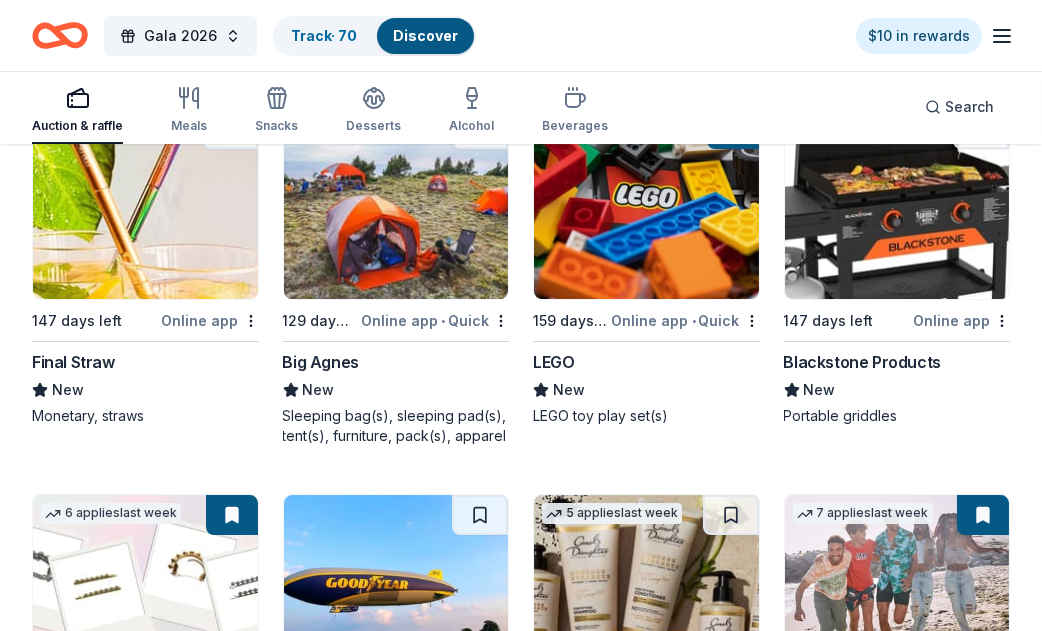 scroll, scrollTop: 18963, scrollLeft: 0, axis: vertical 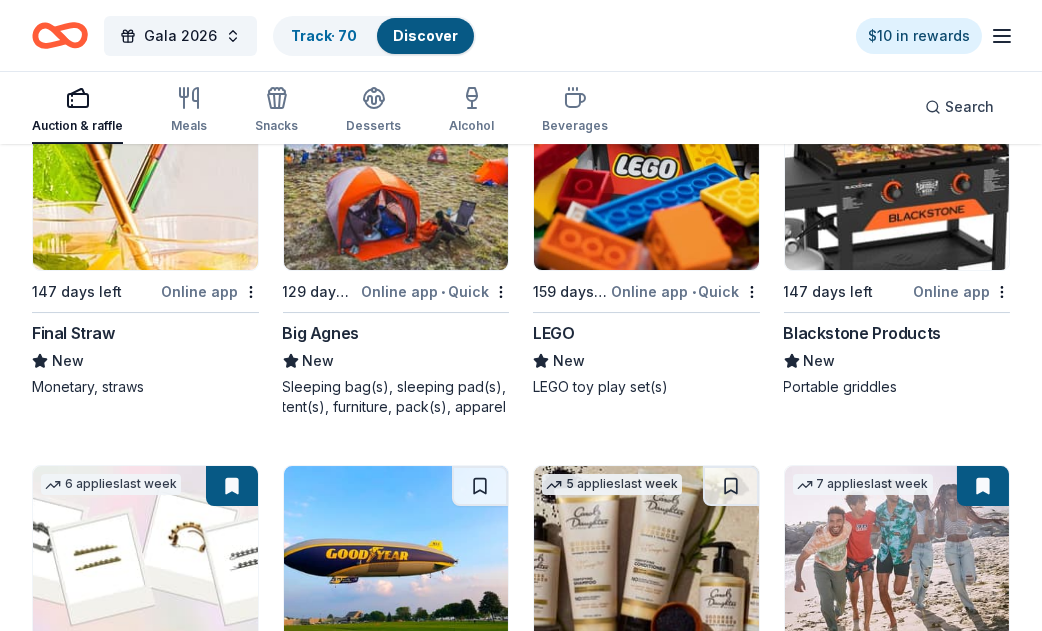 click at bounding box center [897, 175] 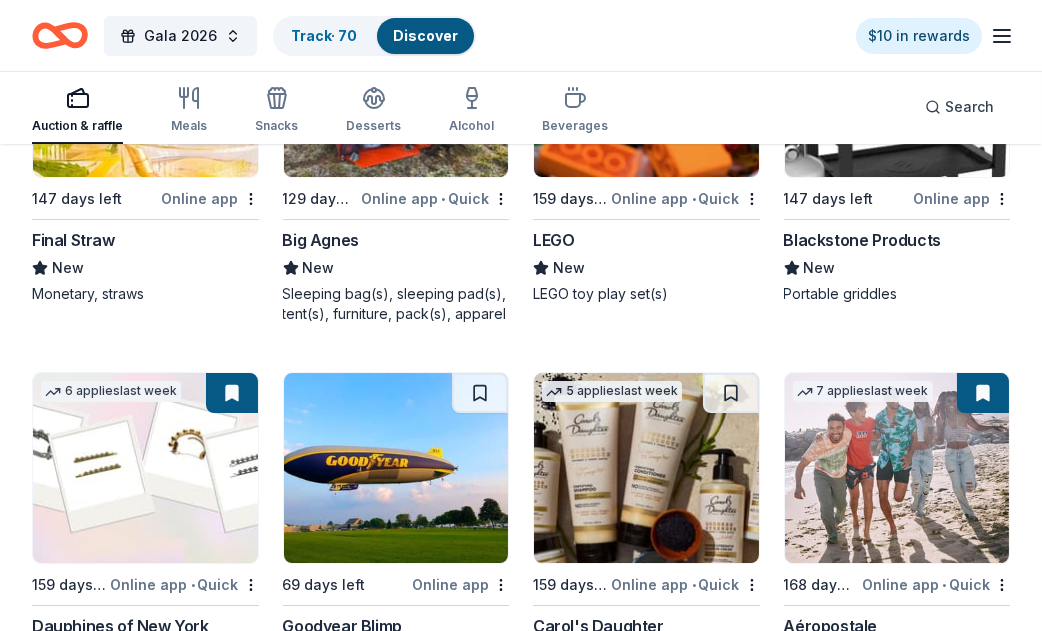 scroll, scrollTop: 18856, scrollLeft: 0, axis: vertical 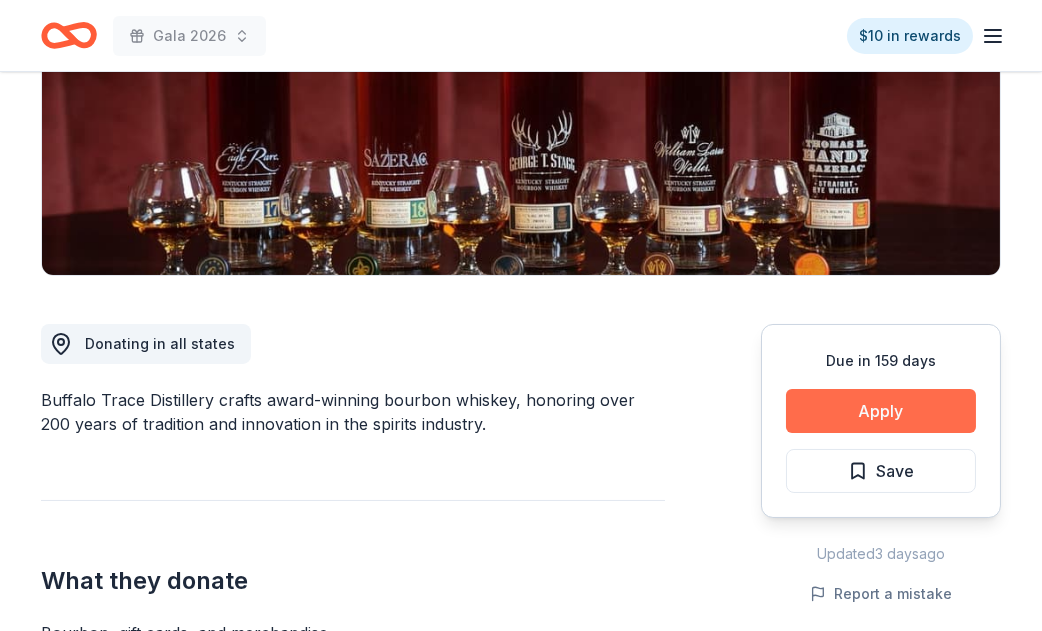 click on "Apply" at bounding box center [881, 411] 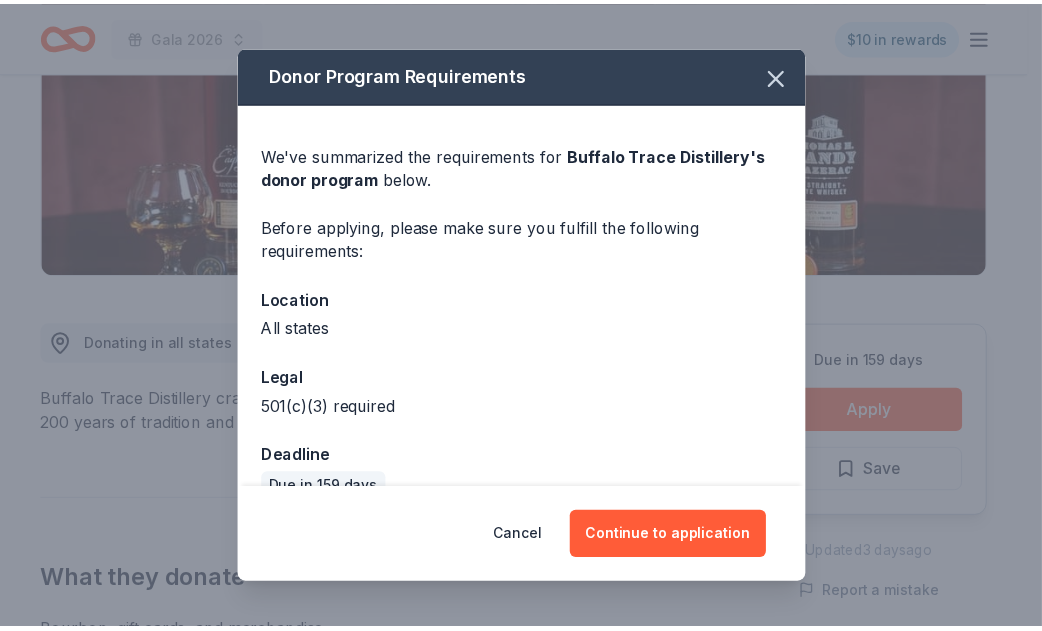 scroll, scrollTop: 36, scrollLeft: 0, axis: vertical 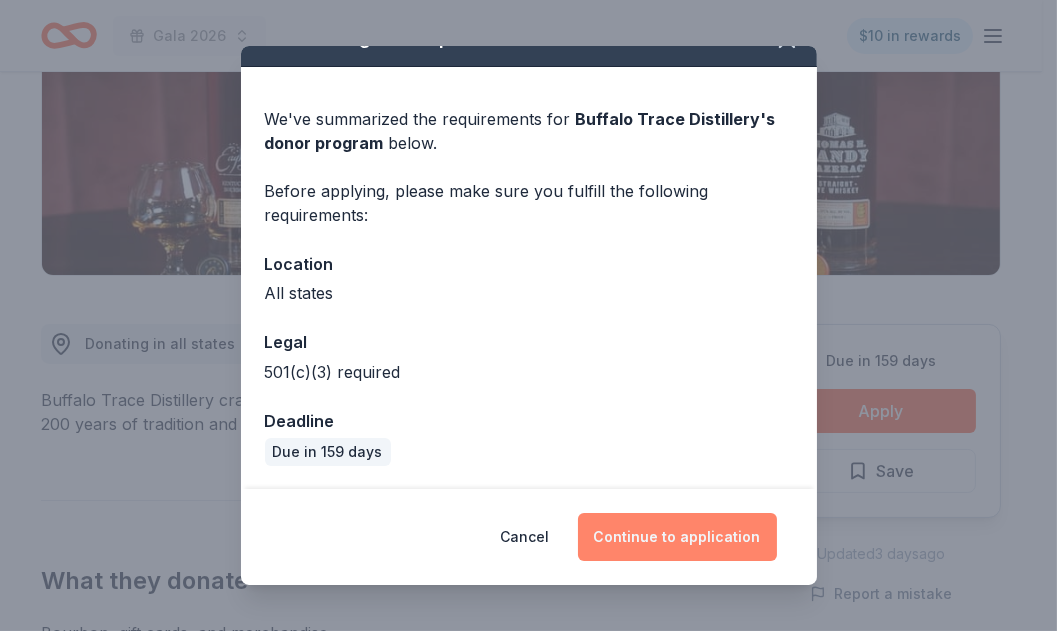 click on "Continue to application" at bounding box center [677, 537] 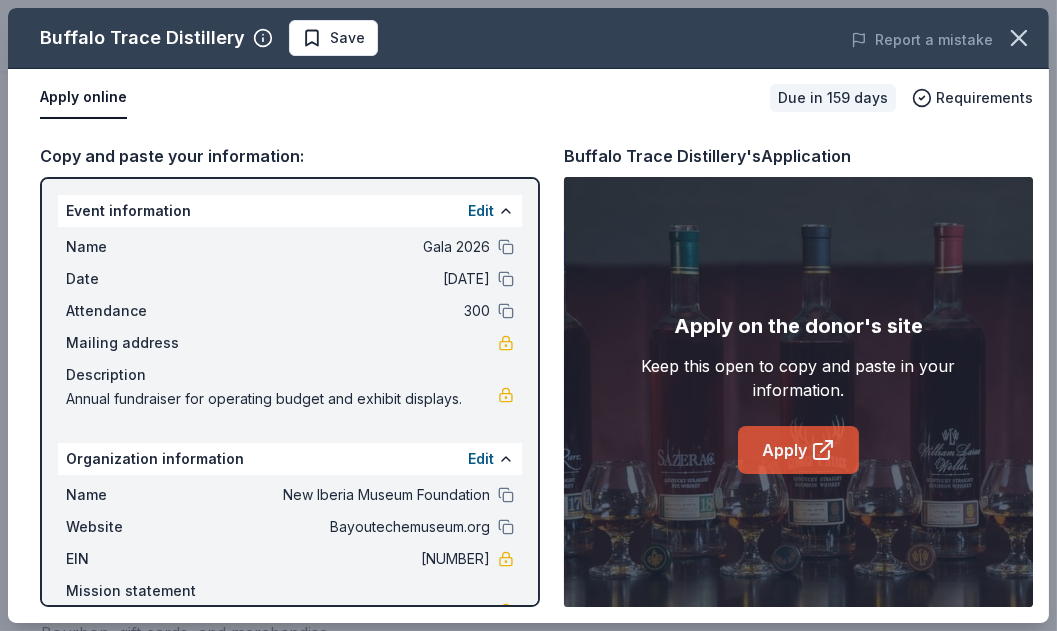 click on "Apply" at bounding box center (798, 450) 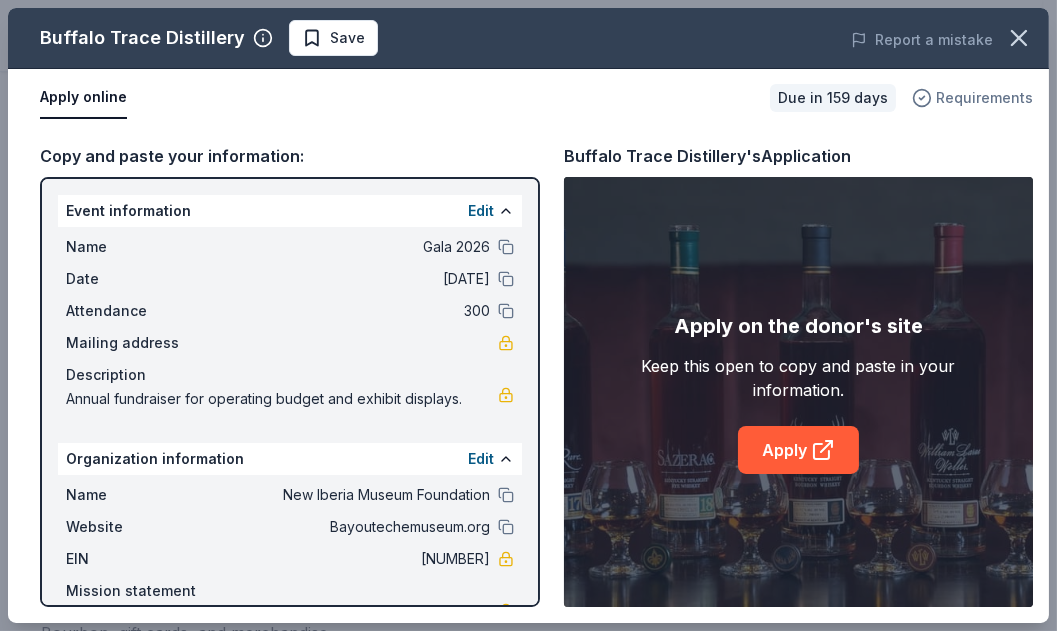 click on "Requirements" at bounding box center [984, 98] 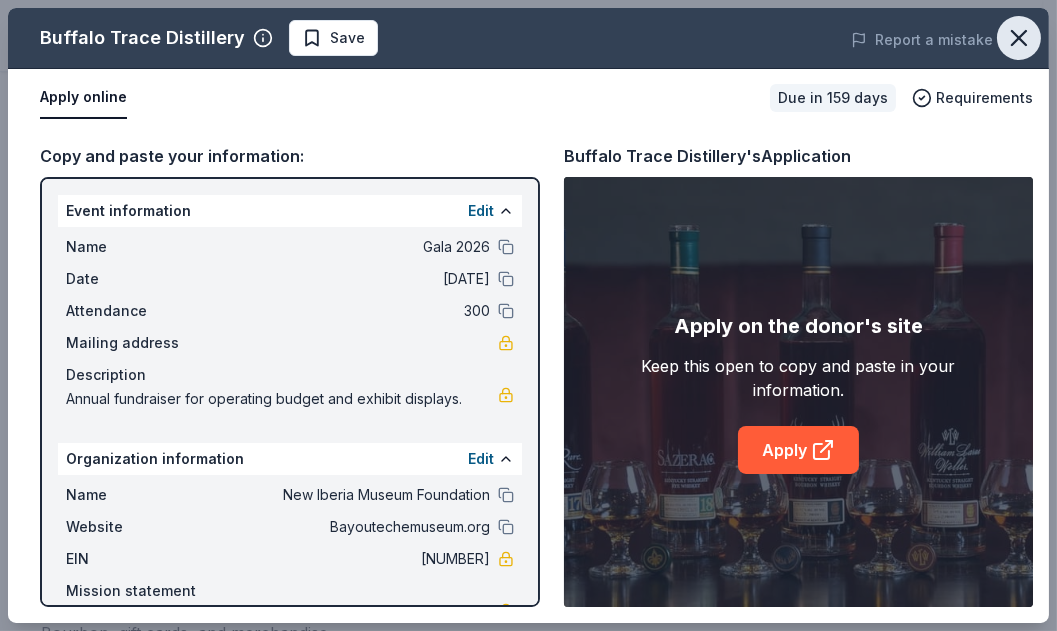 click 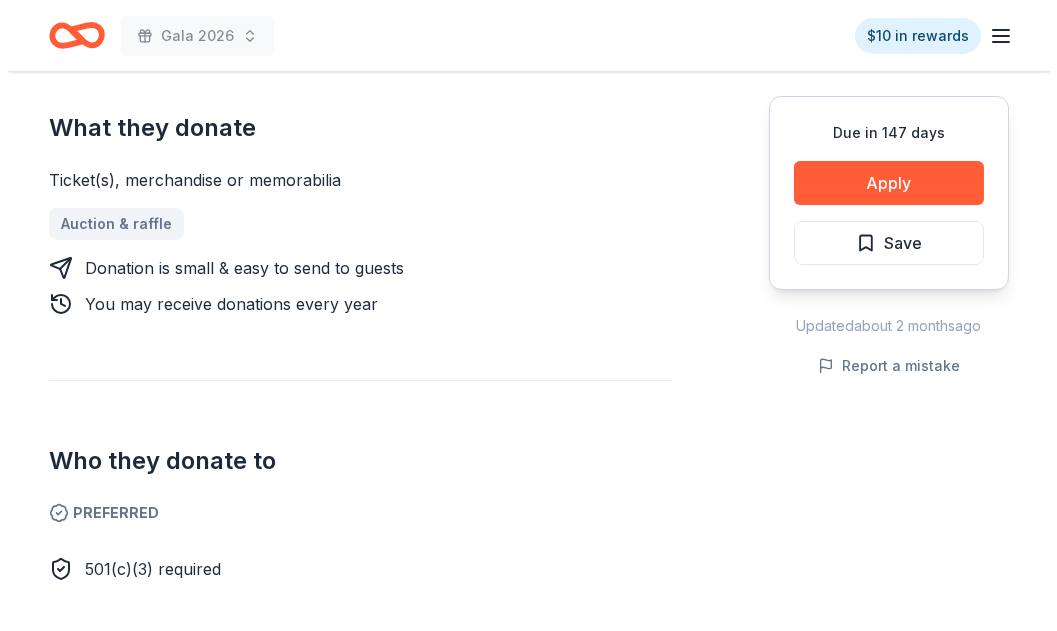 scroll, scrollTop: 999, scrollLeft: 0, axis: vertical 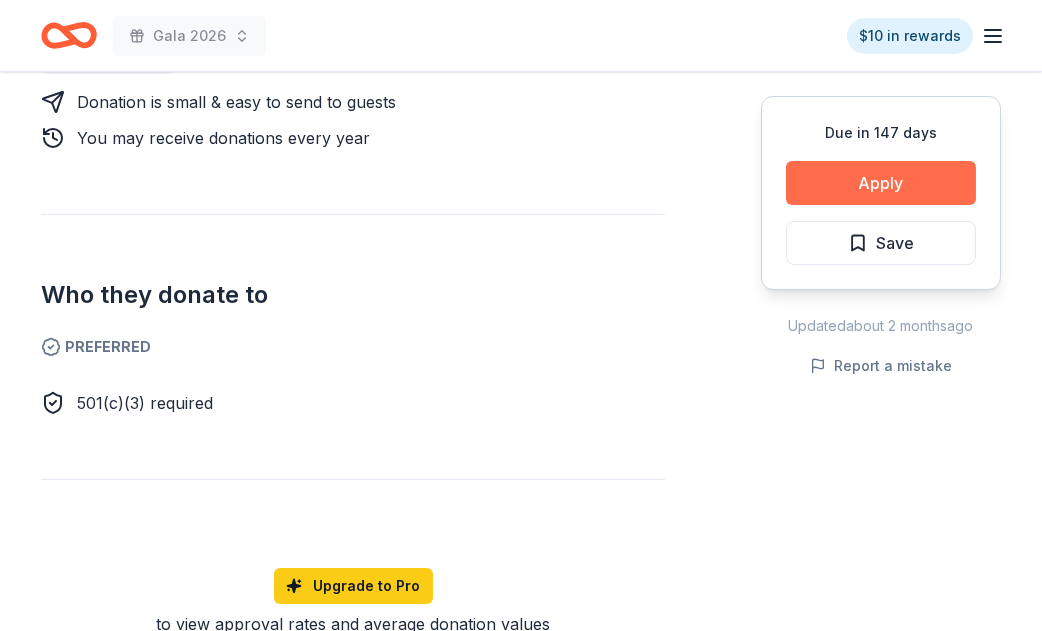 click on "Apply" at bounding box center (881, 183) 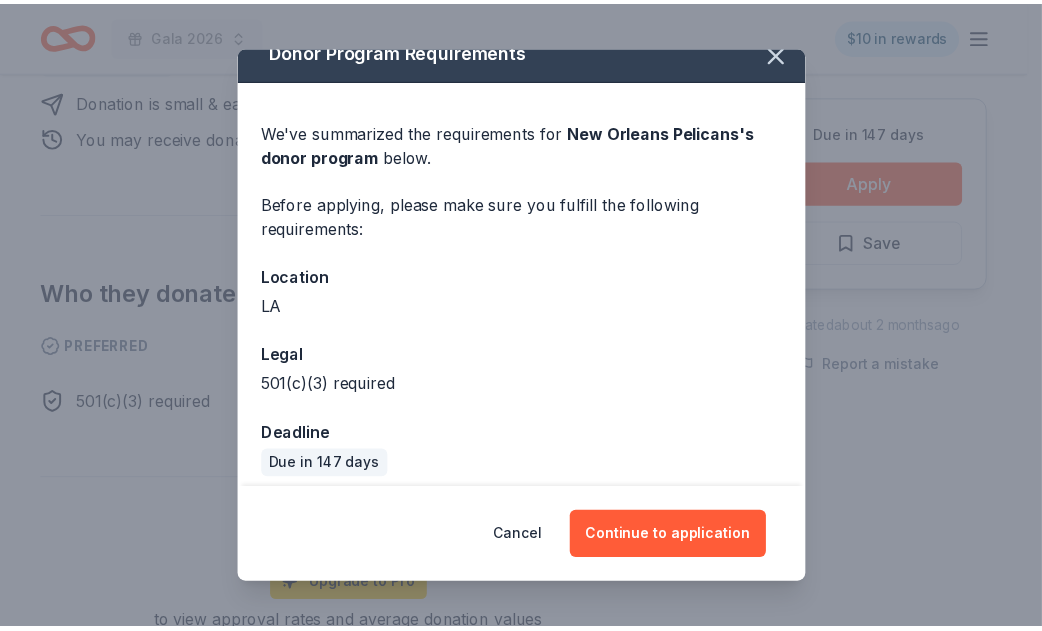 scroll, scrollTop: 36, scrollLeft: 0, axis: vertical 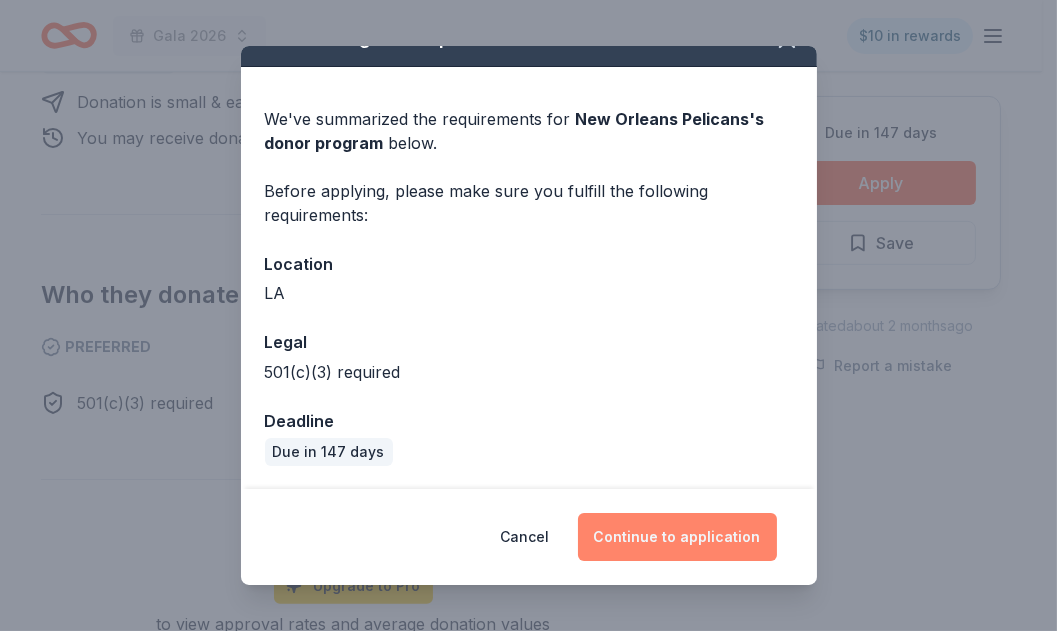 click on "Continue to application" at bounding box center [677, 537] 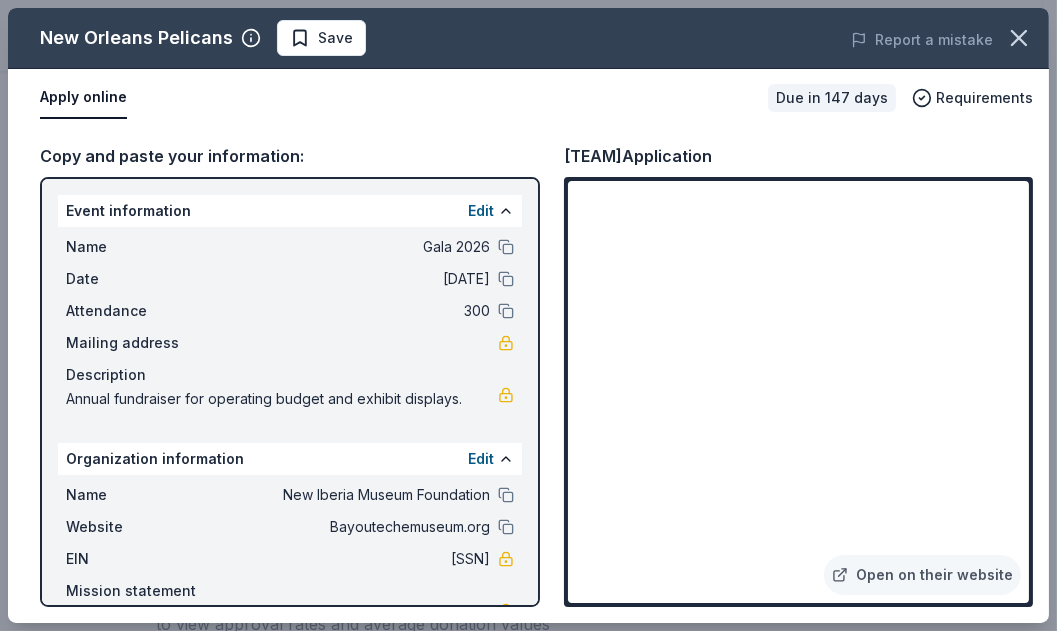 click on "Apply online" at bounding box center [396, 98] 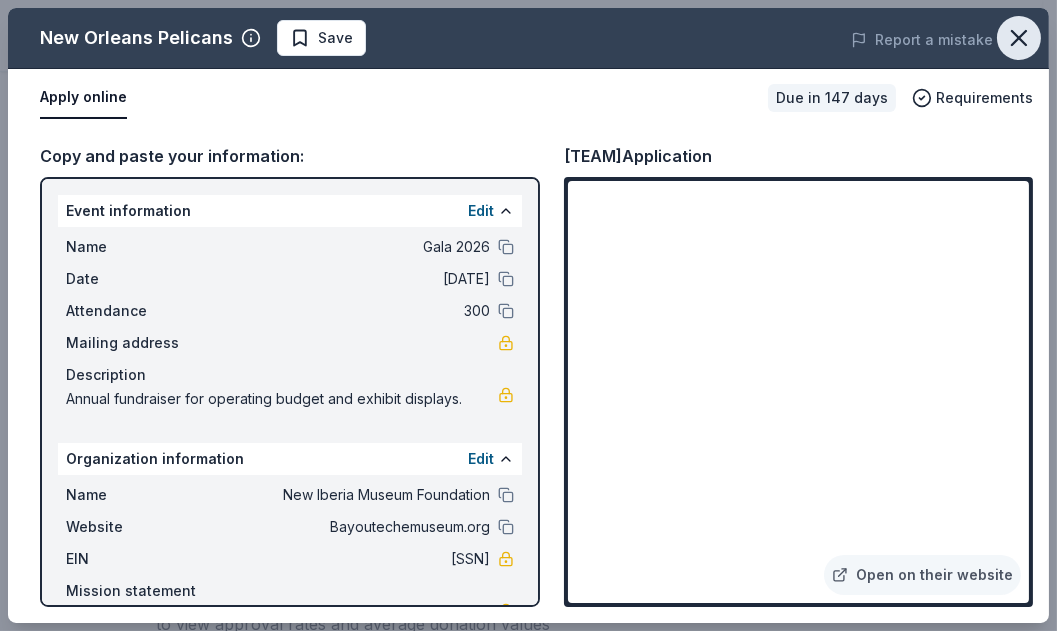 click 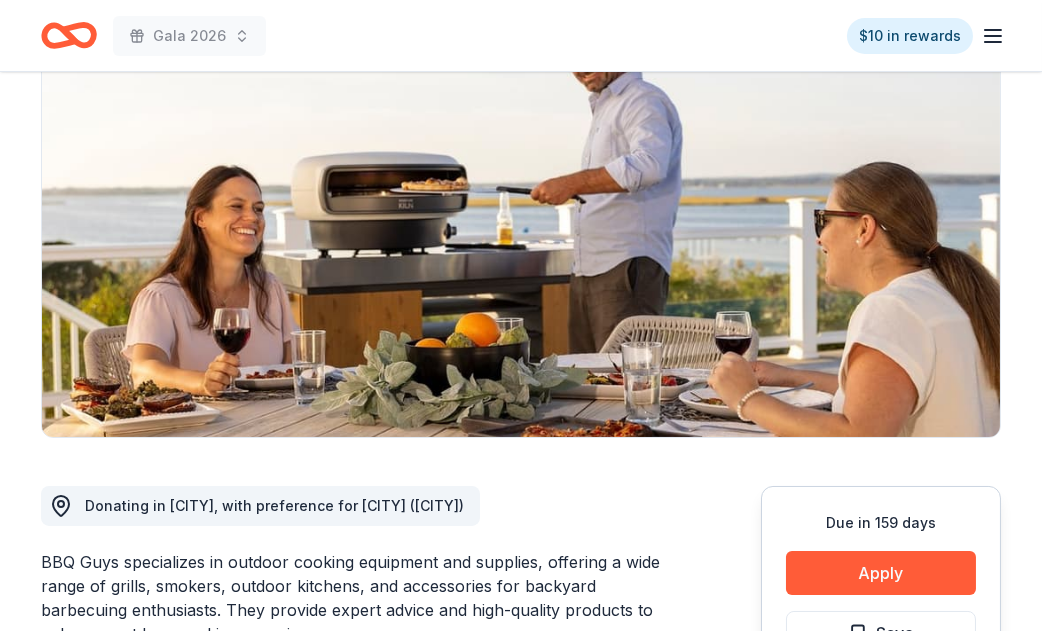 scroll, scrollTop: 166, scrollLeft: 0, axis: vertical 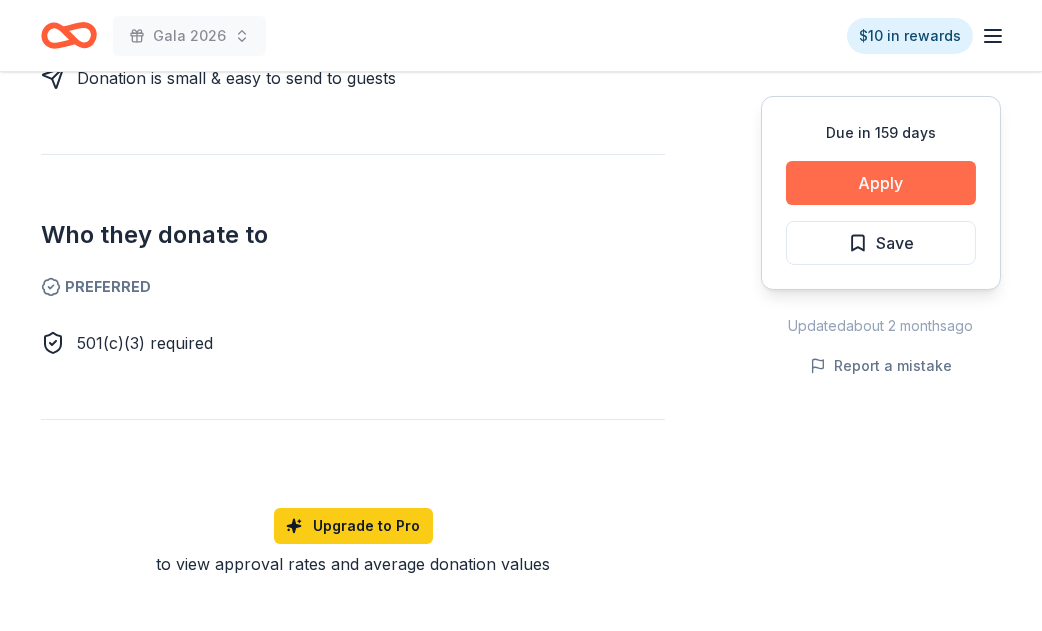 click on "Apply" at bounding box center (881, 183) 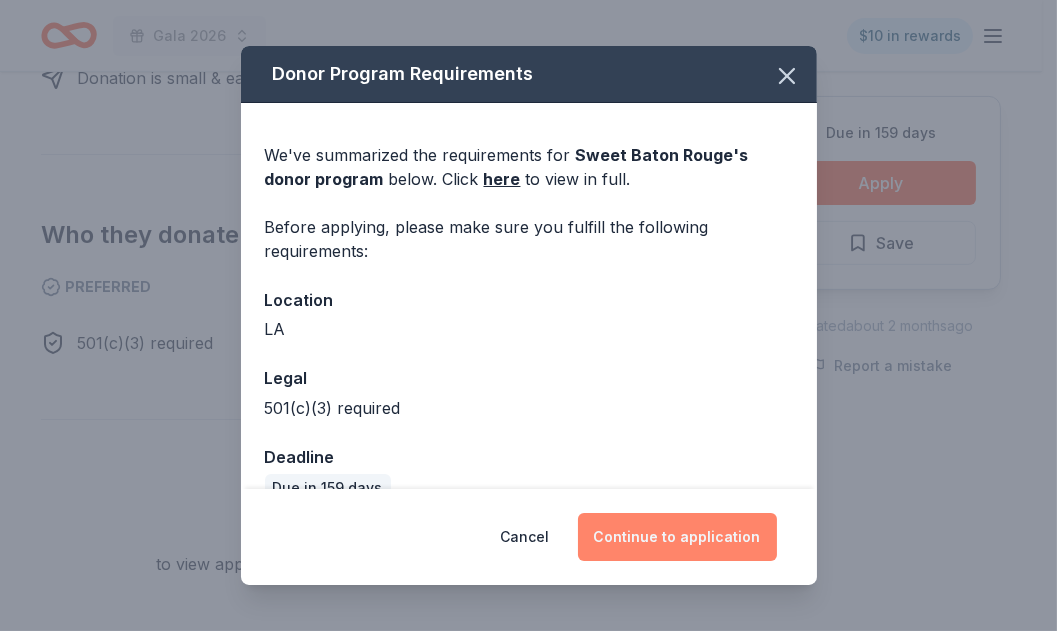 click on "Continue to application" at bounding box center [677, 537] 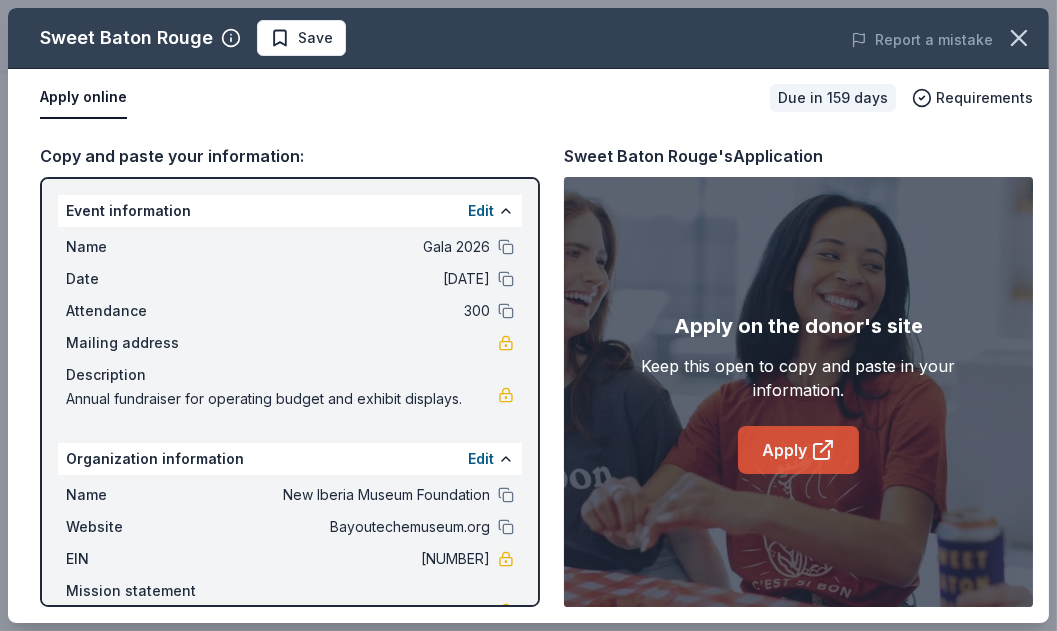 click on "Apply" at bounding box center [798, 450] 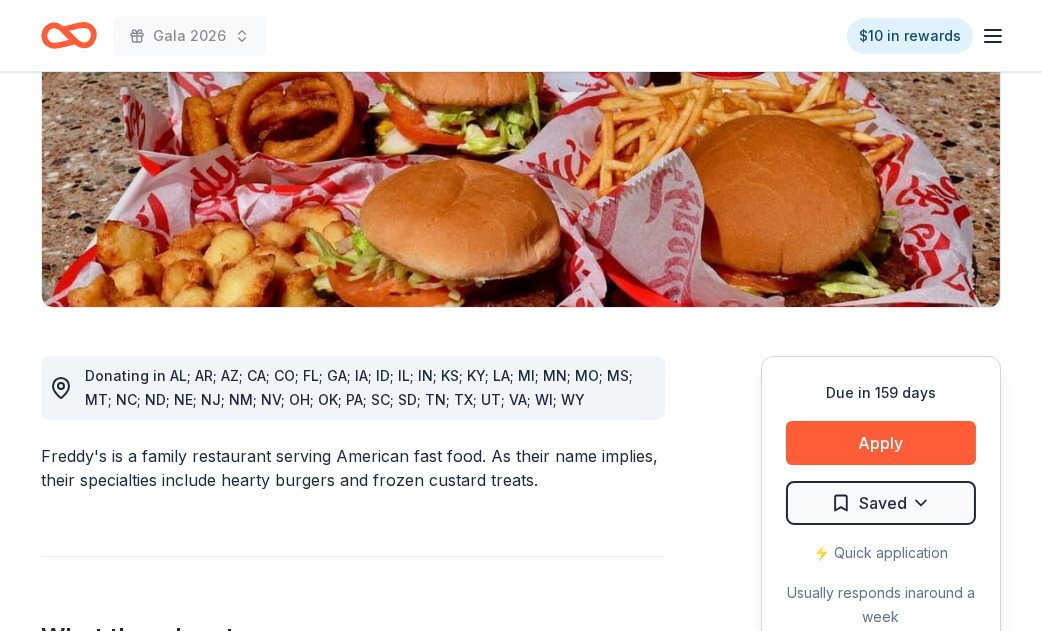 scroll, scrollTop: 332, scrollLeft: 0, axis: vertical 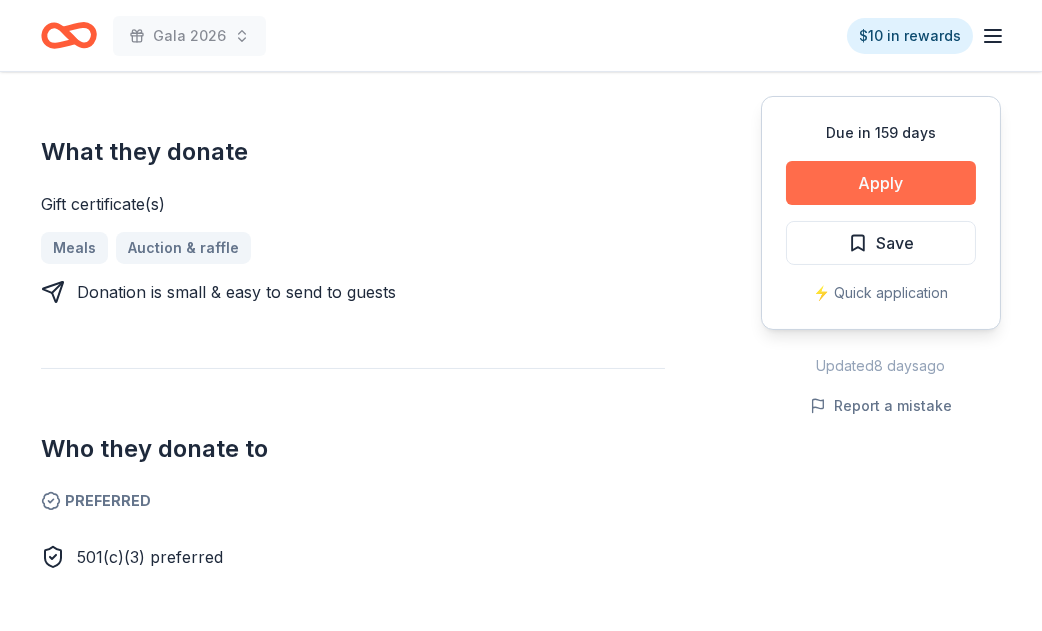 click on "Apply" at bounding box center [881, 183] 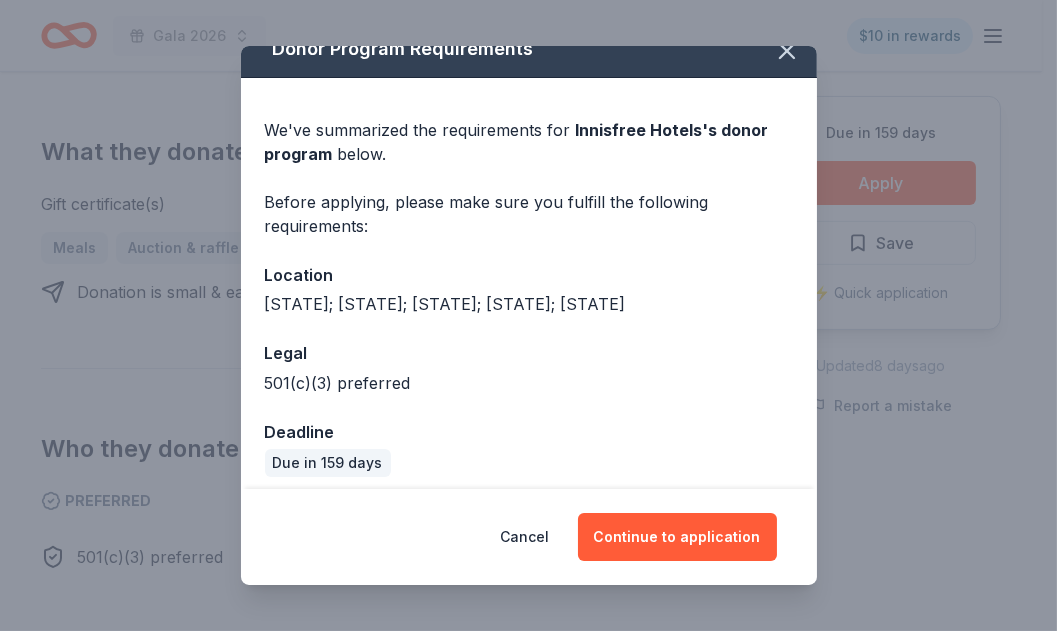 scroll, scrollTop: 36, scrollLeft: 0, axis: vertical 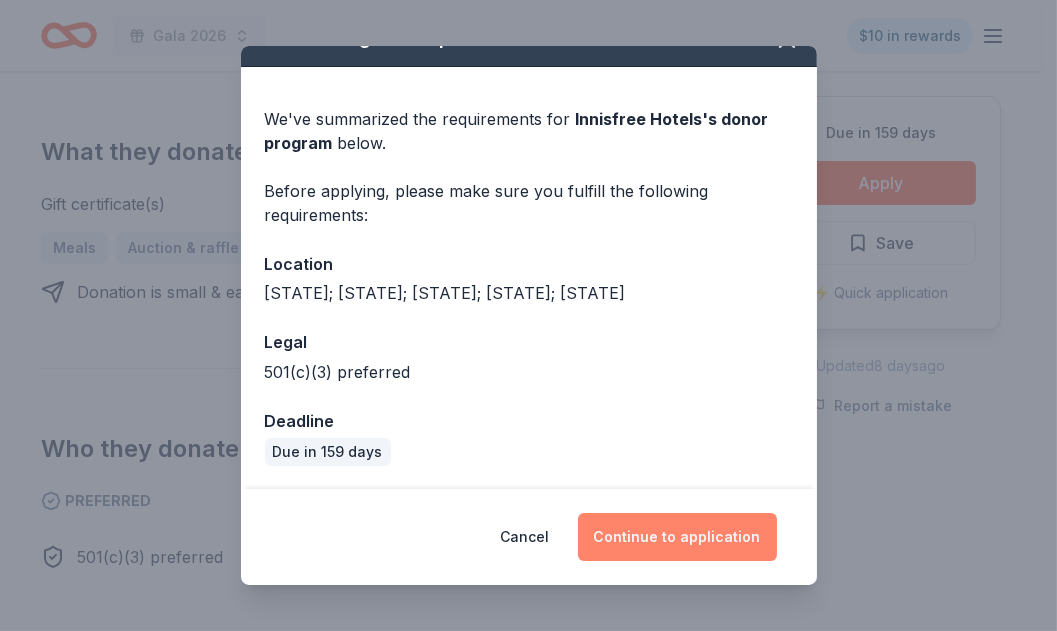 click on "Continue to application" at bounding box center [677, 537] 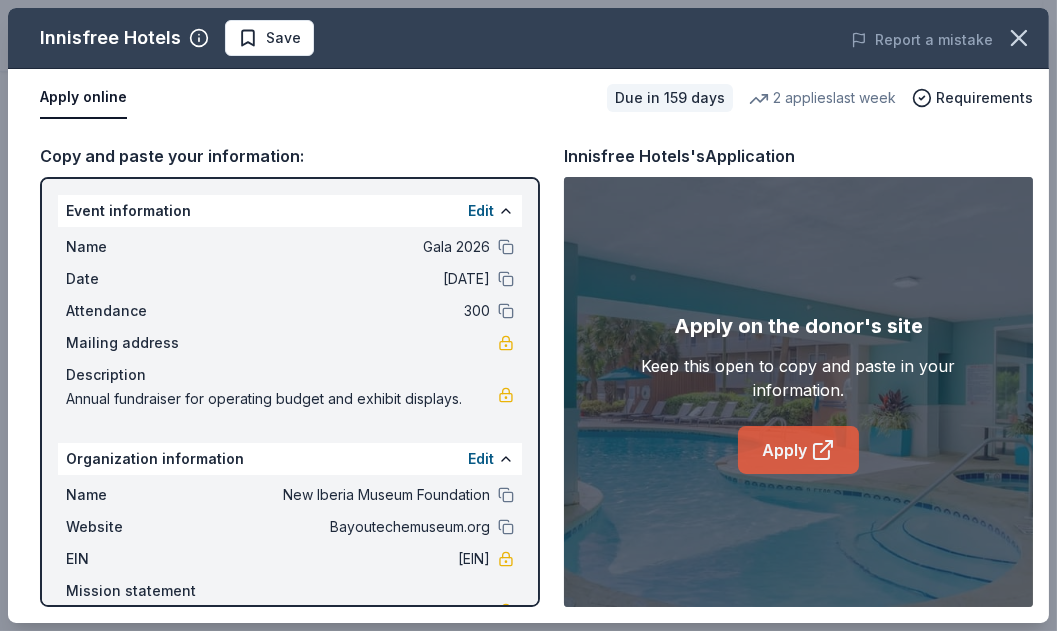 click on "Apply" at bounding box center [798, 450] 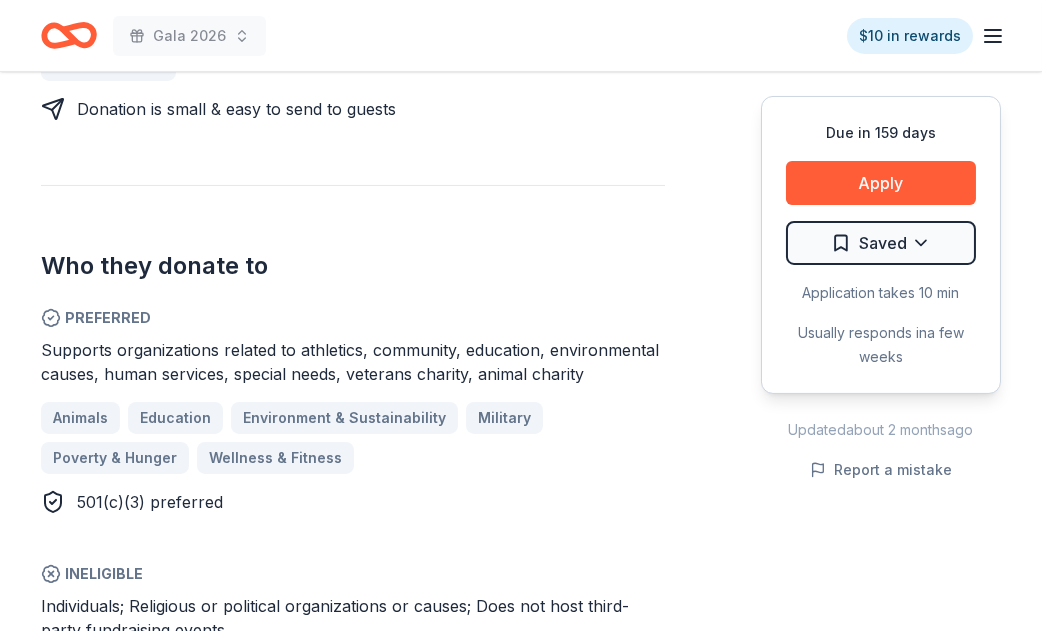 scroll, scrollTop: 499, scrollLeft: 0, axis: vertical 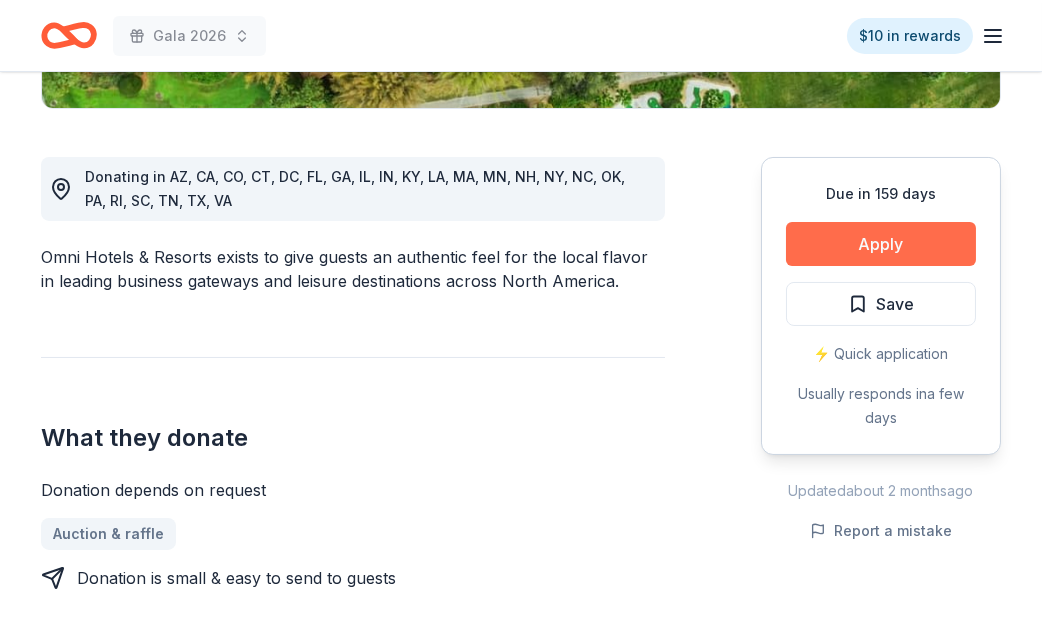 click on "Apply" at bounding box center [881, 244] 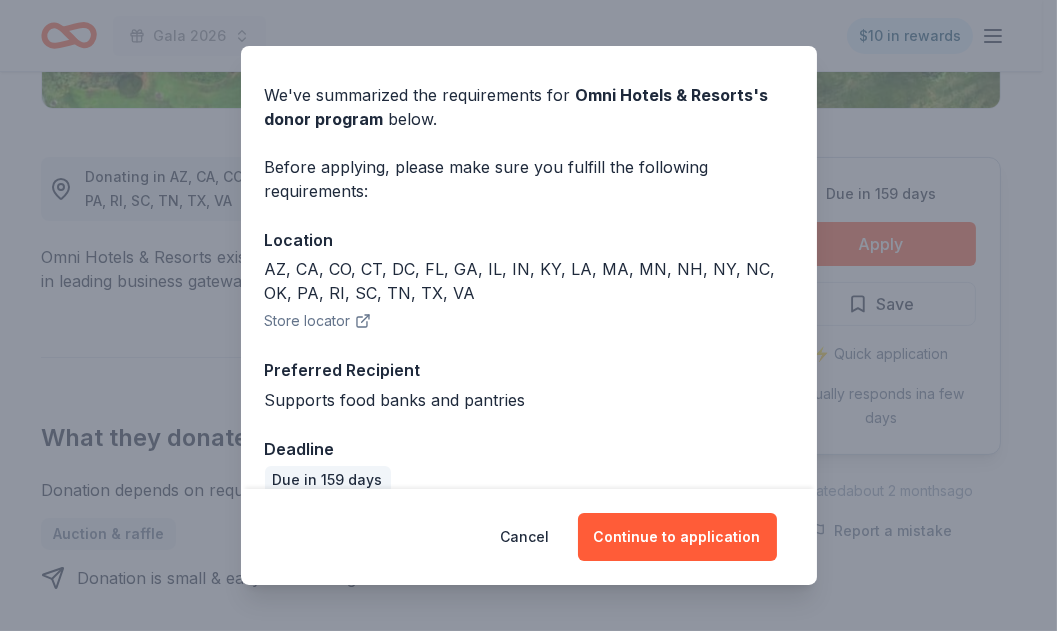 scroll, scrollTop: 88, scrollLeft: 0, axis: vertical 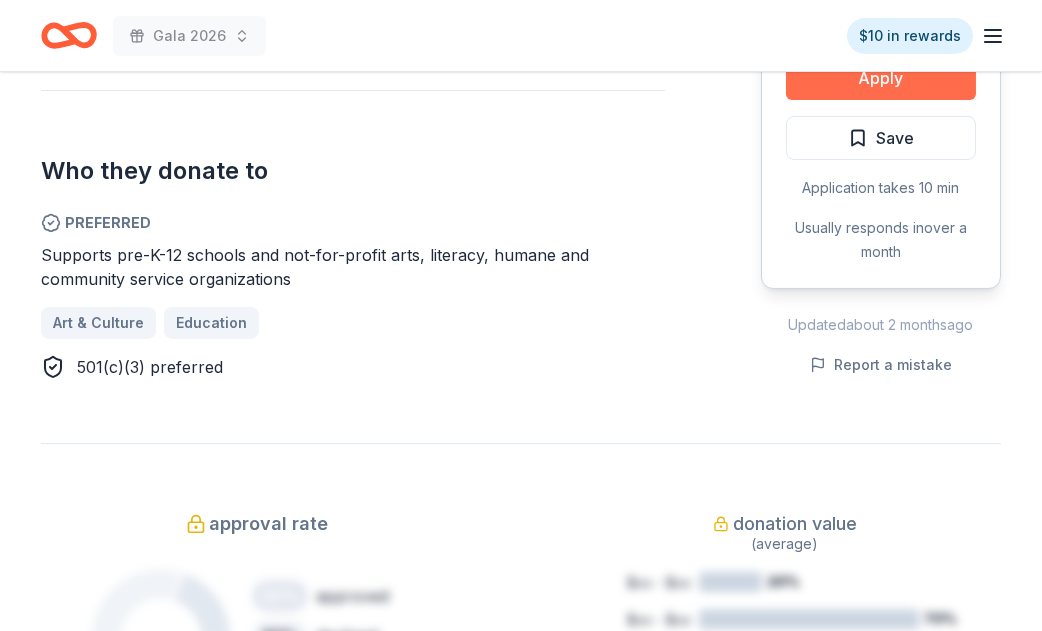 click on "Apply" at bounding box center [881, 78] 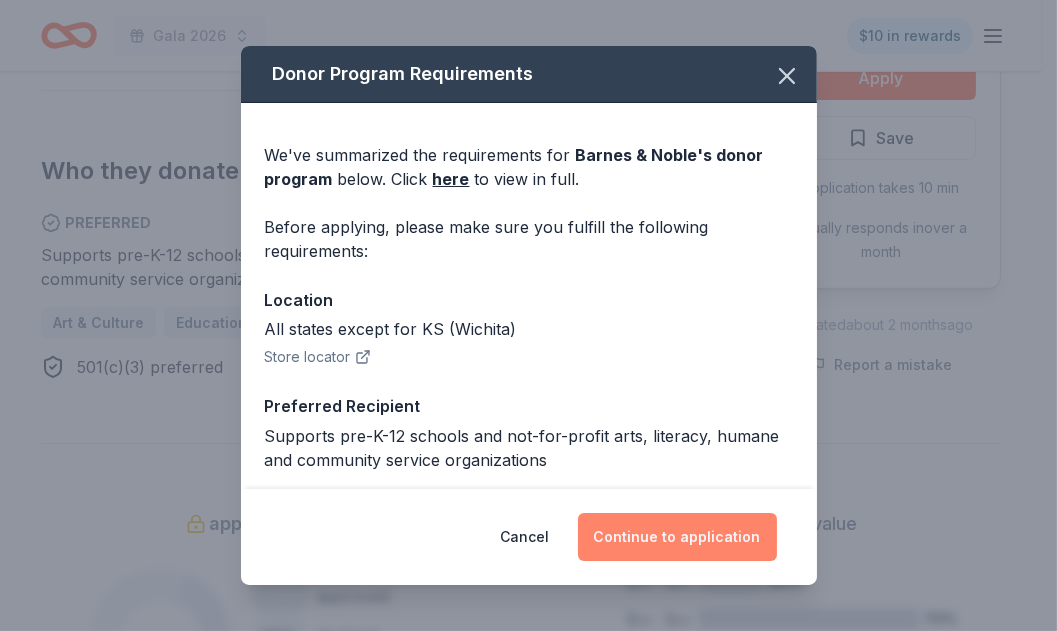 click on "Continue to application" at bounding box center (677, 537) 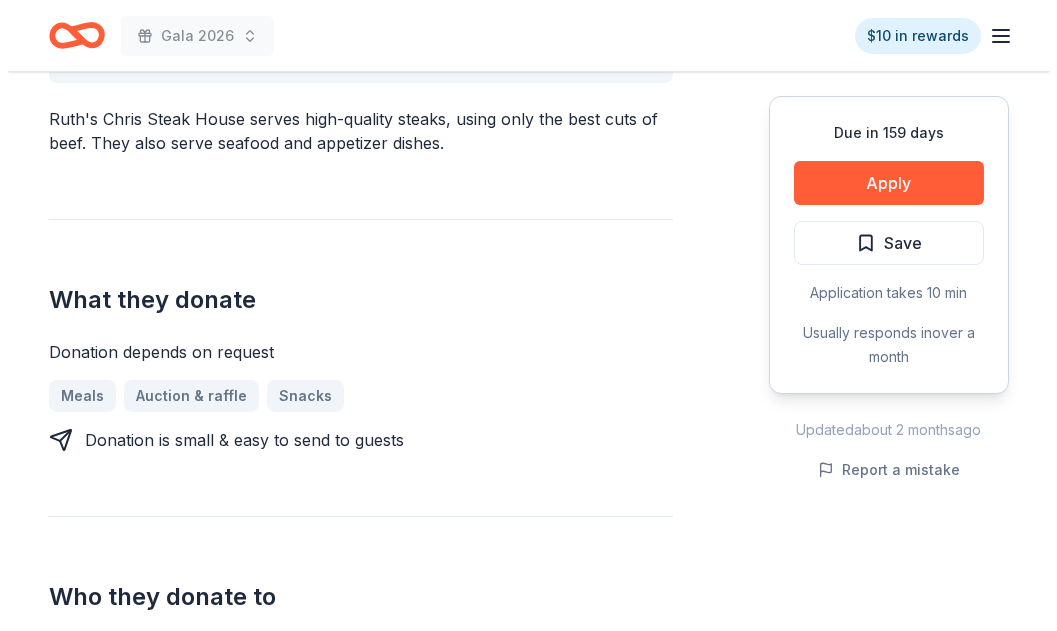 scroll, scrollTop: 666, scrollLeft: 0, axis: vertical 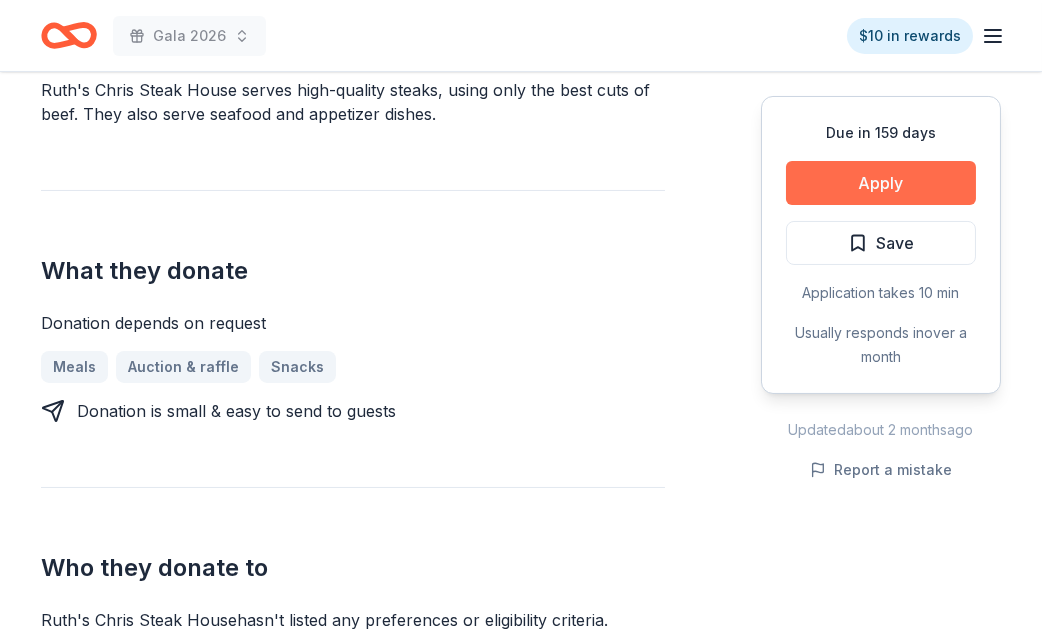 click on "Apply" at bounding box center (881, 183) 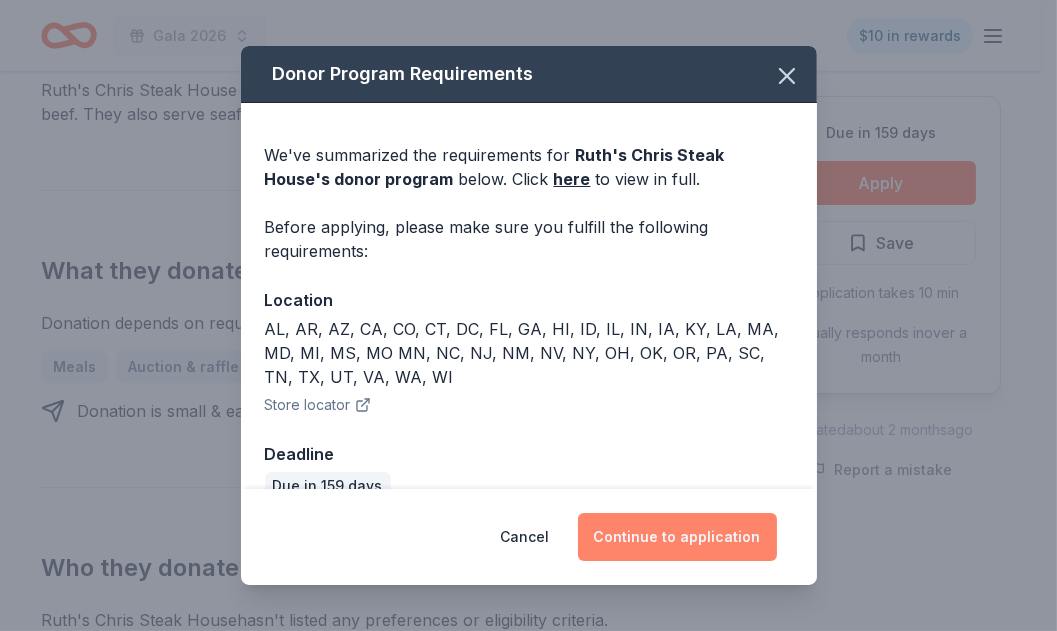 click on "Continue to application" at bounding box center (677, 537) 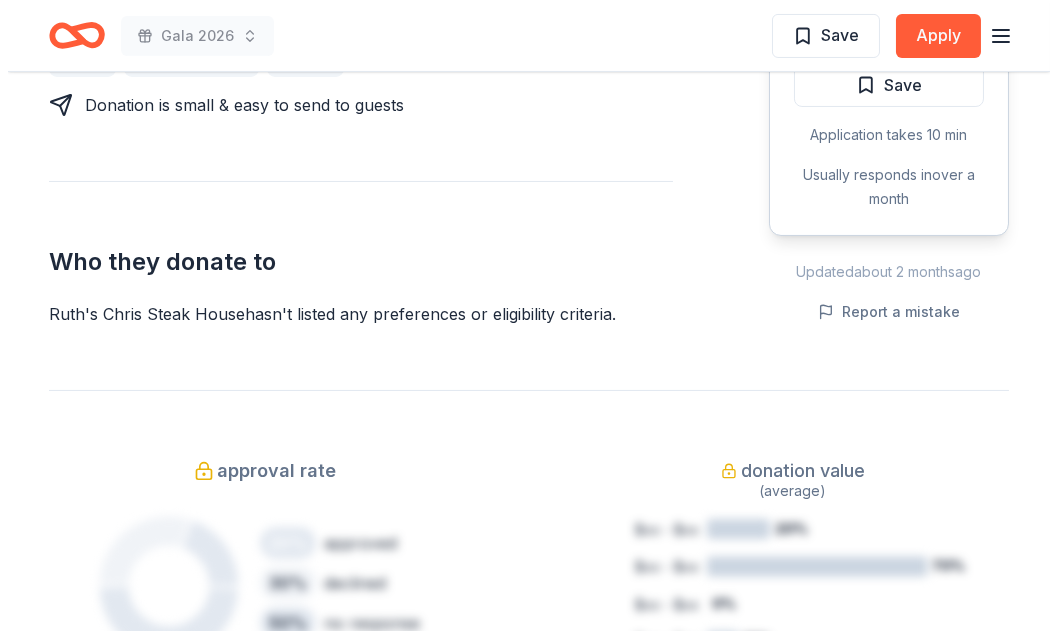 scroll, scrollTop: 999, scrollLeft: 0, axis: vertical 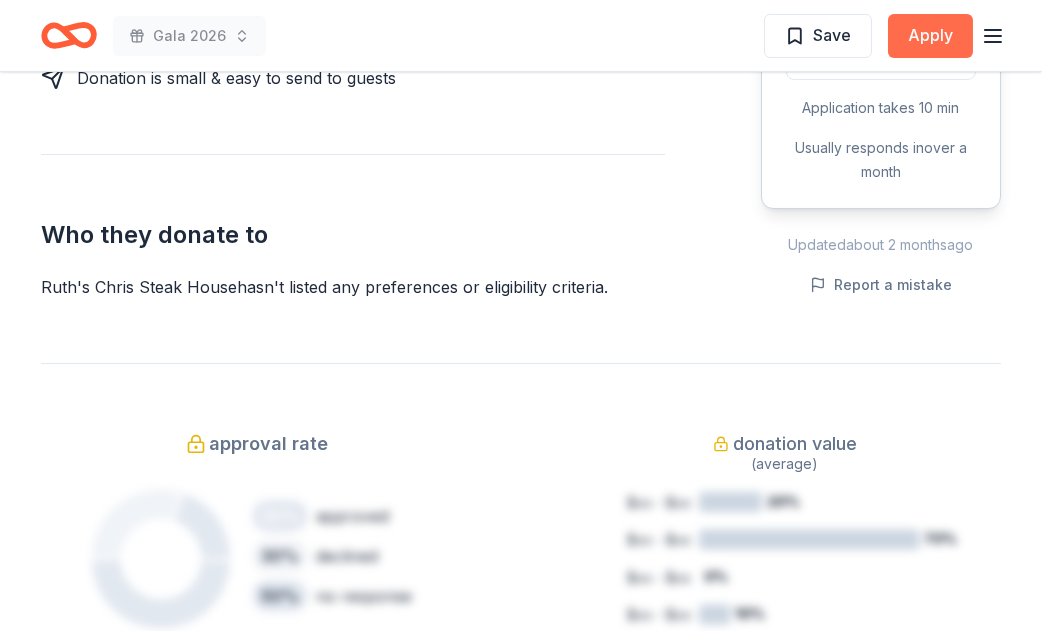 click on "Apply" at bounding box center [930, 36] 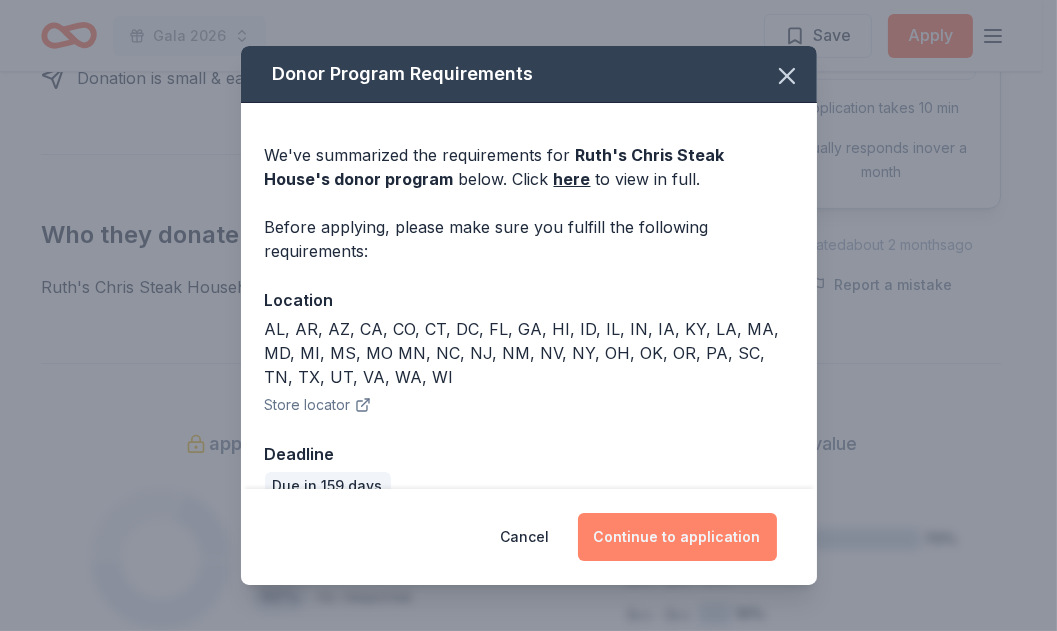 click on "Continue to application" at bounding box center [677, 537] 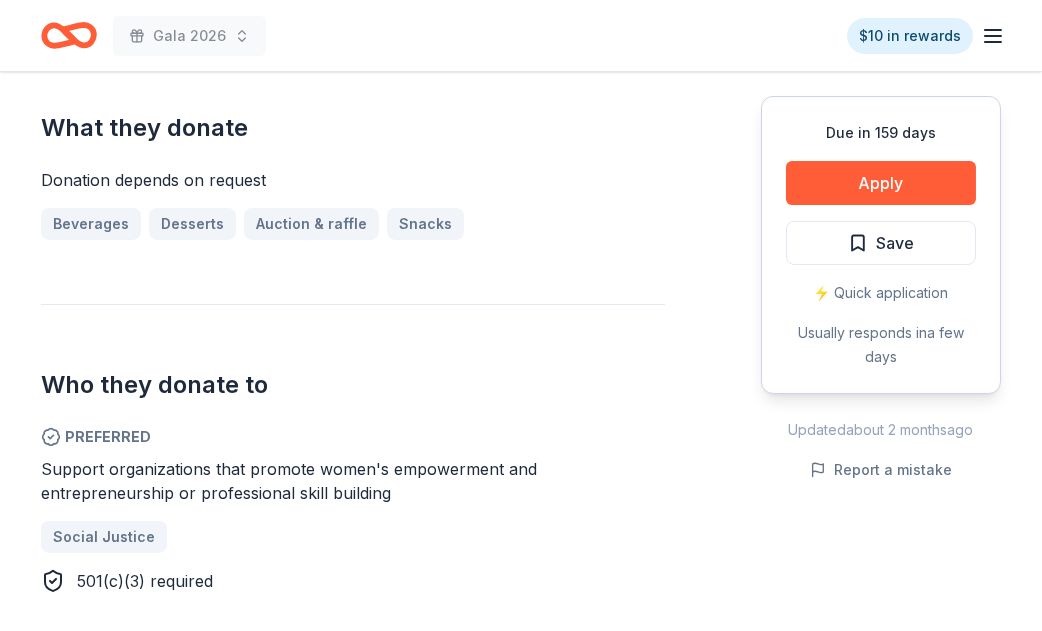 scroll, scrollTop: 999, scrollLeft: 0, axis: vertical 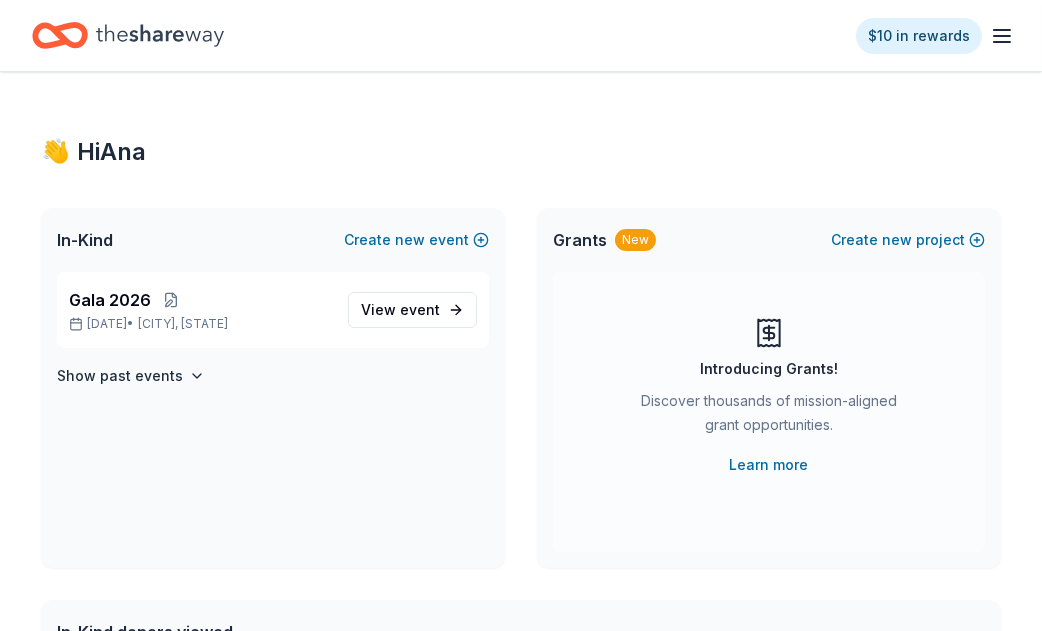 click 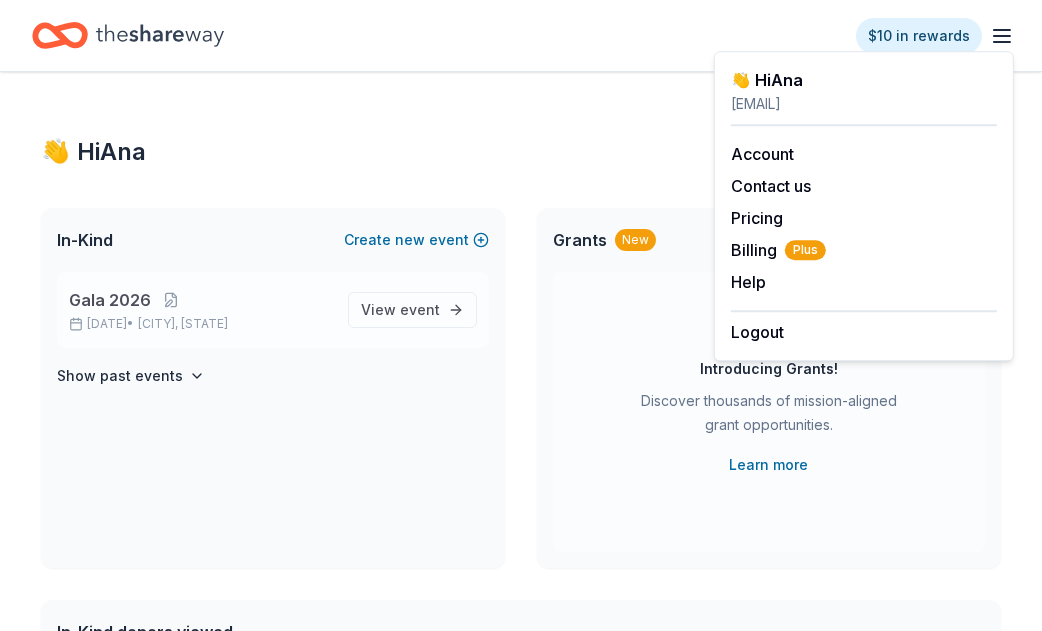 click on "[DATE]  •  [CITY], [STATE]" at bounding box center [200, 324] 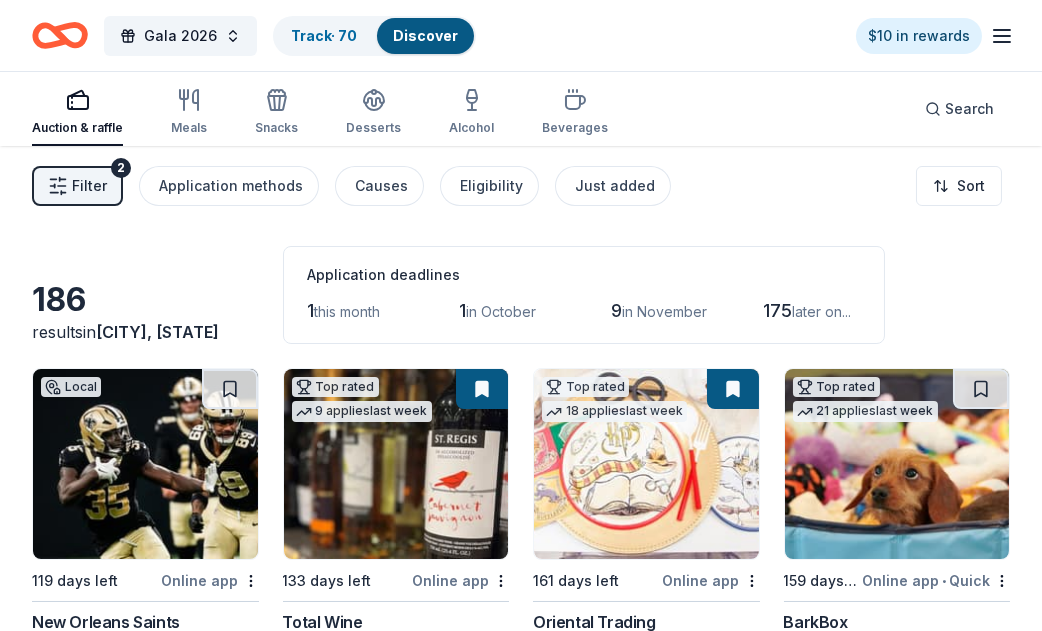 click on "this month" at bounding box center [348, 311] 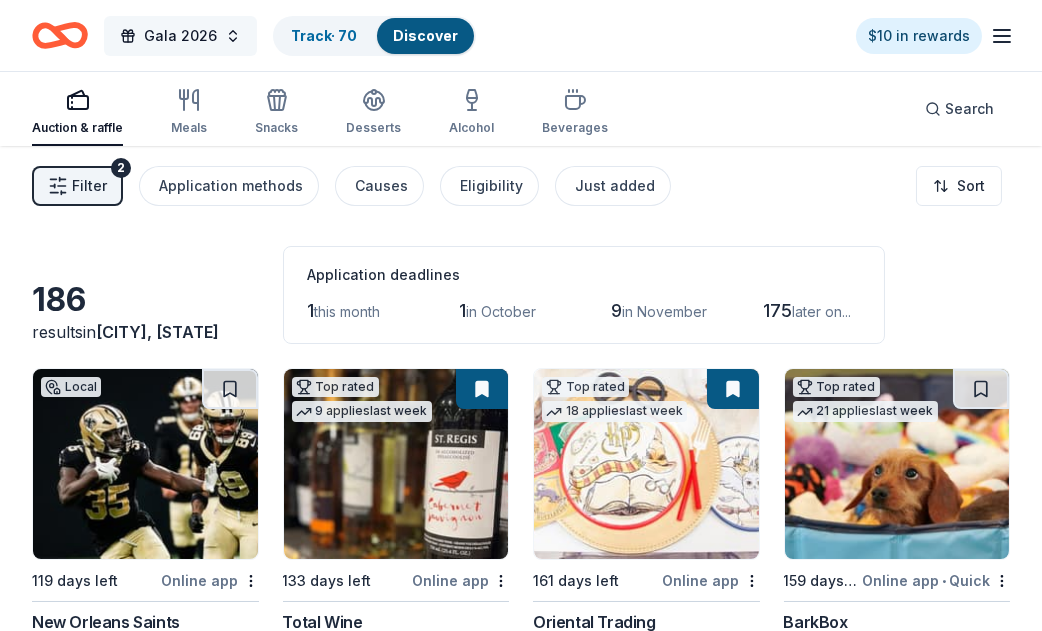 click on "Gala 2026" at bounding box center (180, 36) 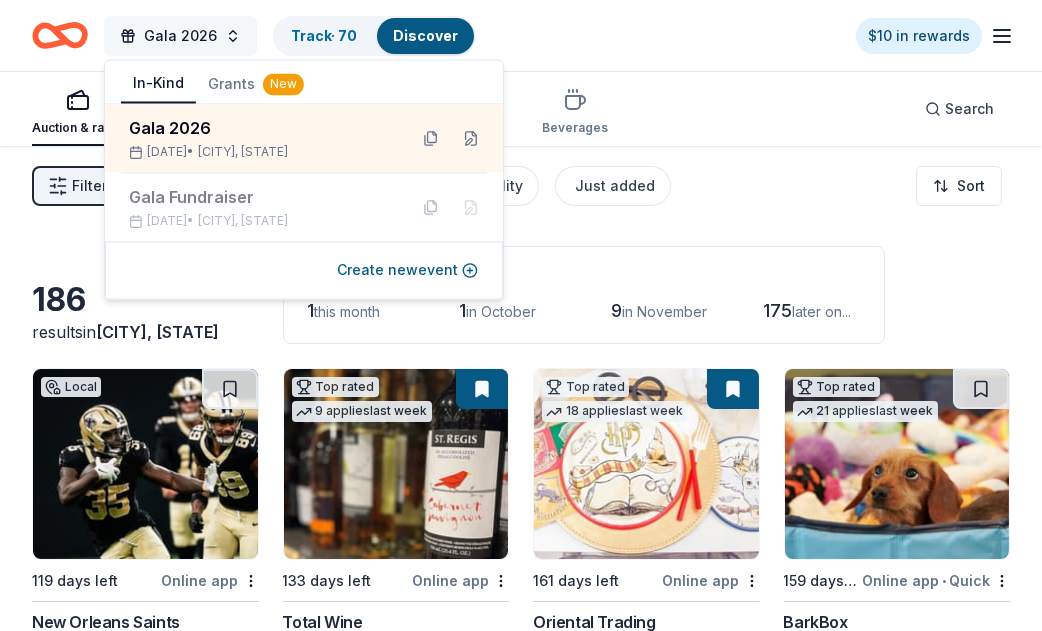 click on "Gala 2026" at bounding box center (180, 36) 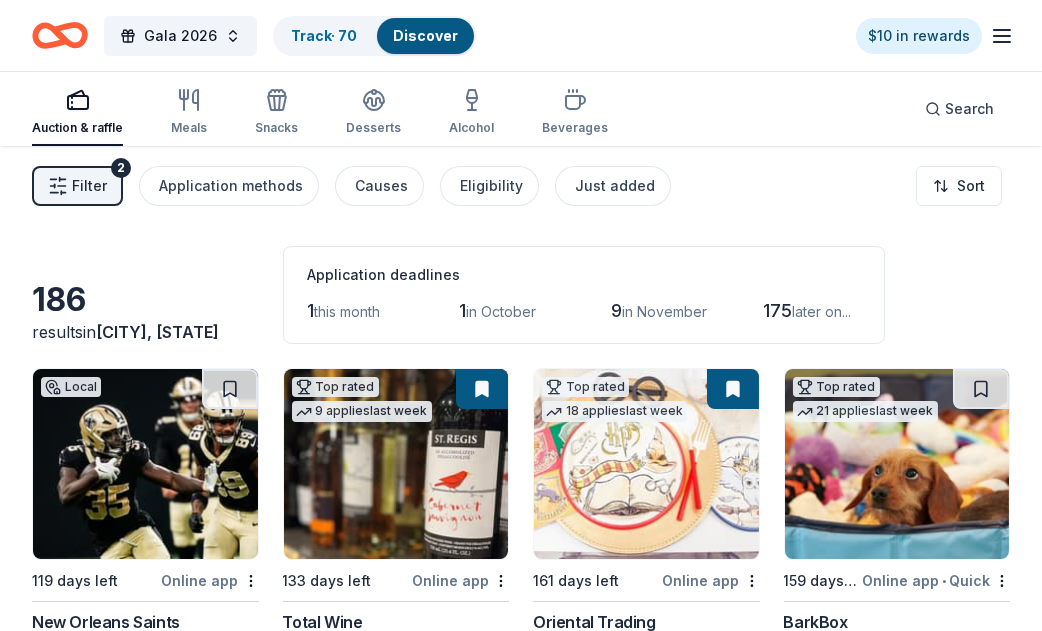 click on "Discover" at bounding box center [425, 35] 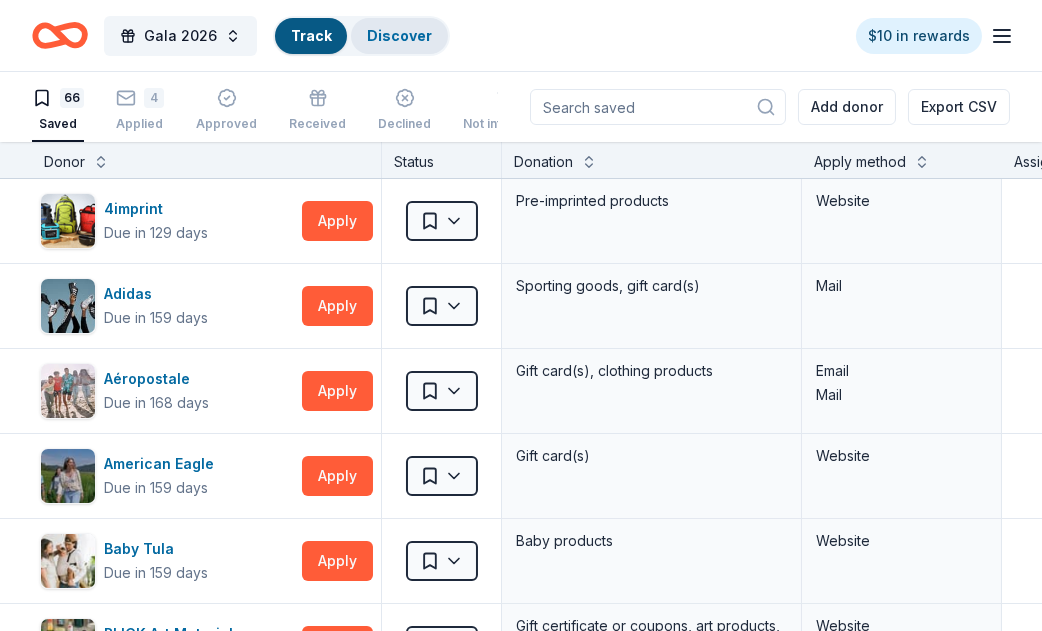 scroll, scrollTop: 0, scrollLeft: 0, axis: both 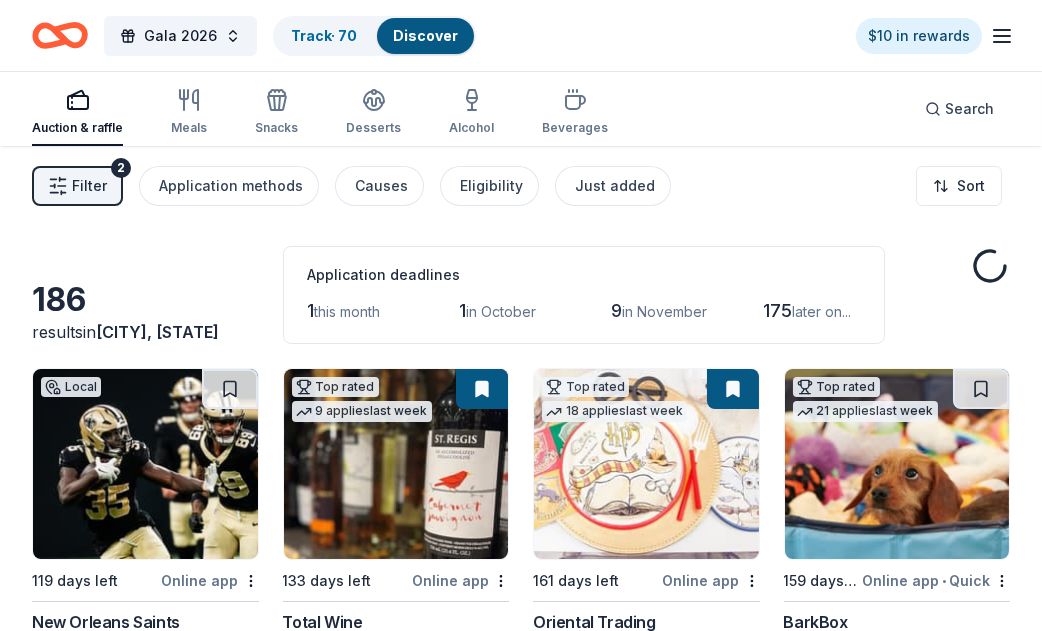 click on "Discover" at bounding box center [425, 35] 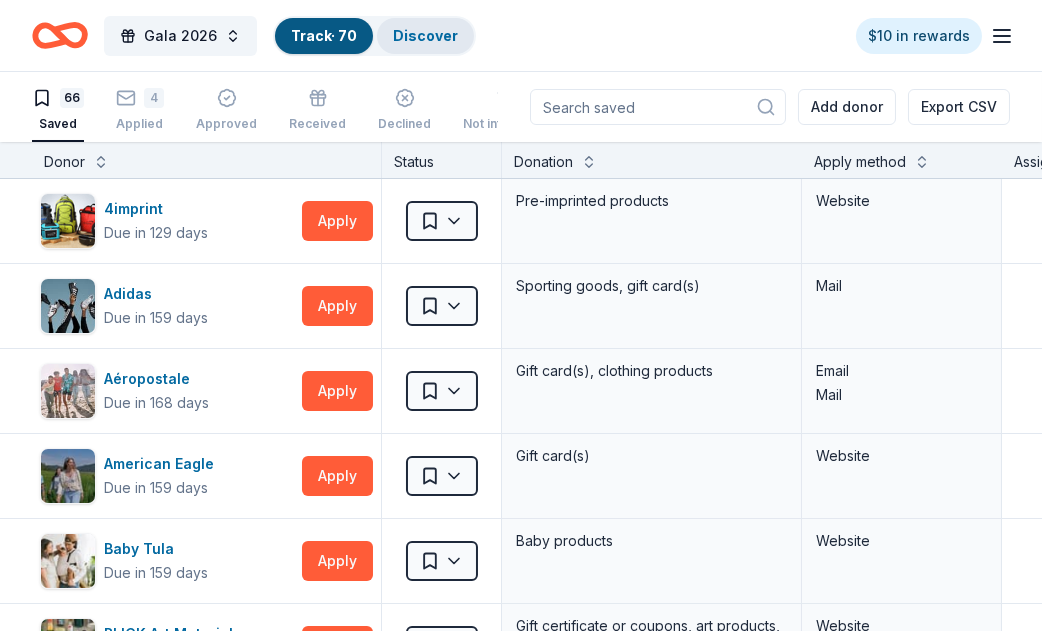 scroll, scrollTop: 0, scrollLeft: 0, axis: both 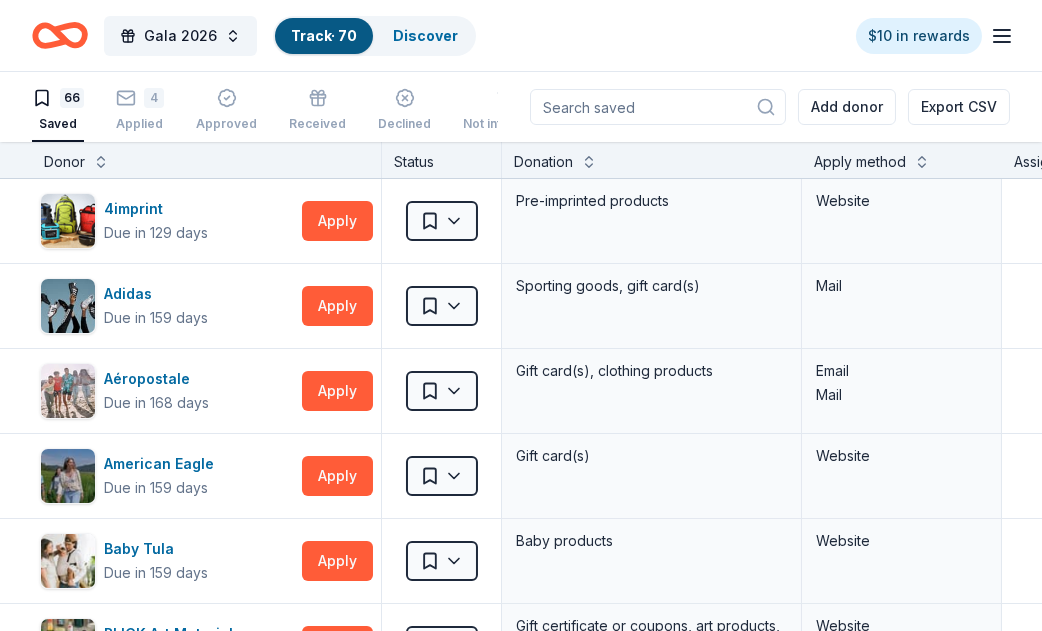 click on "Gala 2026 Track  · 70 Discover $10 in rewards" at bounding box center (521, 35) 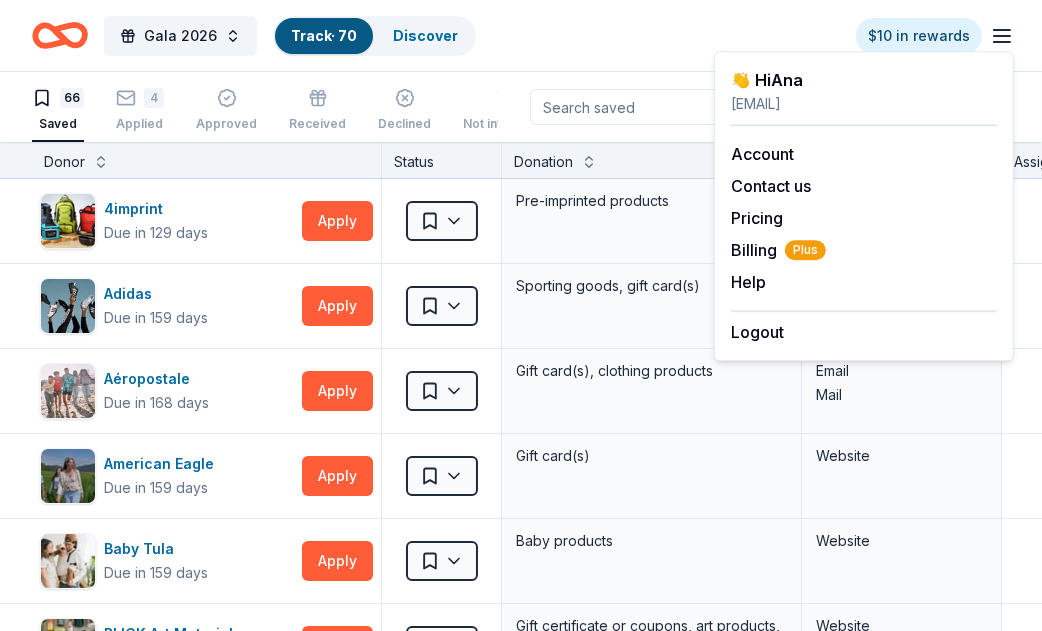click on "Gala 2026 Track  · 70 Discover $10 in rewards" at bounding box center (521, 35) 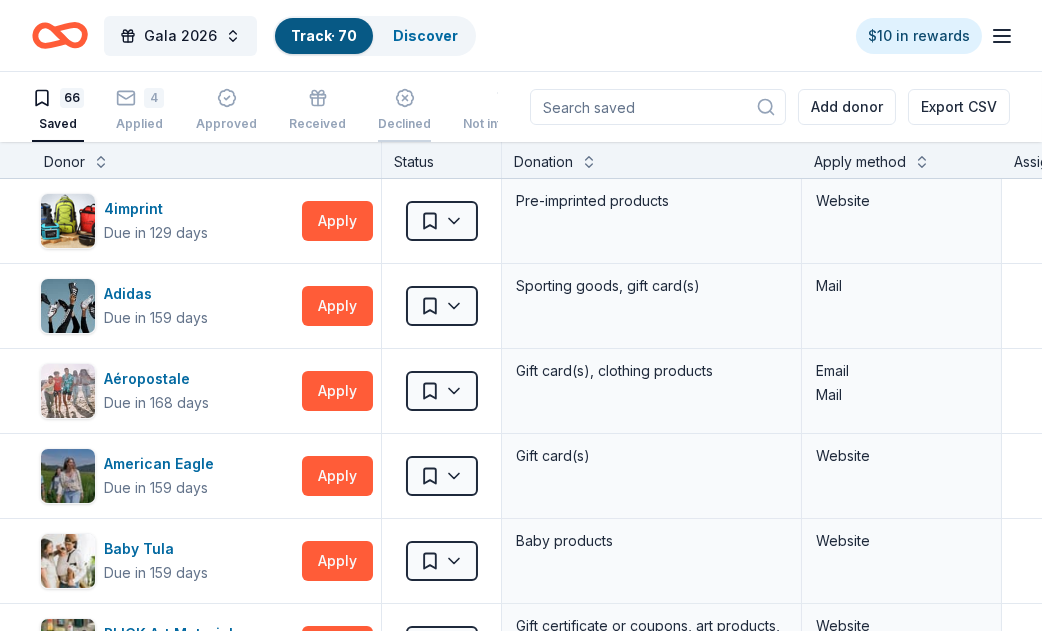 click 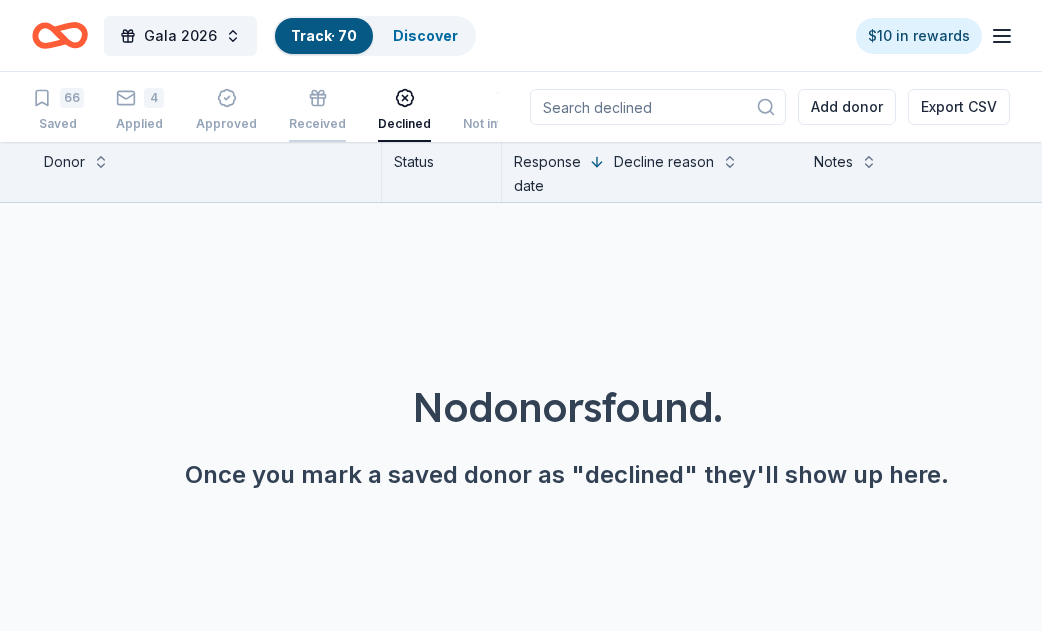 click 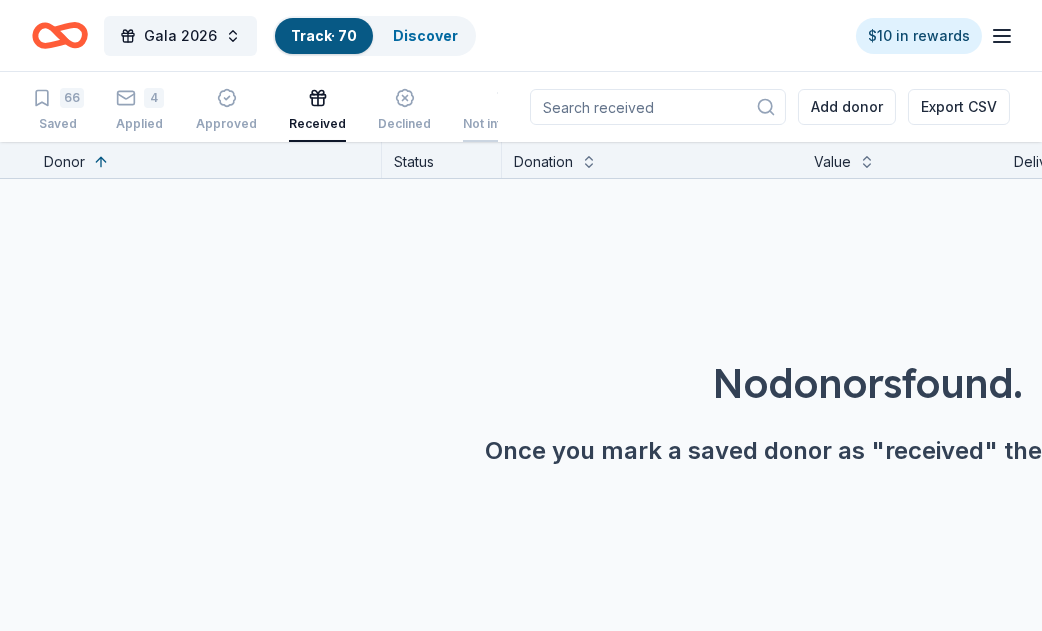click 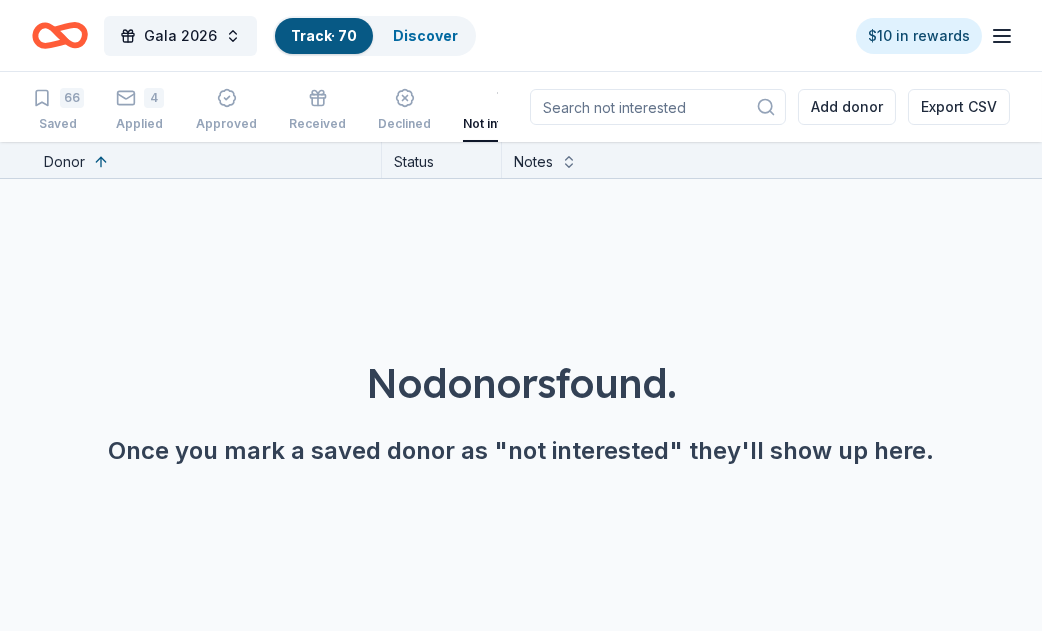 scroll, scrollTop: 0, scrollLeft: 8, axis: horizontal 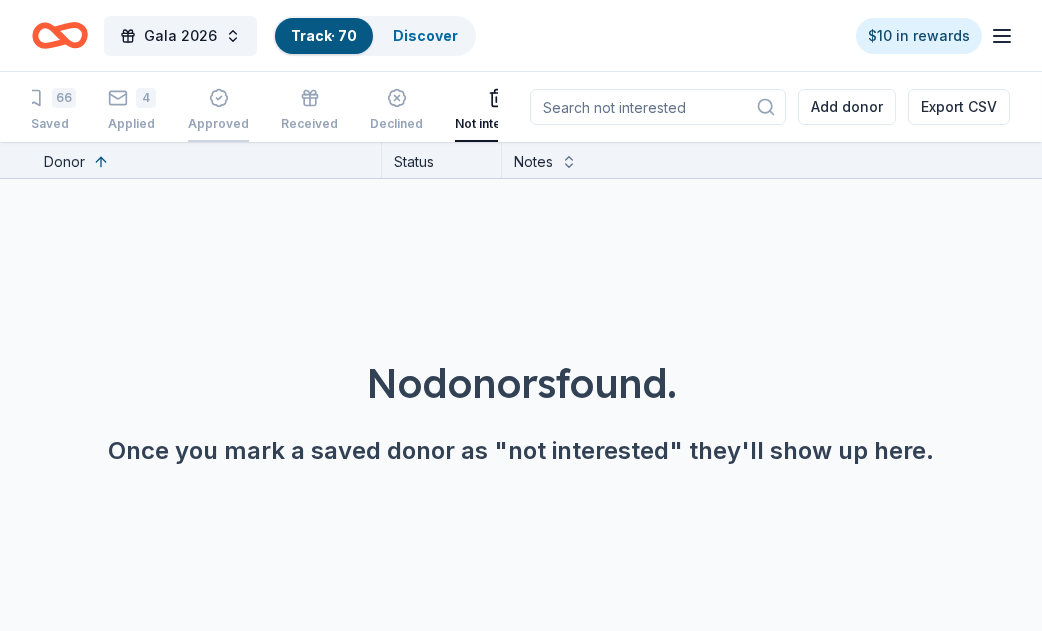 click 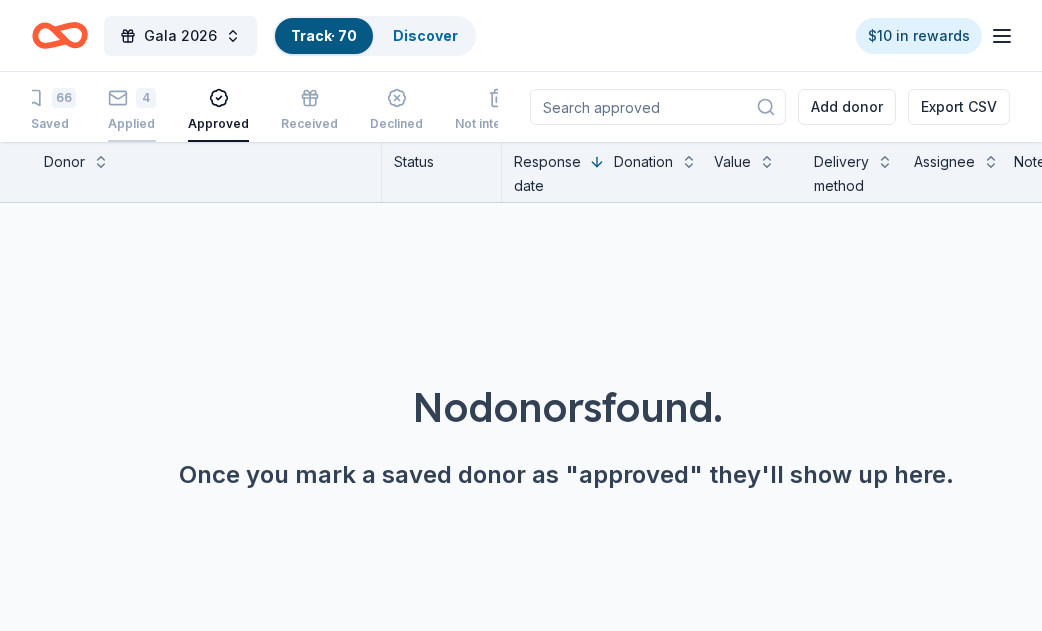 click 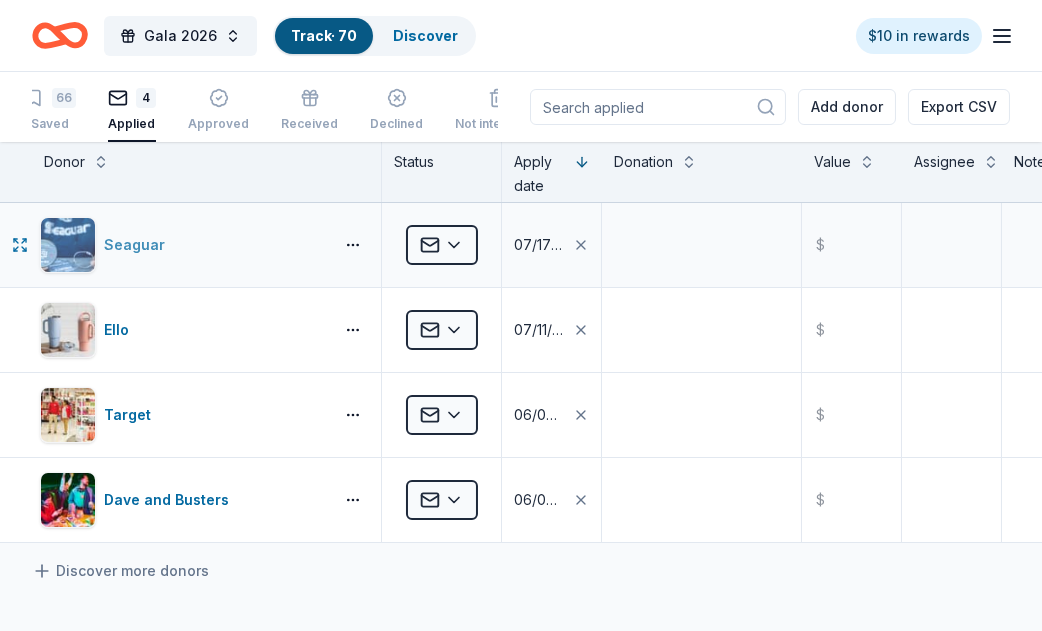 scroll, scrollTop: 166, scrollLeft: 0, axis: vertical 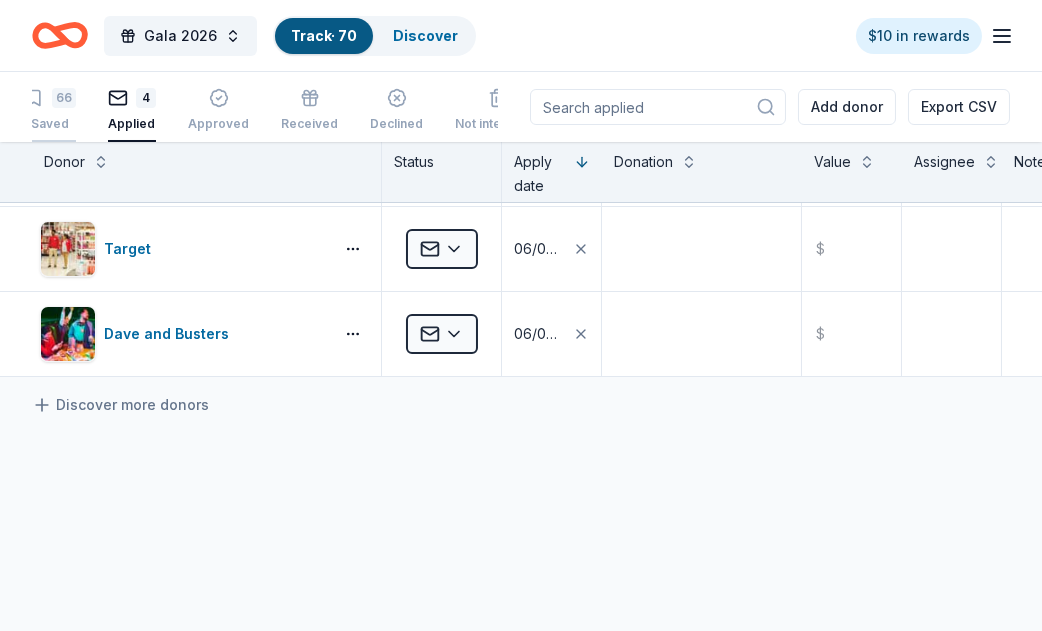 click on "66" at bounding box center (64, 98) 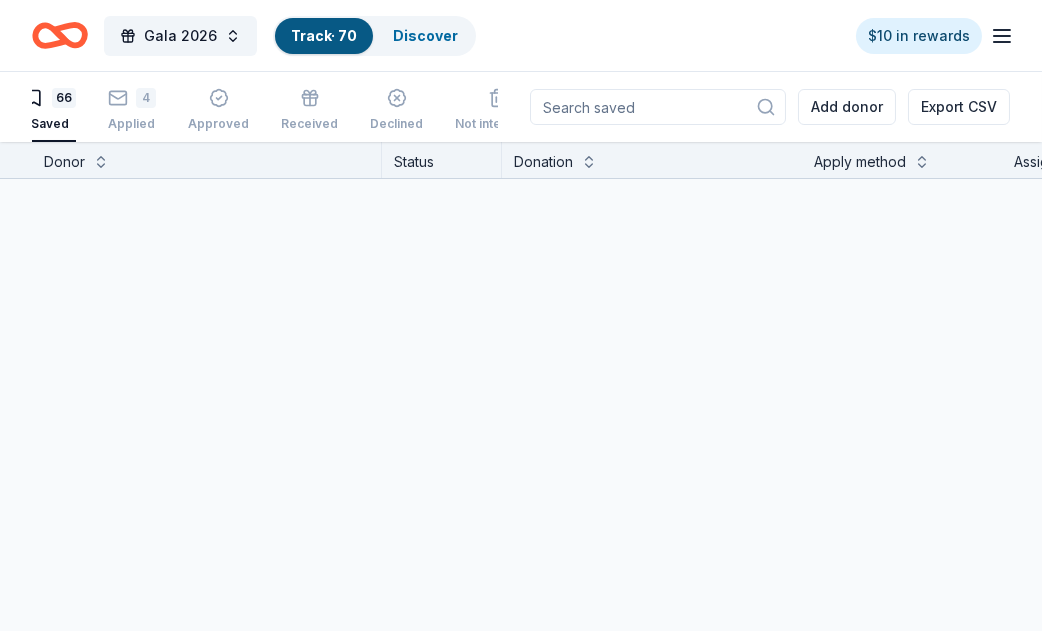 scroll, scrollTop: 5441, scrollLeft: 0, axis: vertical 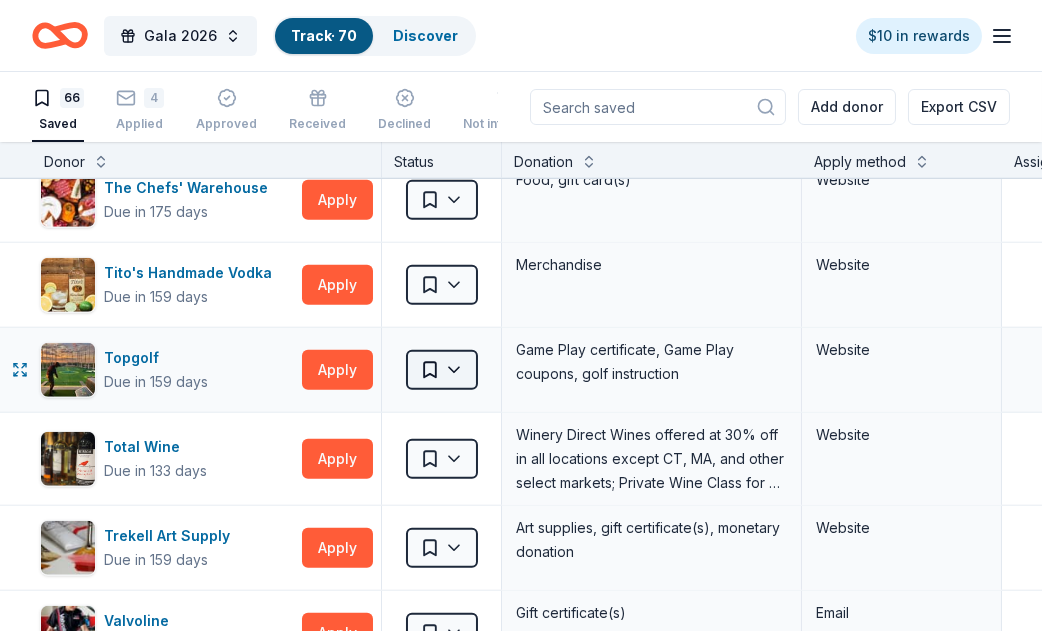 click on "Gala 2026 Track  · 70 Discover $10 in rewards 66 Saved 4 Applied Approved Received Declined Not interested Add donor Export CSV Donor Status Donation Apply method Assignee Notes 4imprint Due in 129 days Apply Saved Pre-imprinted products Website Adidas Due in 159 days Apply Saved Sporting goods, gift card(s) Mail Aéropostale Due in 168 days Apply Saved Gift card(s), clothing products Email Mail American Eagle Due in 159 days Apply Saved Gift card(s) Website Baby Tula Due in 159 days Apply Saved Baby products Website BLICK Art Materials Due in 159 days Apply Saved Gift certificate or coupons, art products, monetary donation Website BlueBird Baby Due in 159 days Apply Saved Baby product(s) Website Buffalo Wild Wings Due in 159 days Apply Saved Gift certificates In person Caesars Entertainment Due in 99 days Apply Saved Tickets to shows at Caesars Entertainment venues, meeting spaces, monetary support Website Chili's Due in 159 days Apply Saved Gift certificate(s) Phone In person Chipotle Due in 161 days Apply" at bounding box center [521, 315] 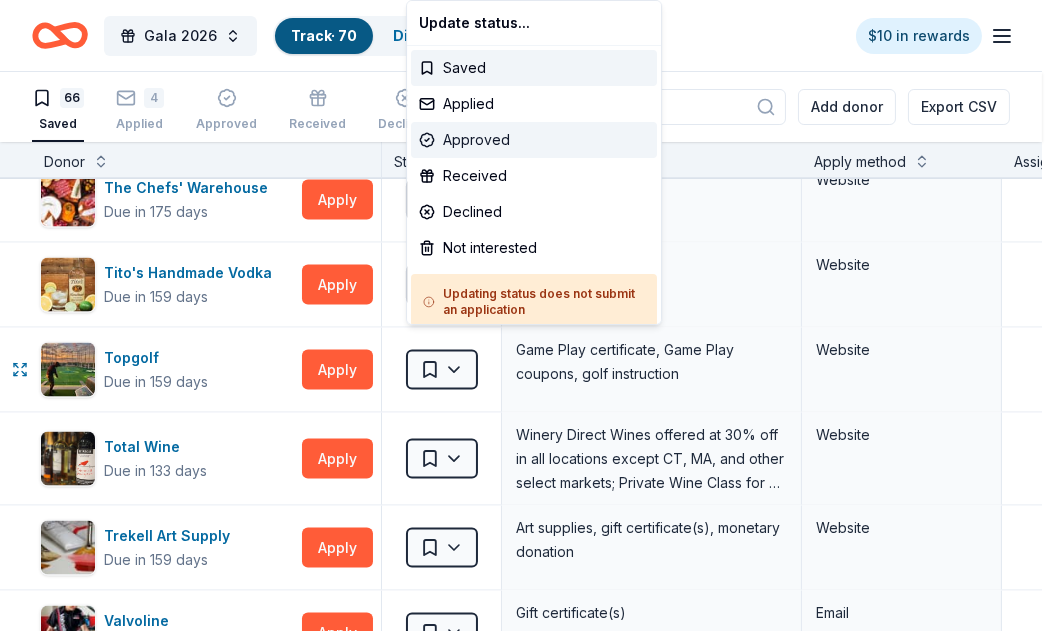 click on "Approved" at bounding box center [534, 140] 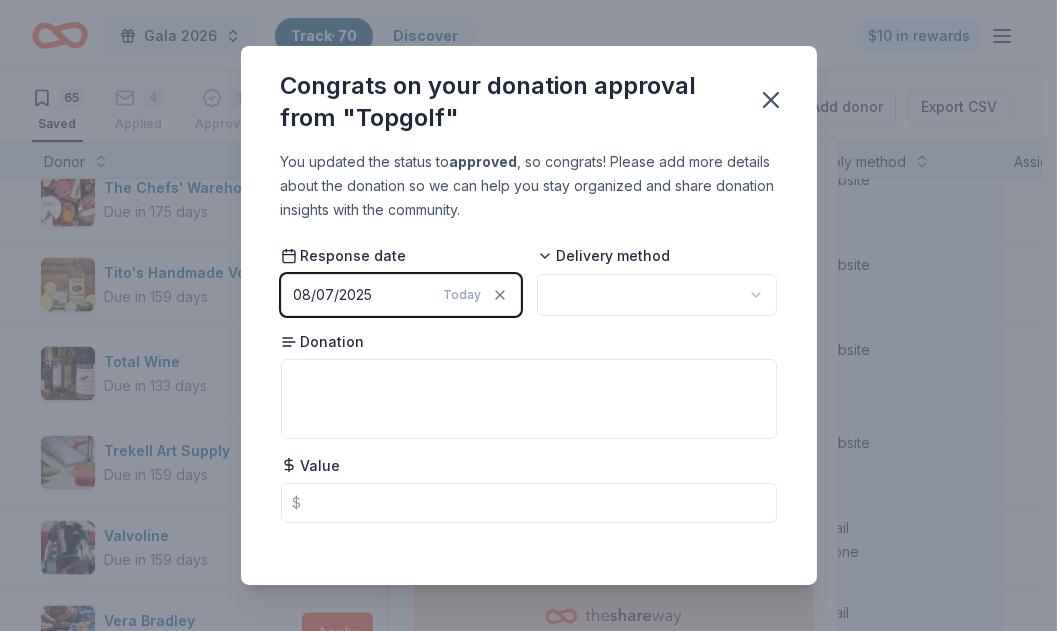 click on "Today" at bounding box center [463, 295] 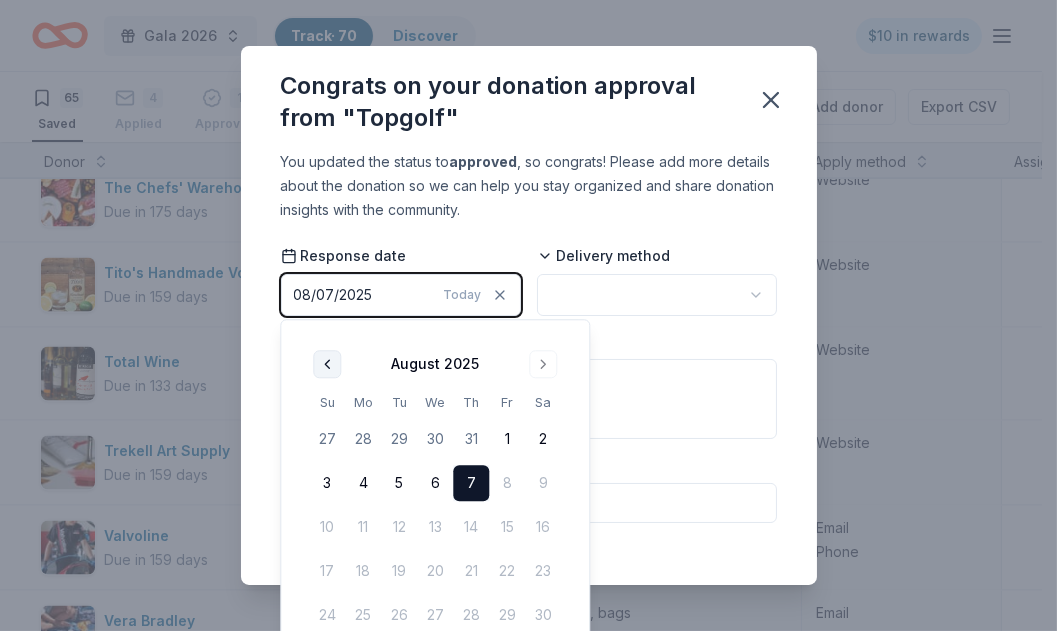 click at bounding box center [327, 364] 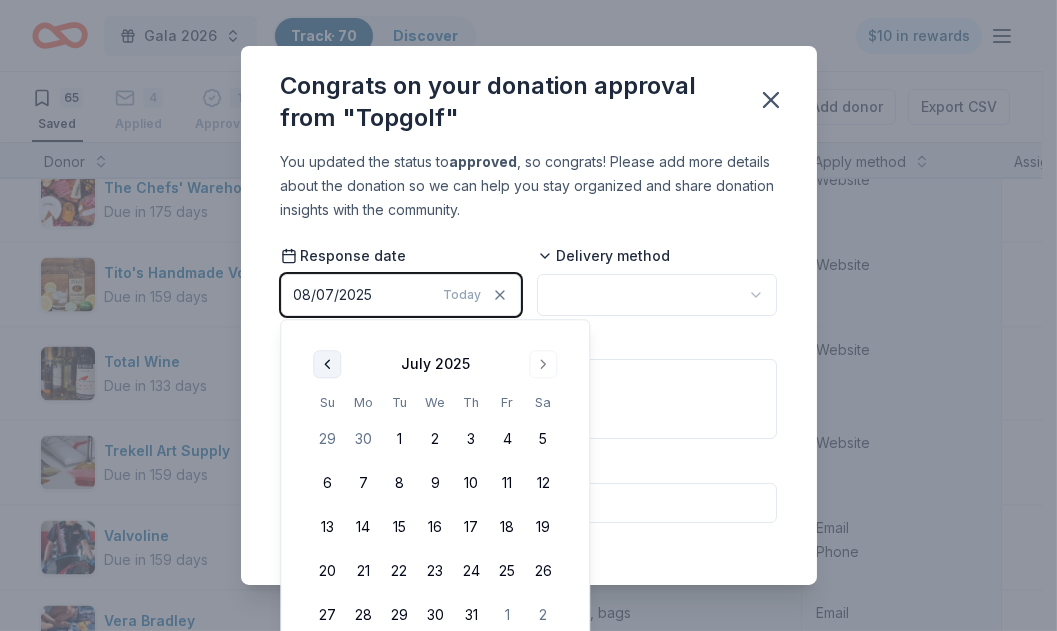 click at bounding box center (327, 364) 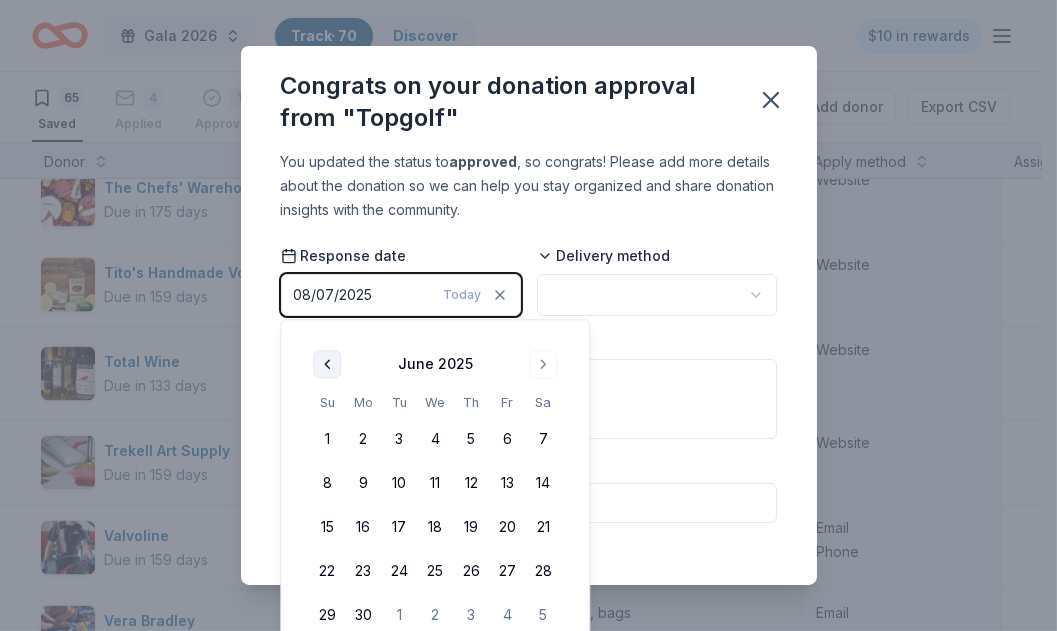 click at bounding box center [327, 364] 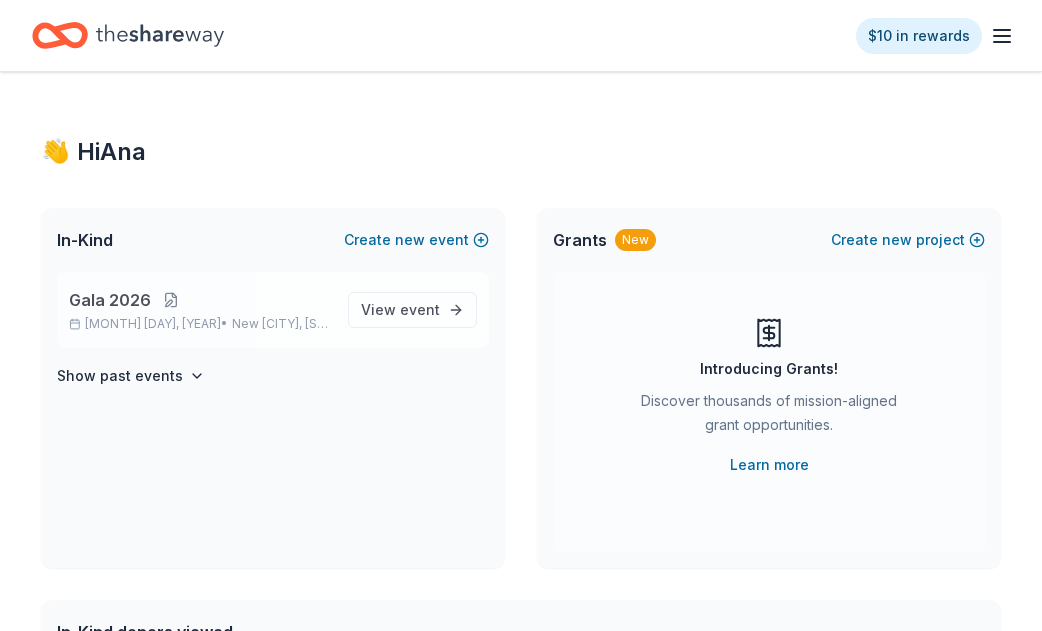 scroll, scrollTop: 0, scrollLeft: 0, axis: both 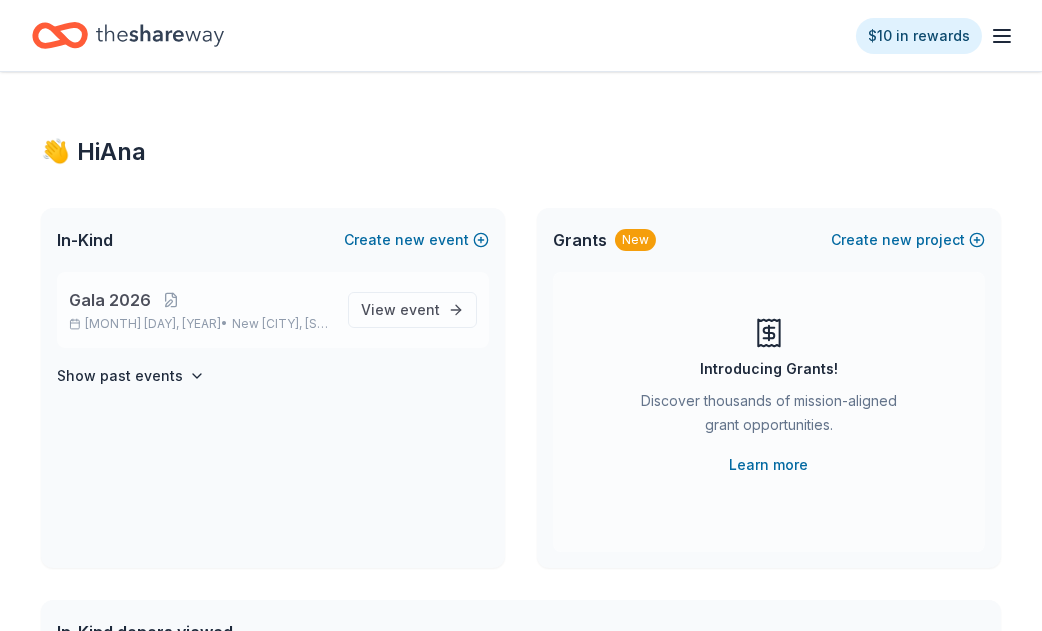 click on "Gala [YEAR] [MONTH] [DAY], [YEAR]  •  New [CITY], [STATE]" at bounding box center (200, 310) 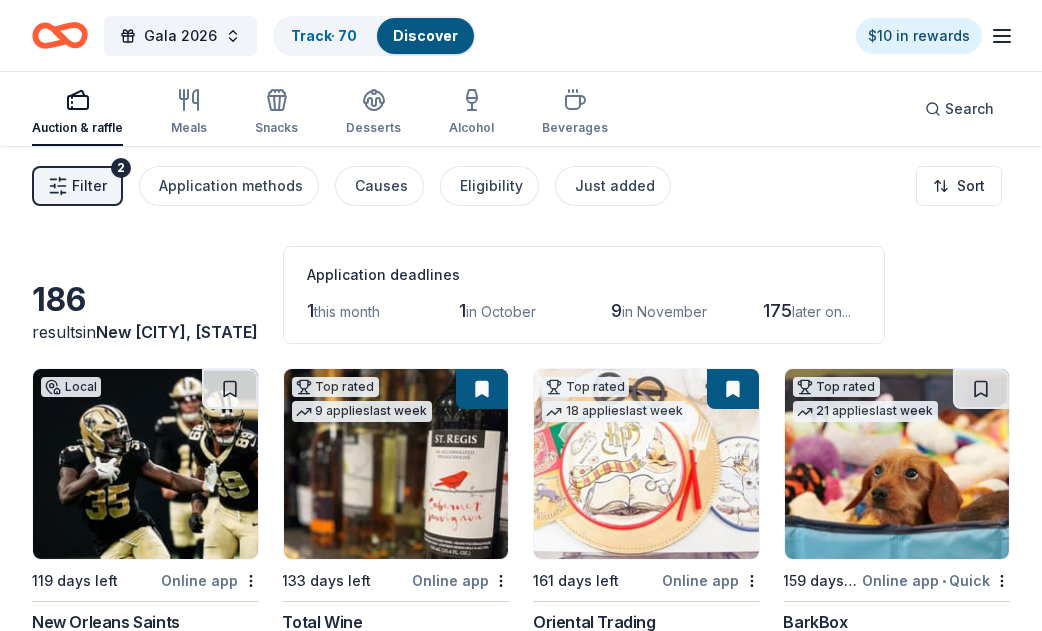 click on "Auction & raffle" at bounding box center (77, 128) 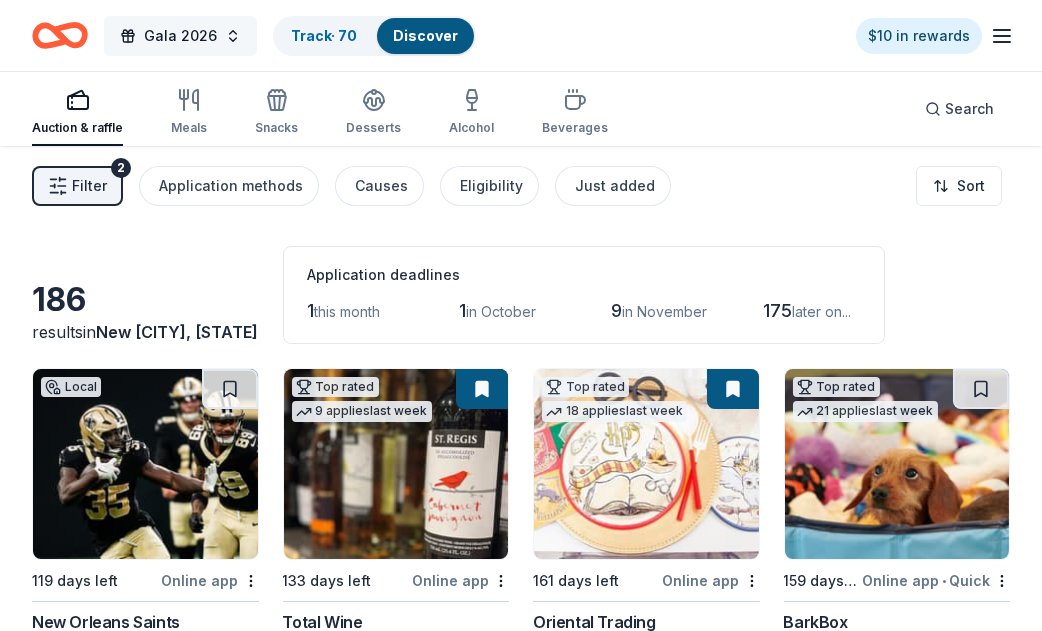 click on "Gala 2026" at bounding box center [180, 36] 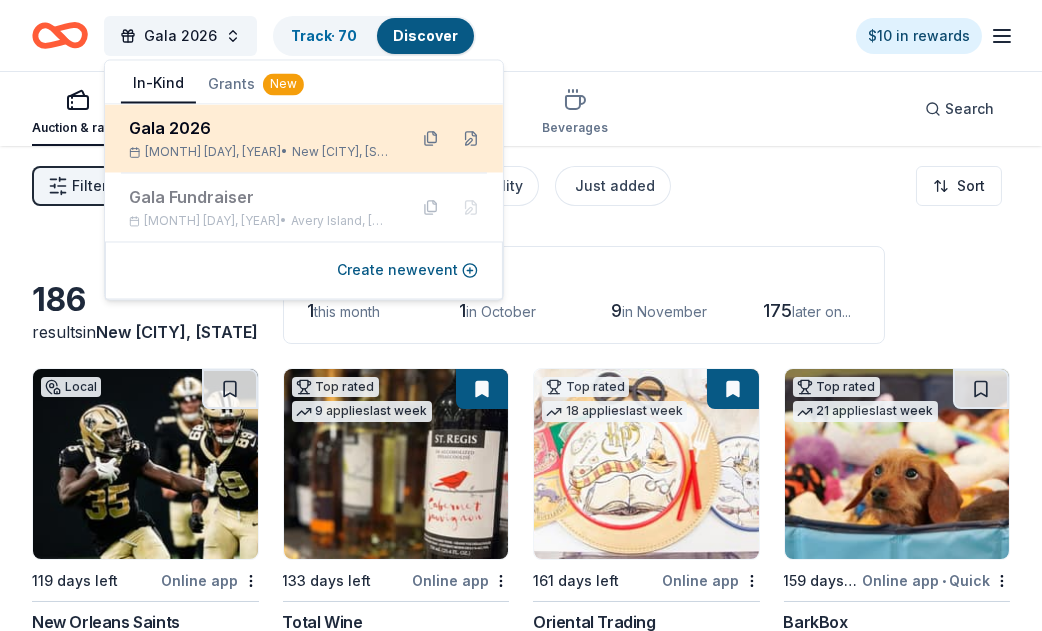 click on "New [CITY], [STATE]" at bounding box center (341, 152) 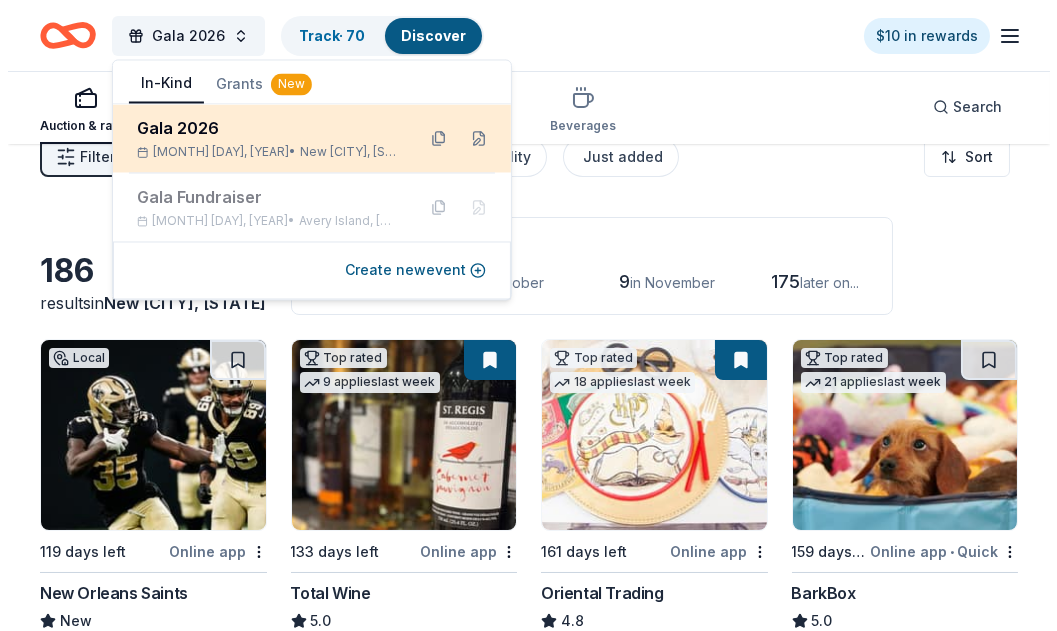 scroll, scrollTop: 0, scrollLeft: 0, axis: both 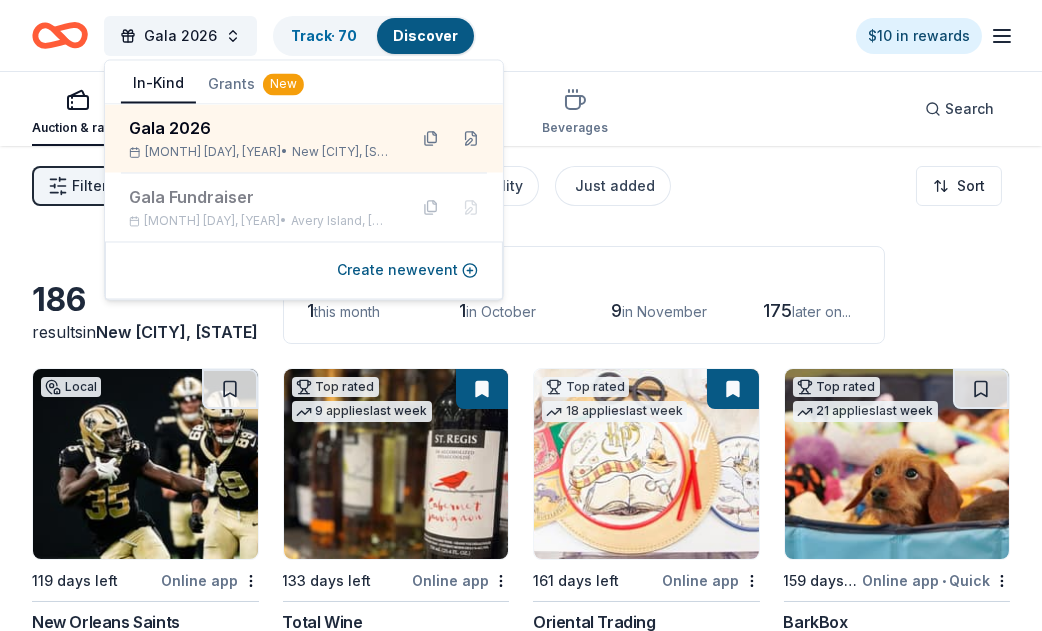 click on "In-Kind" at bounding box center (158, 84) 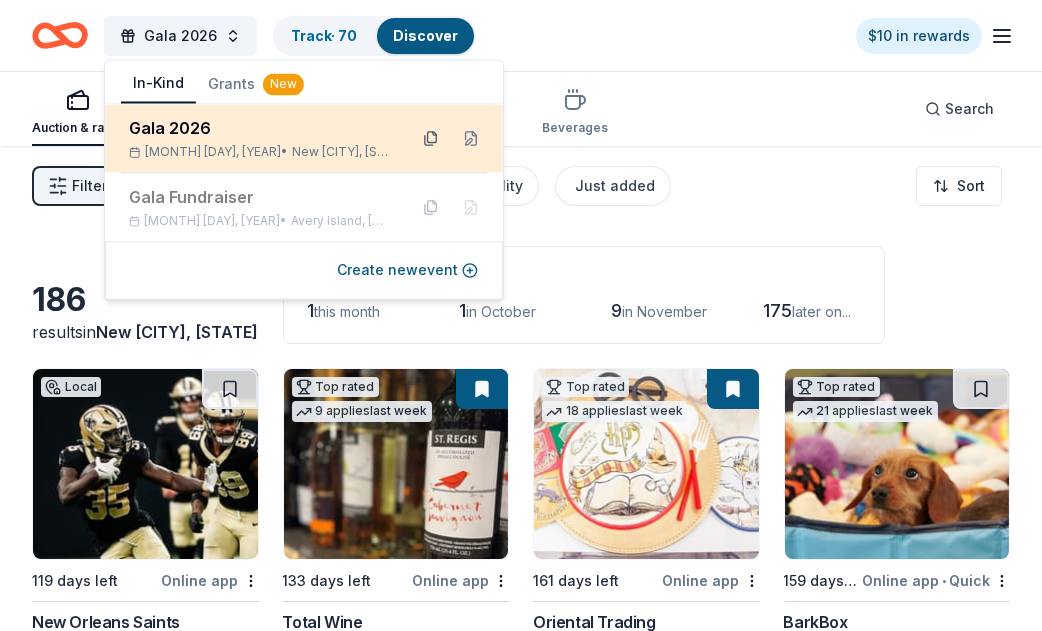 click at bounding box center [431, 138] 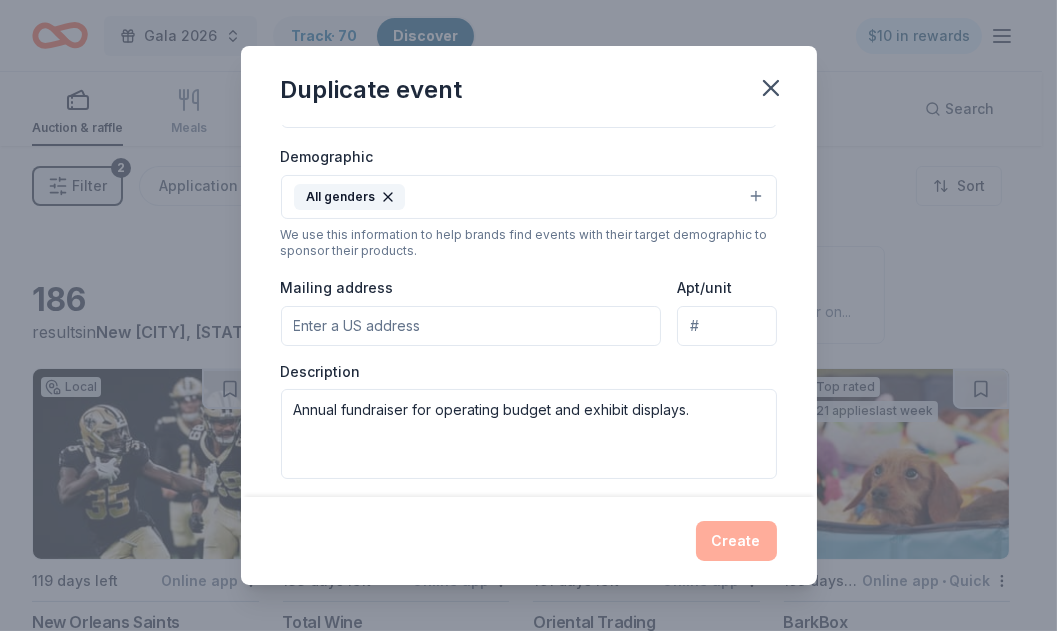 scroll, scrollTop: 499, scrollLeft: 0, axis: vertical 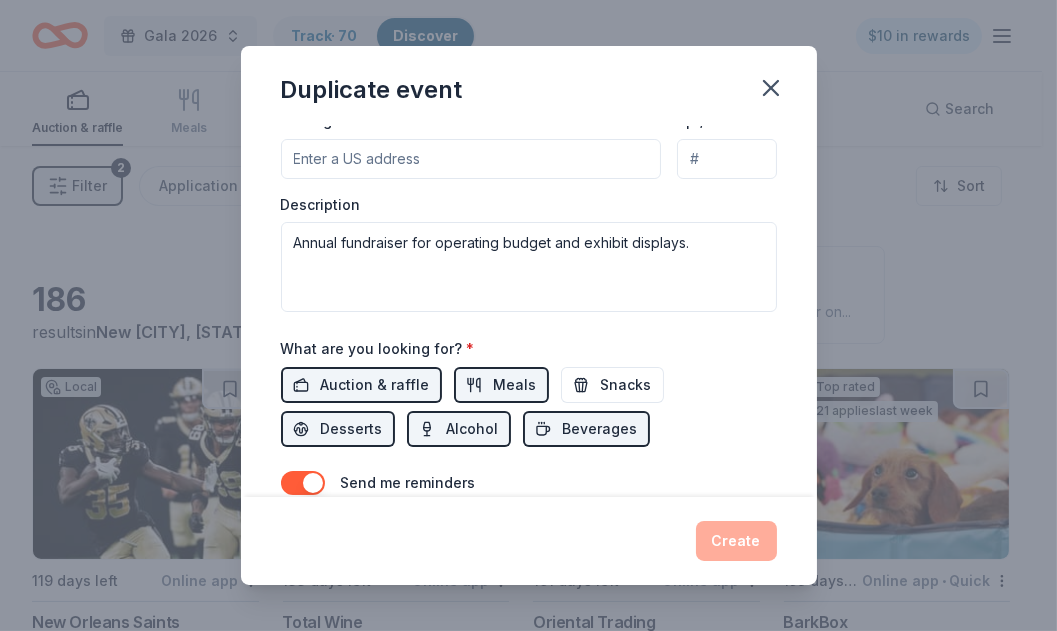 click on "Mailing address" at bounding box center (471, 159) 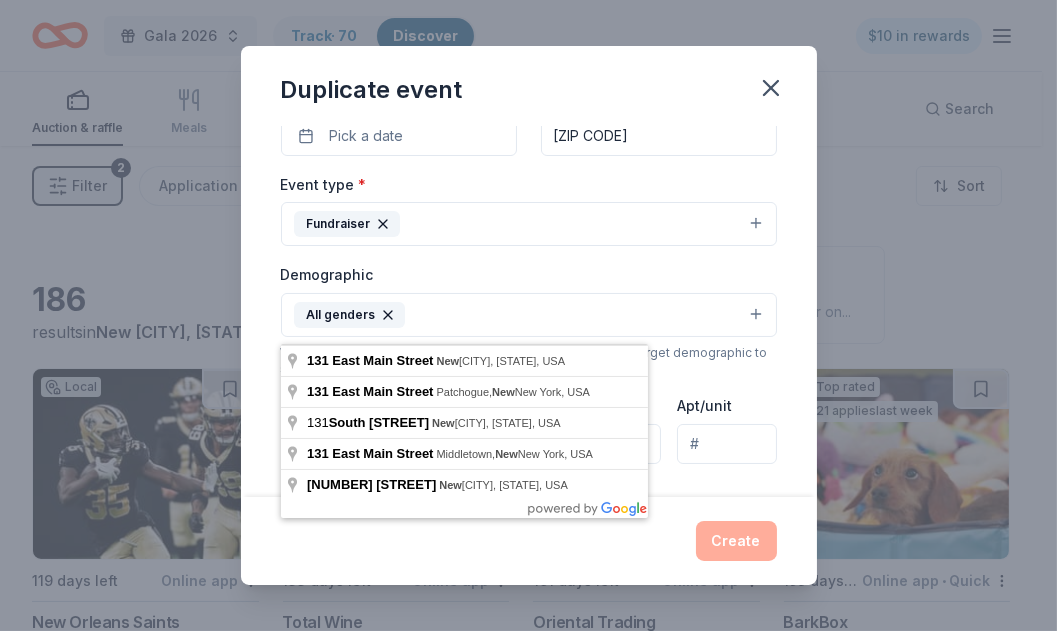 scroll, scrollTop: 166, scrollLeft: 0, axis: vertical 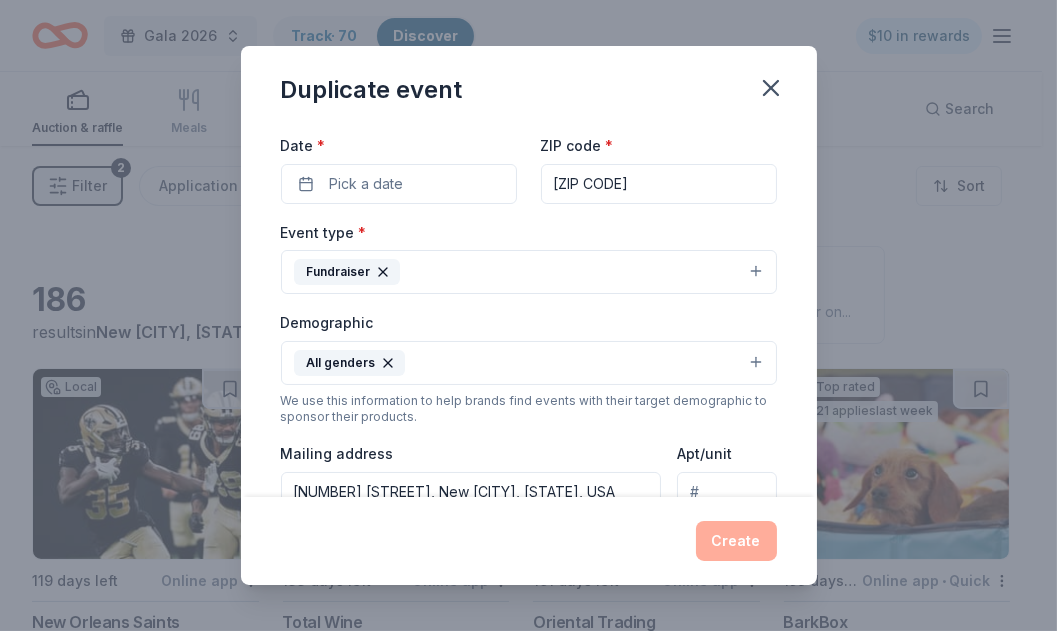 type on "[NUMBER] [STREET], [CITY], [STATE], [POSTAL_CODE]" 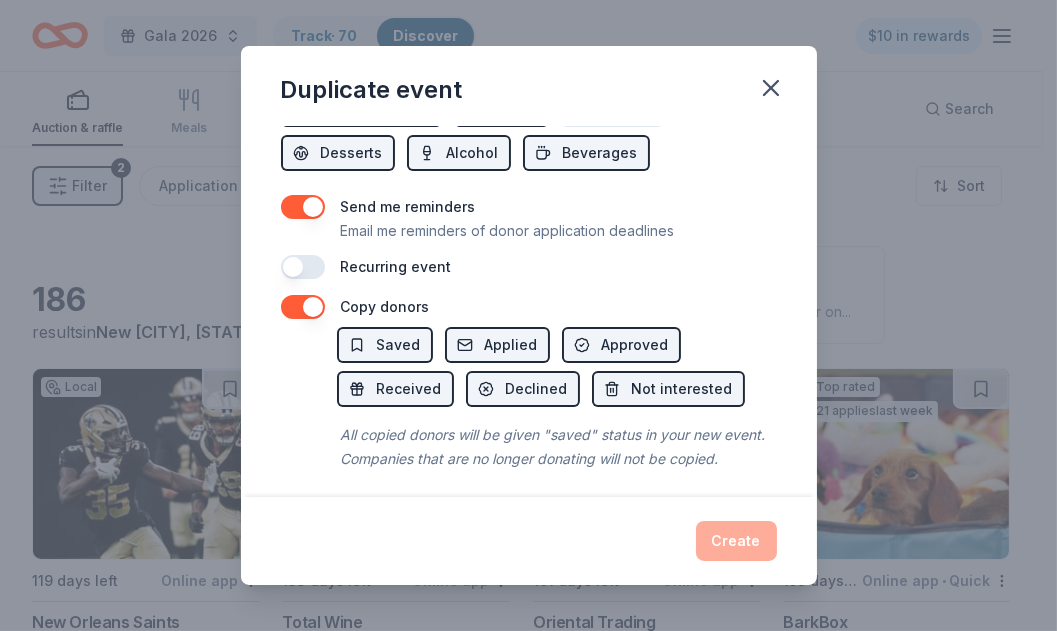 scroll, scrollTop: 808, scrollLeft: 0, axis: vertical 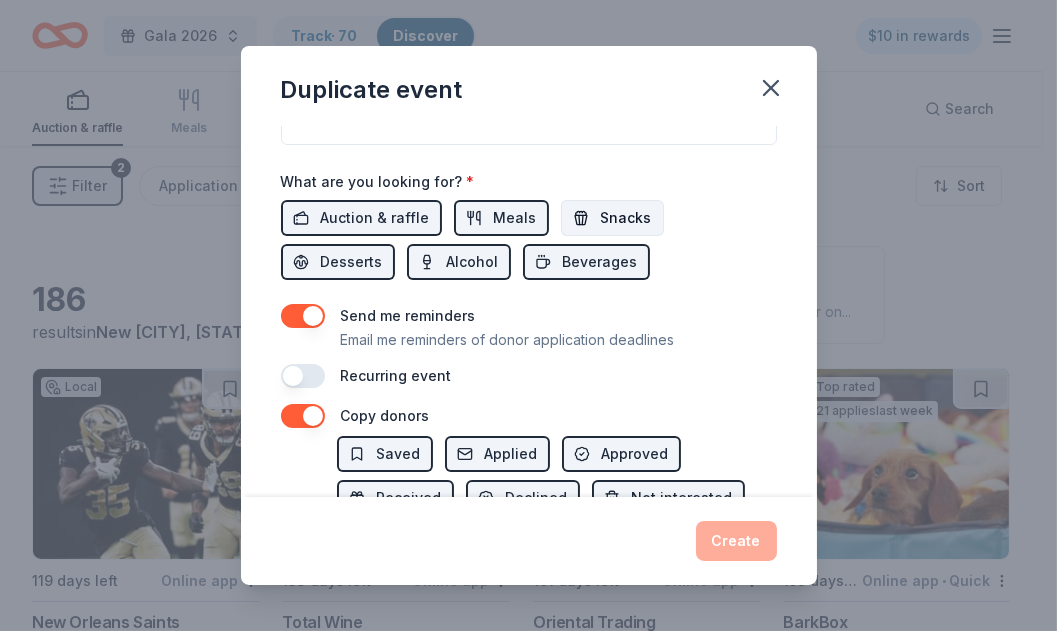 click on "Snacks" at bounding box center [626, 218] 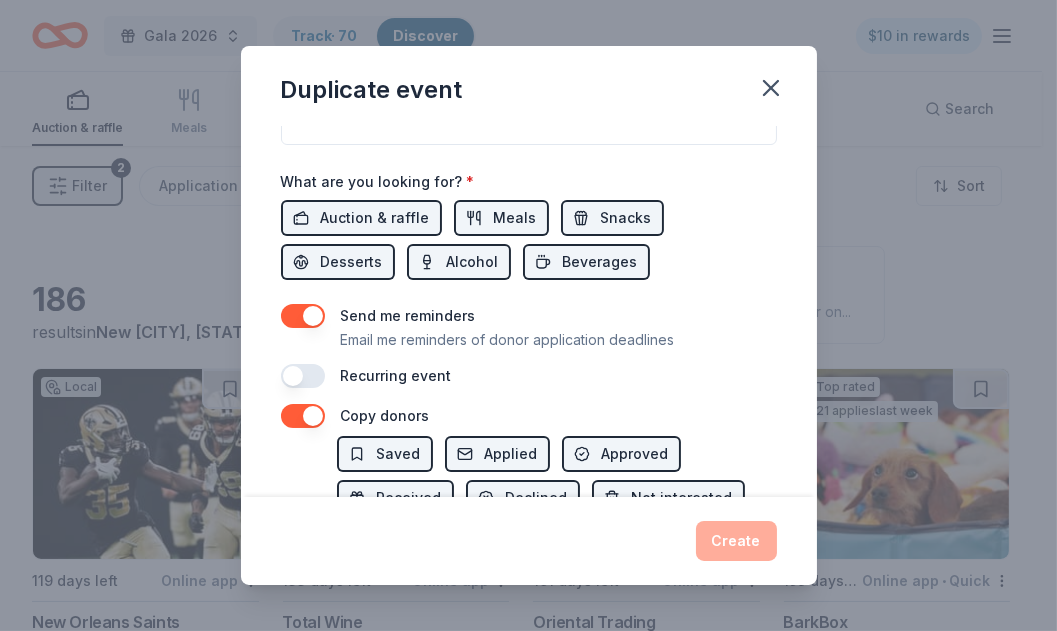 scroll, scrollTop: 808, scrollLeft: 0, axis: vertical 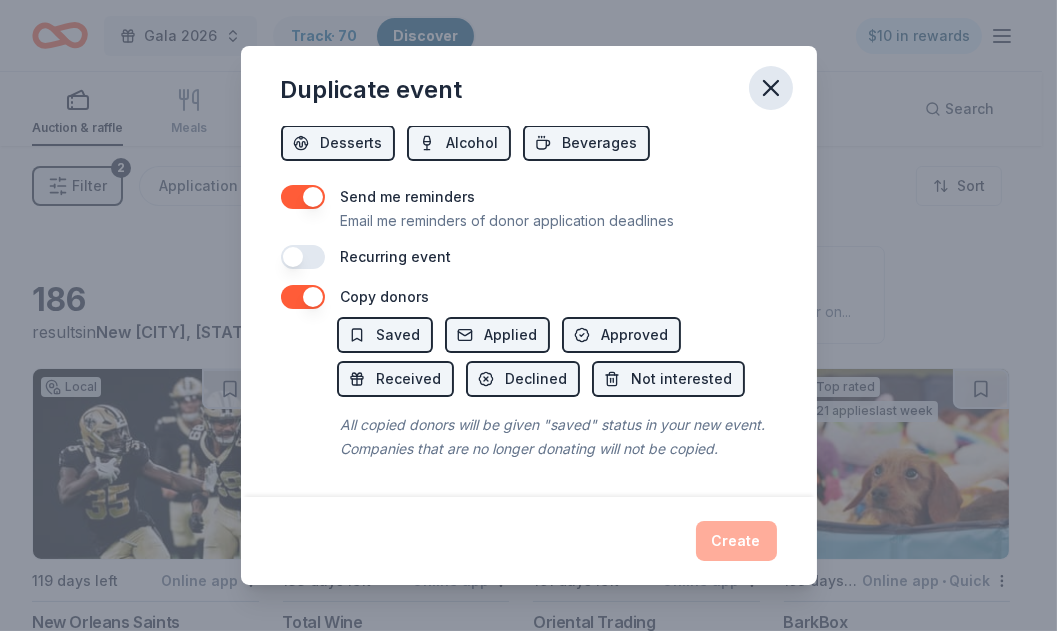 click 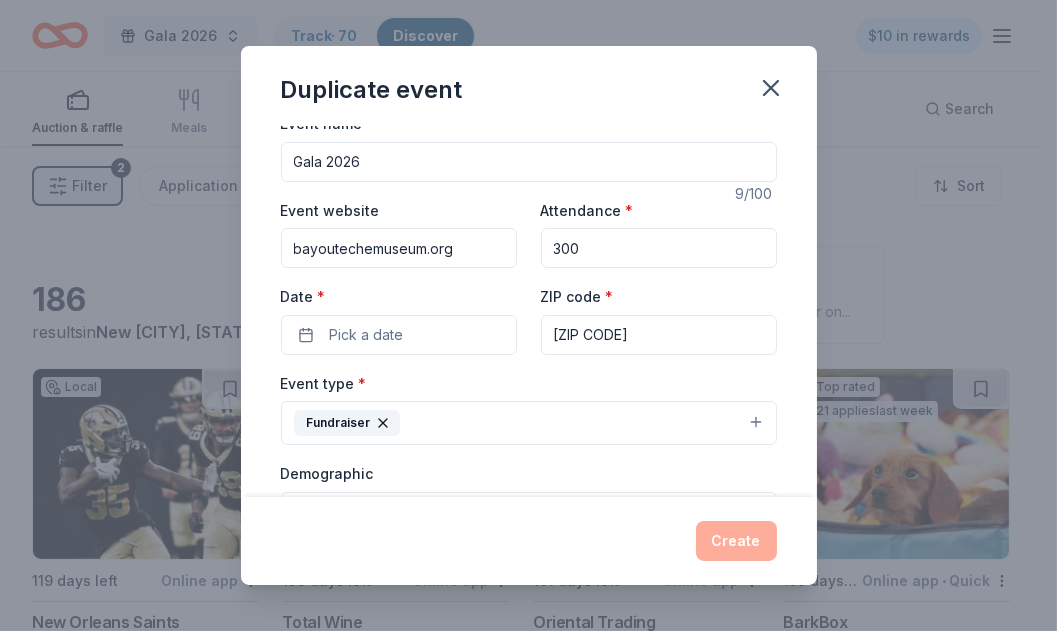 scroll, scrollTop: 0, scrollLeft: 0, axis: both 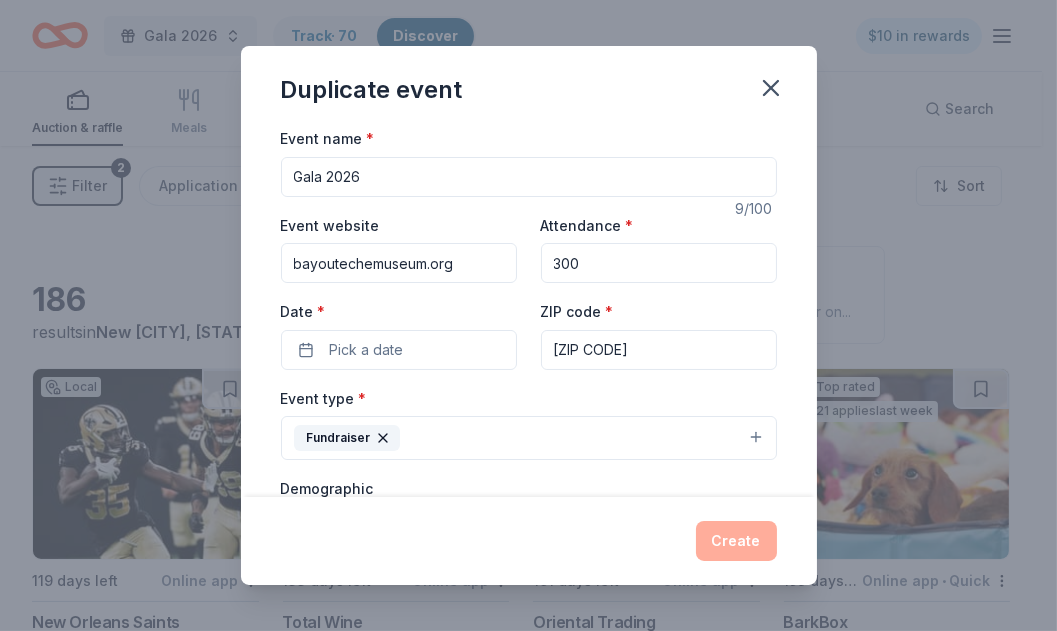 click on "9 /100" at bounding box center [756, 209] 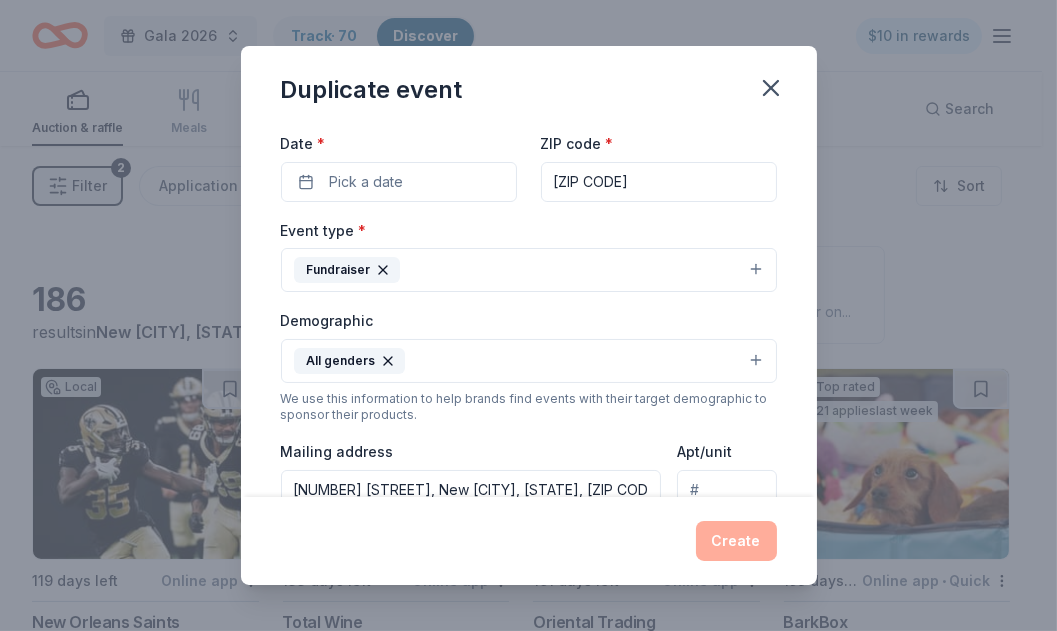 scroll, scrollTop: 0, scrollLeft: 0, axis: both 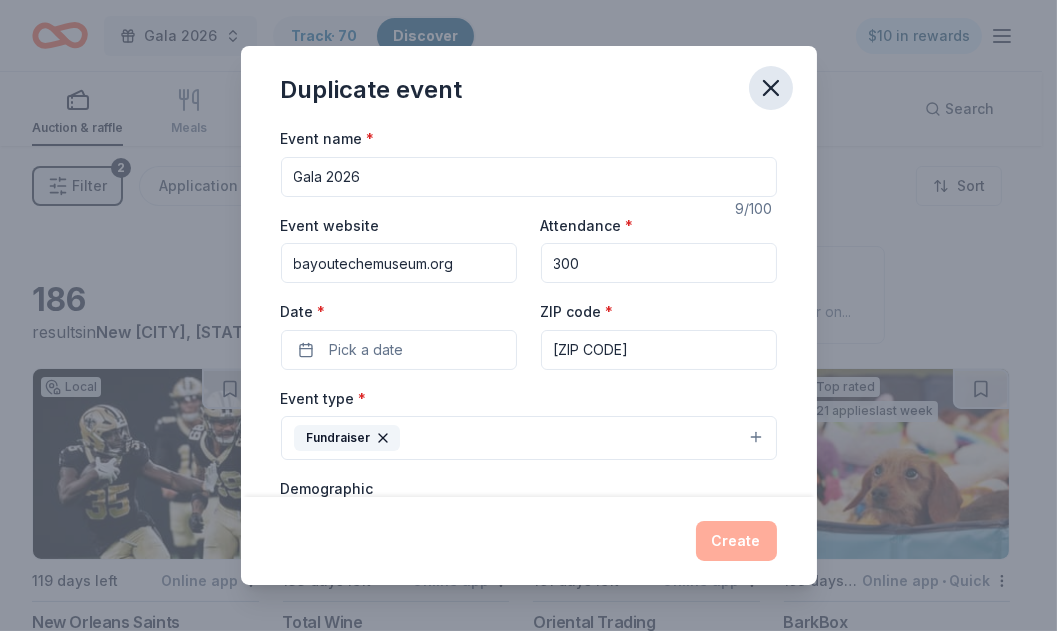 click 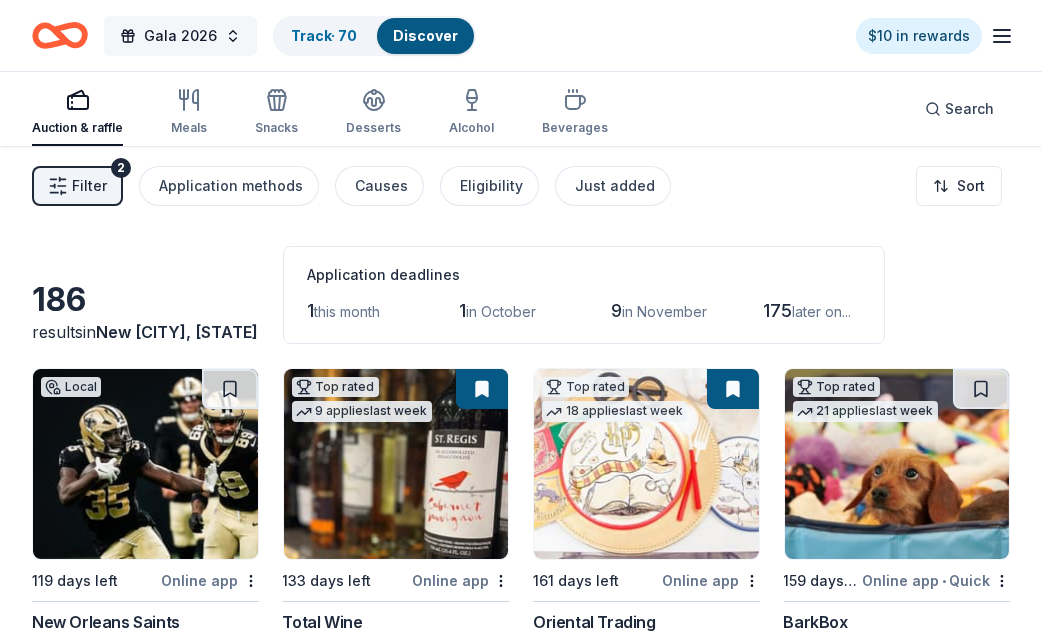 click on "Gala 2026" at bounding box center [180, 36] 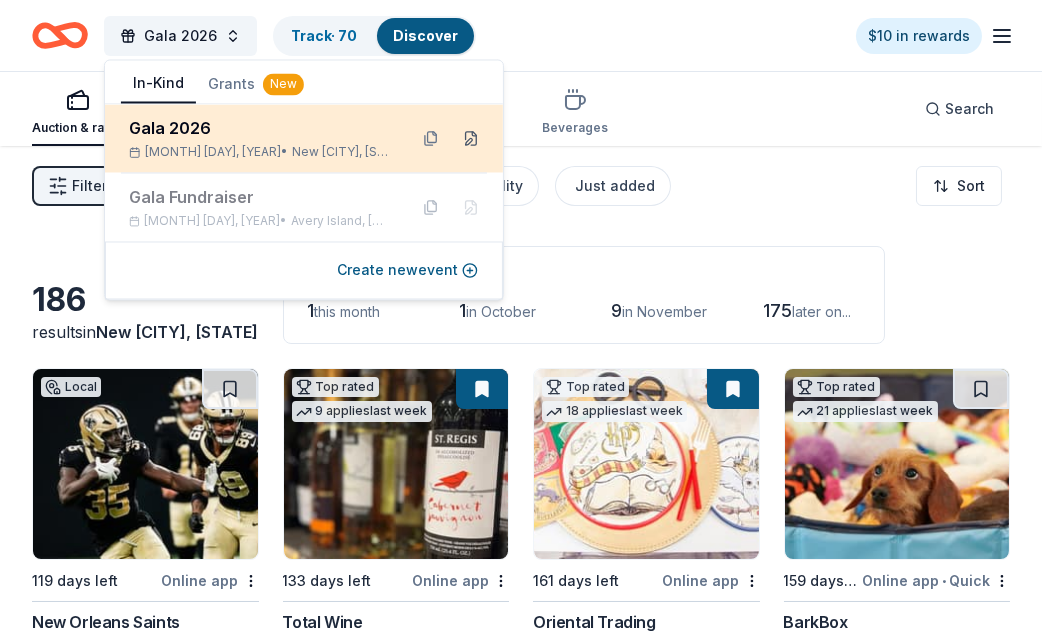 click at bounding box center [471, 138] 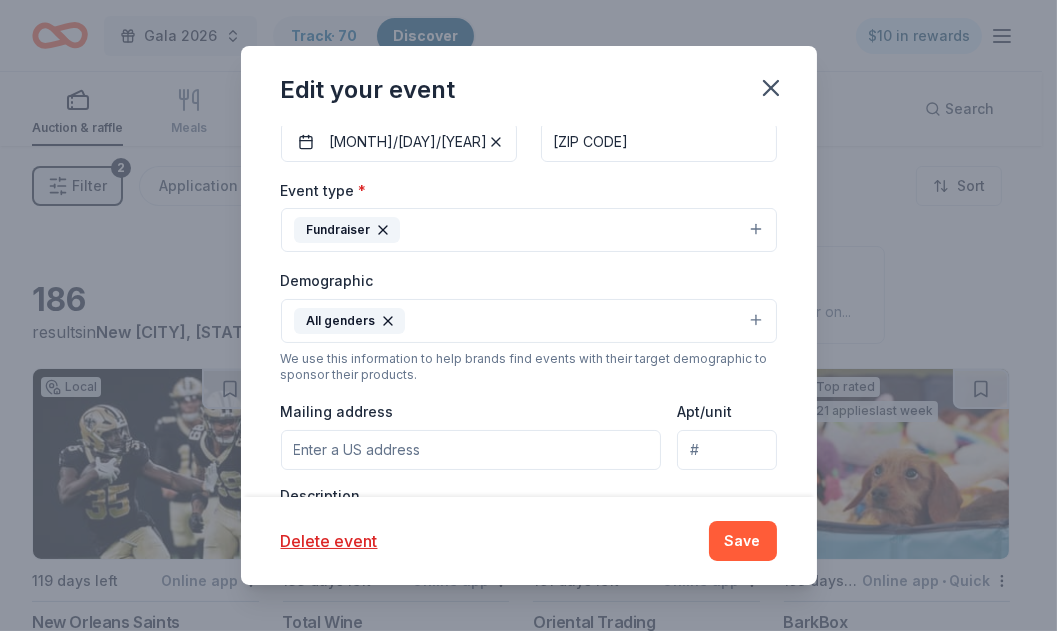 scroll, scrollTop: 499, scrollLeft: 0, axis: vertical 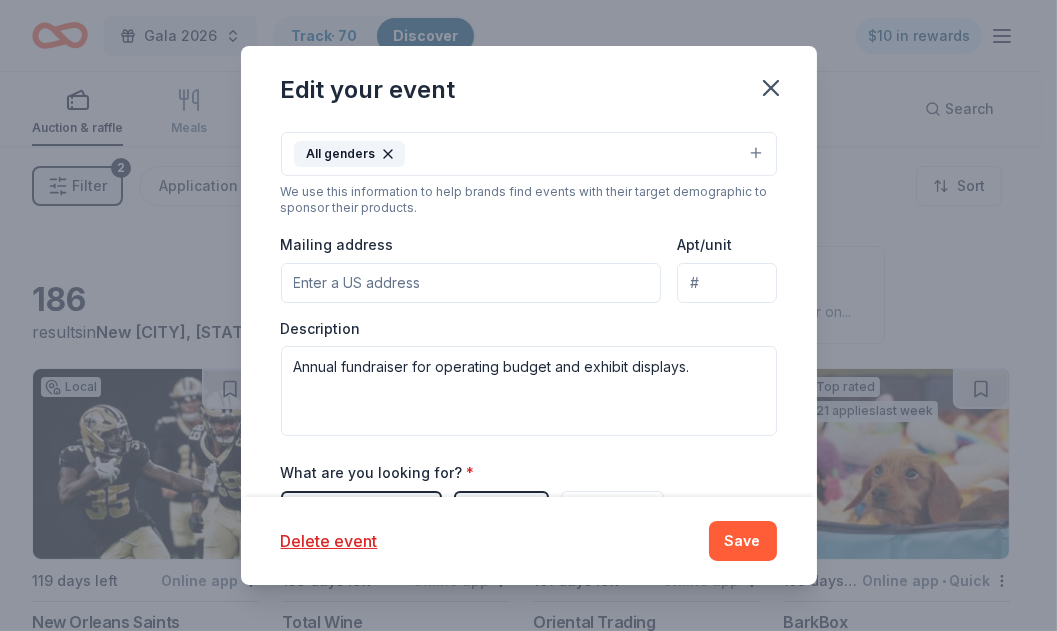 click on "Mailing address" at bounding box center [471, 283] 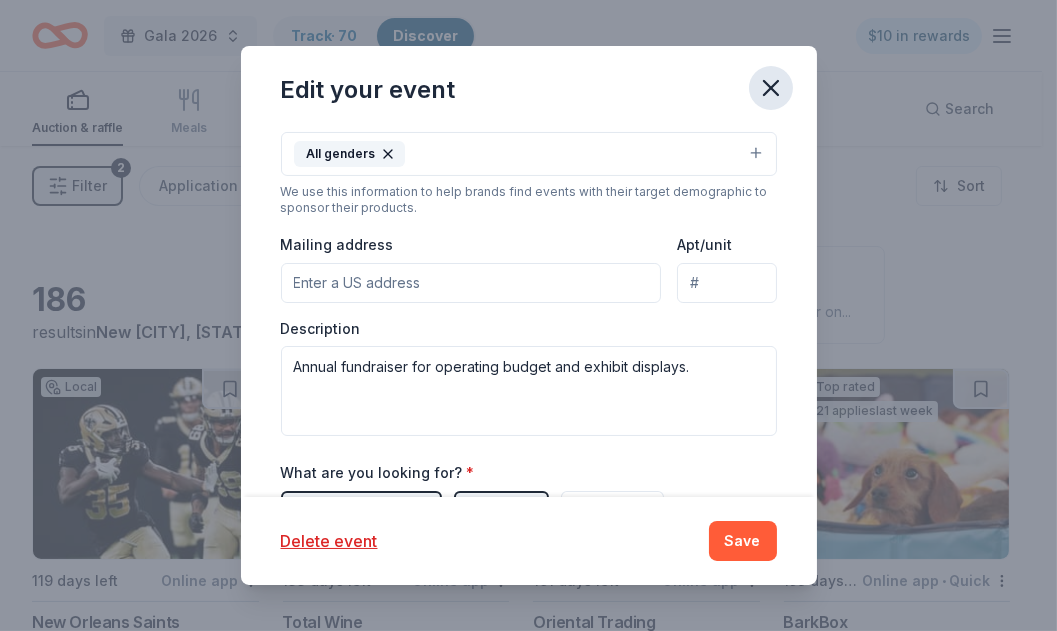 click 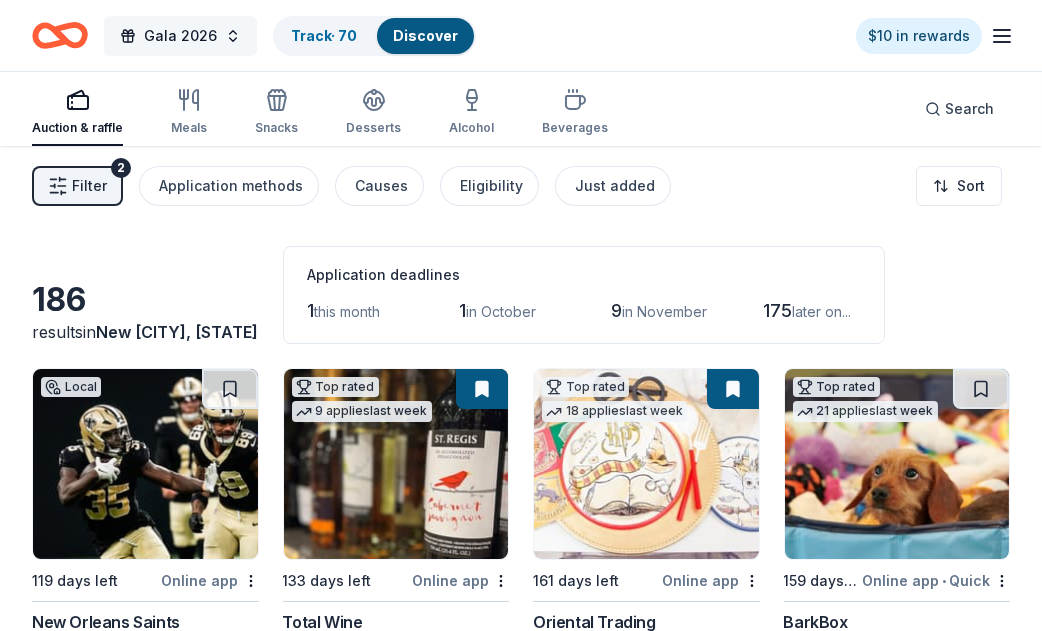 click on "Gala 2026" at bounding box center [180, 36] 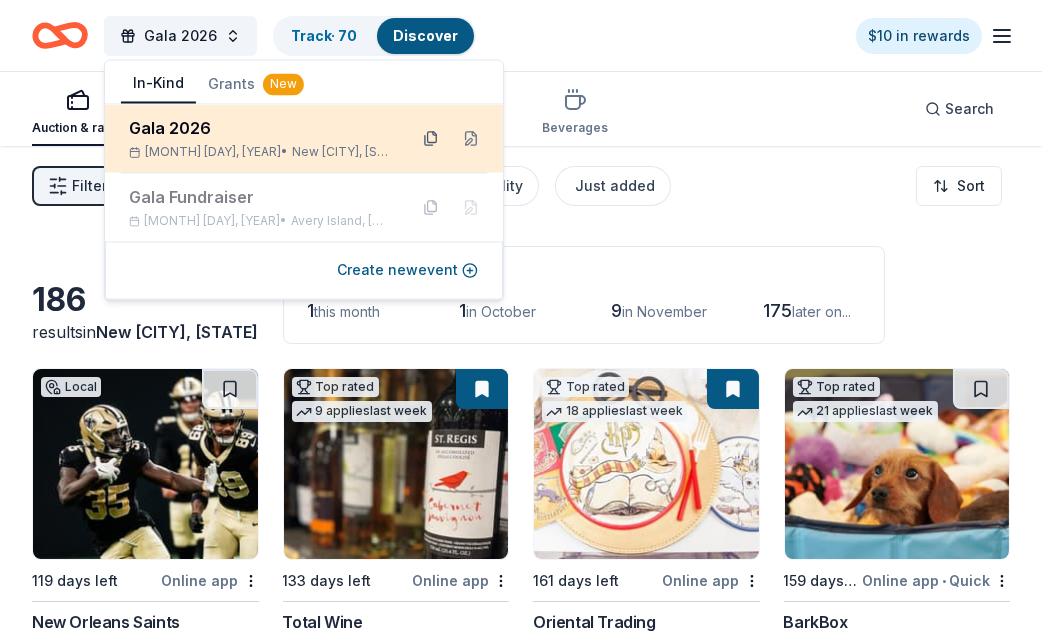 click at bounding box center [431, 138] 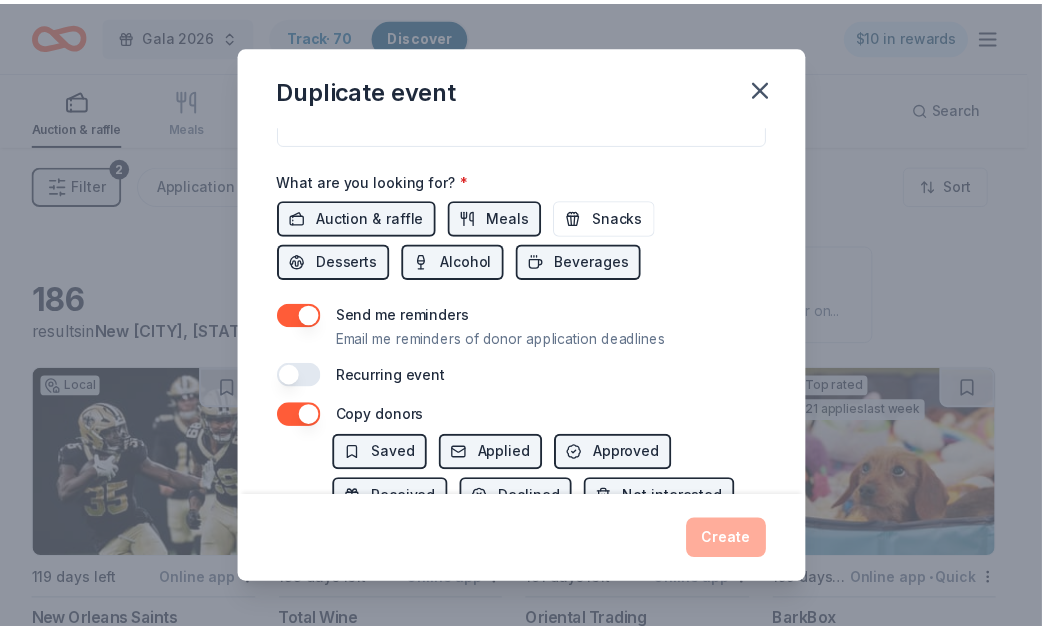 scroll, scrollTop: 808, scrollLeft: 0, axis: vertical 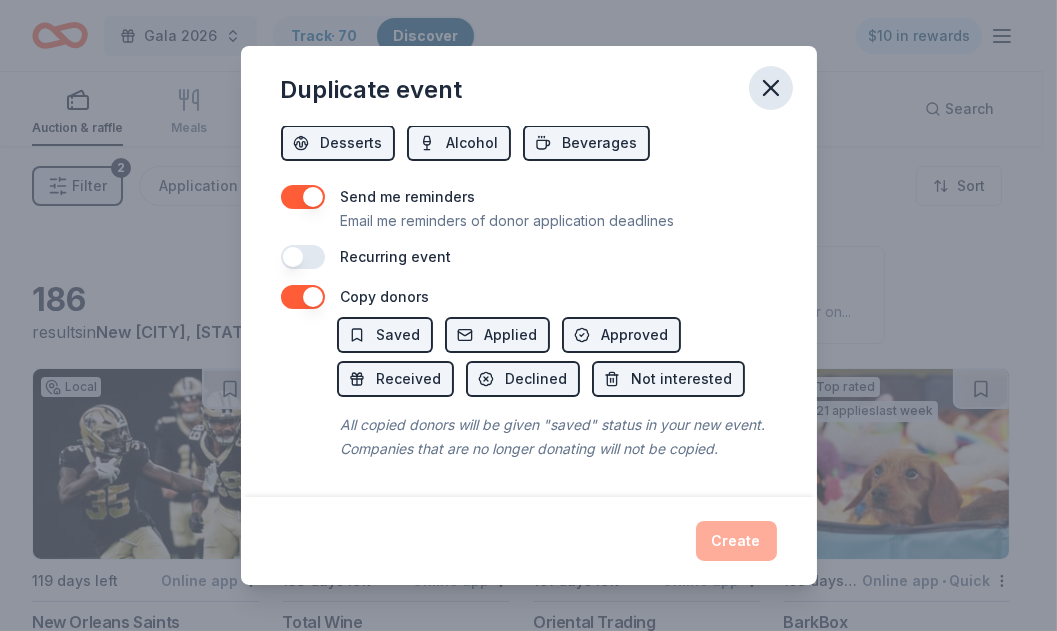click 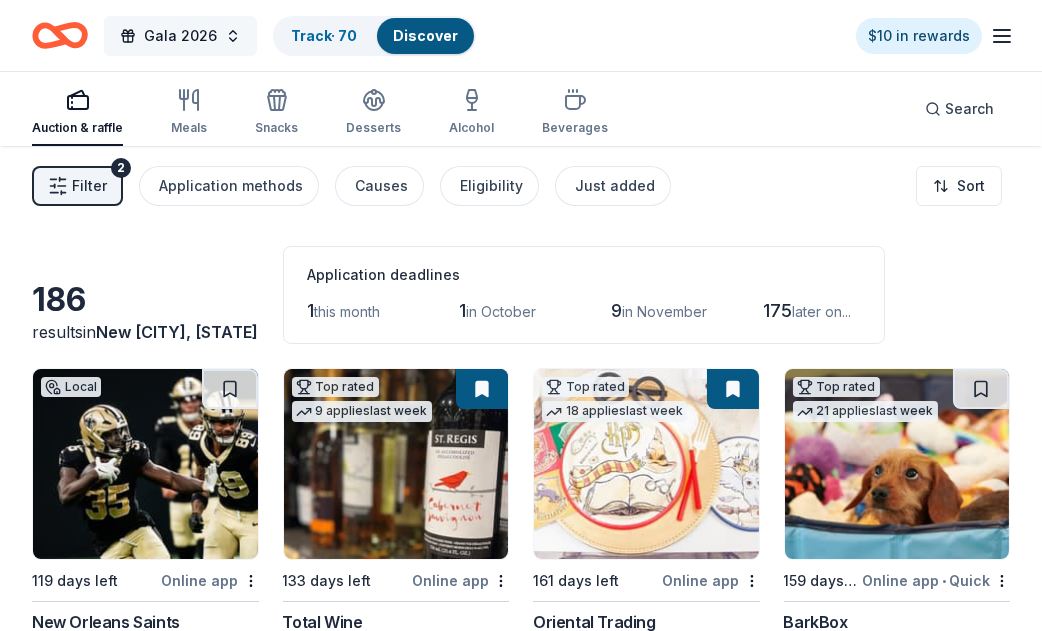 click on "Gala 2026" at bounding box center (180, 36) 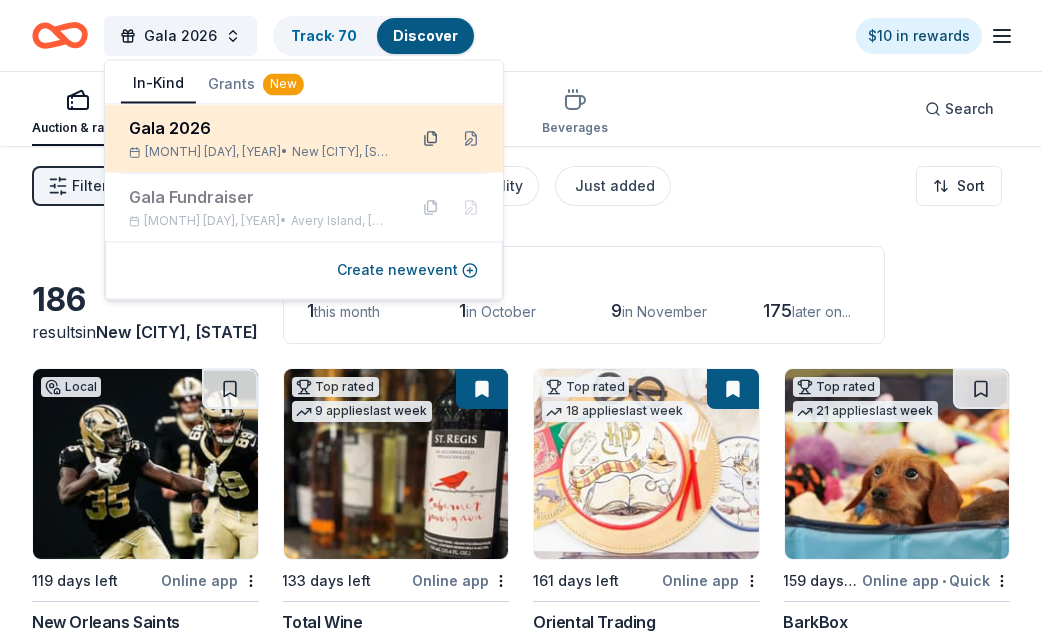 click at bounding box center [431, 138] 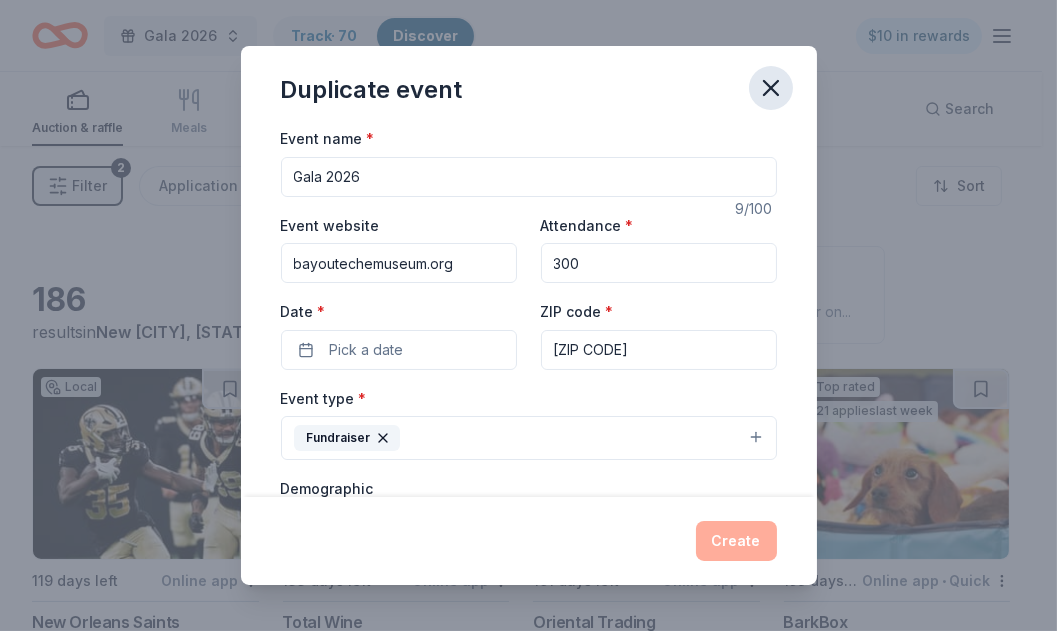 click 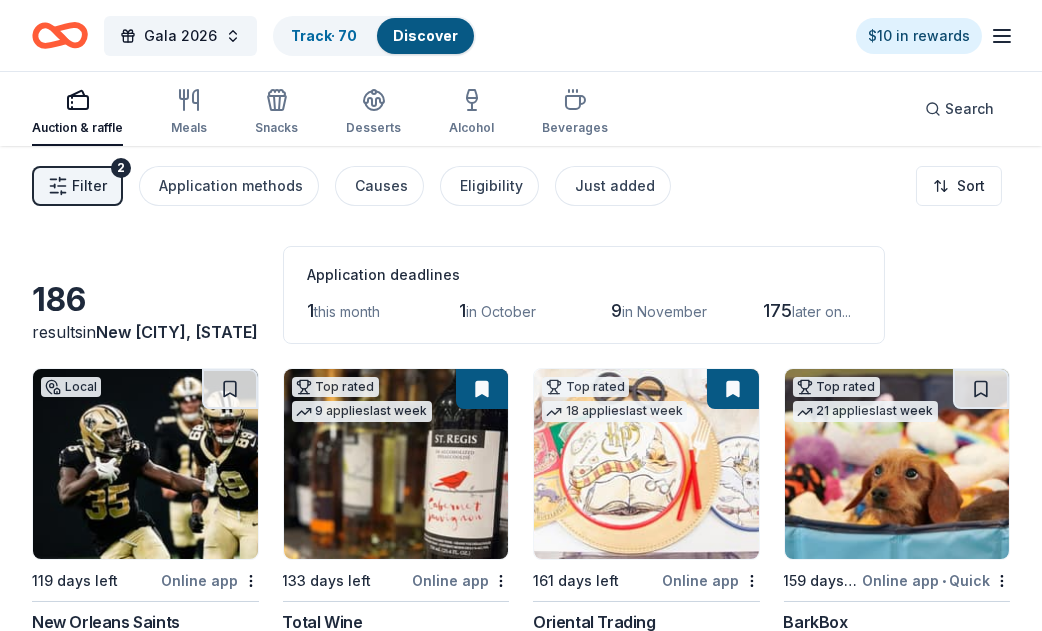 click 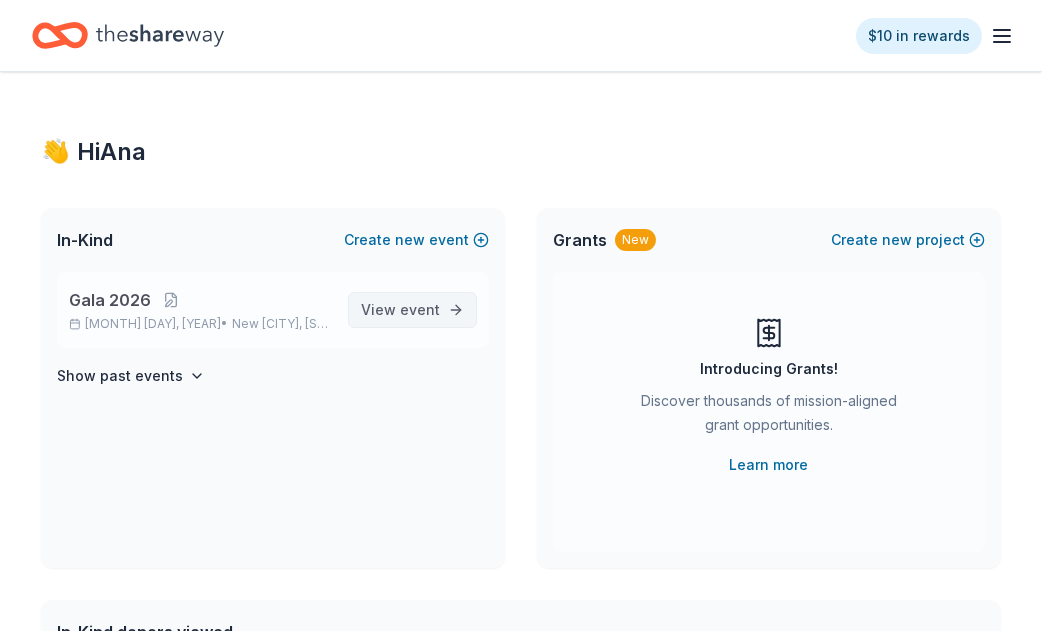 click on "event" at bounding box center [420, 309] 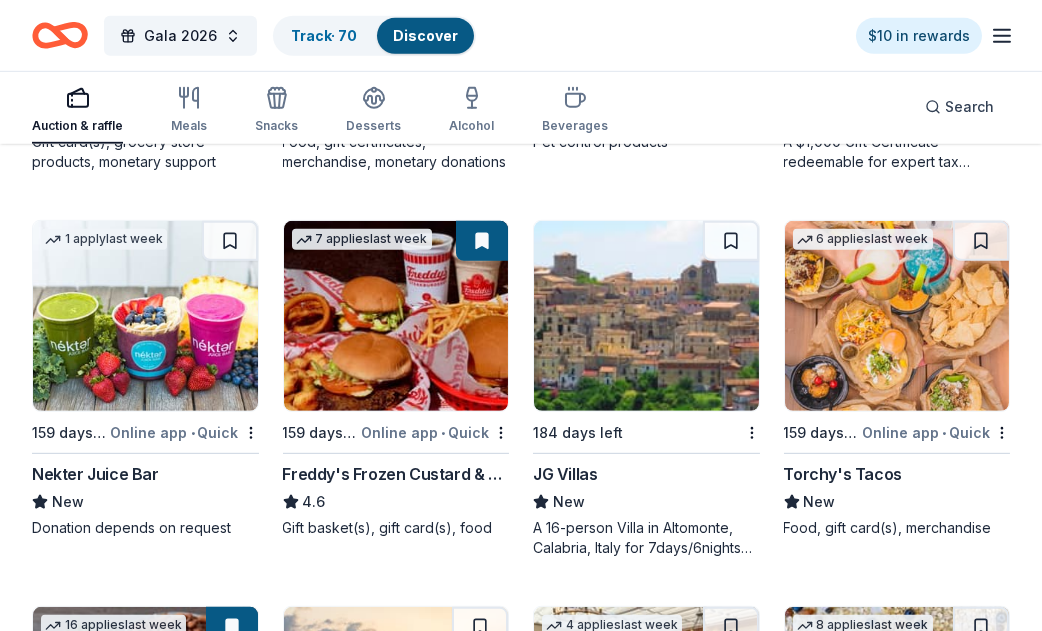 scroll, scrollTop: 3266, scrollLeft: 0, axis: vertical 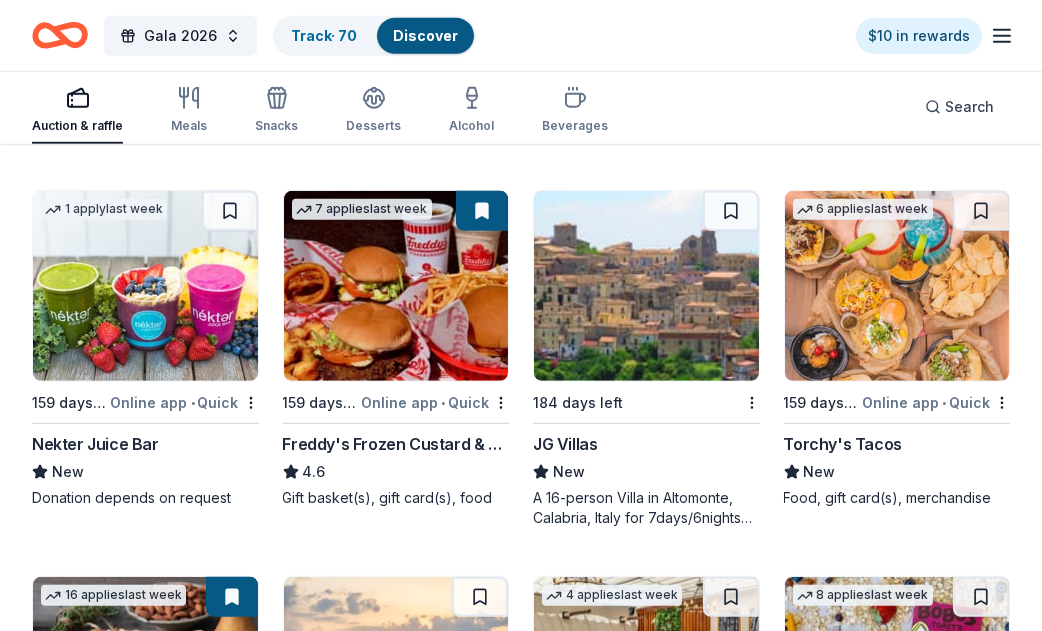 click 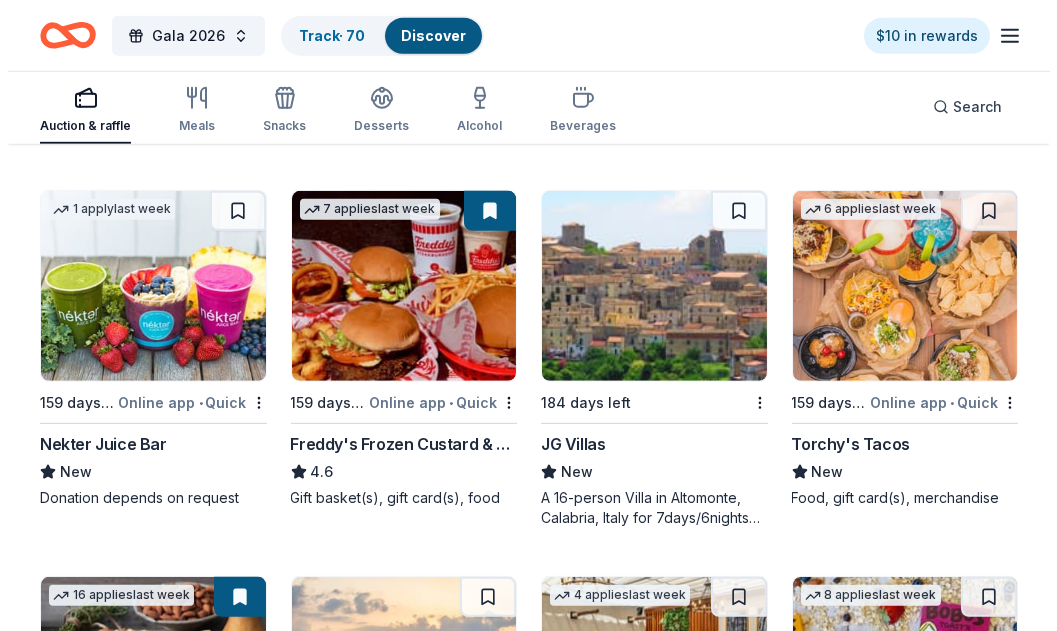 scroll, scrollTop: 0, scrollLeft: 0, axis: both 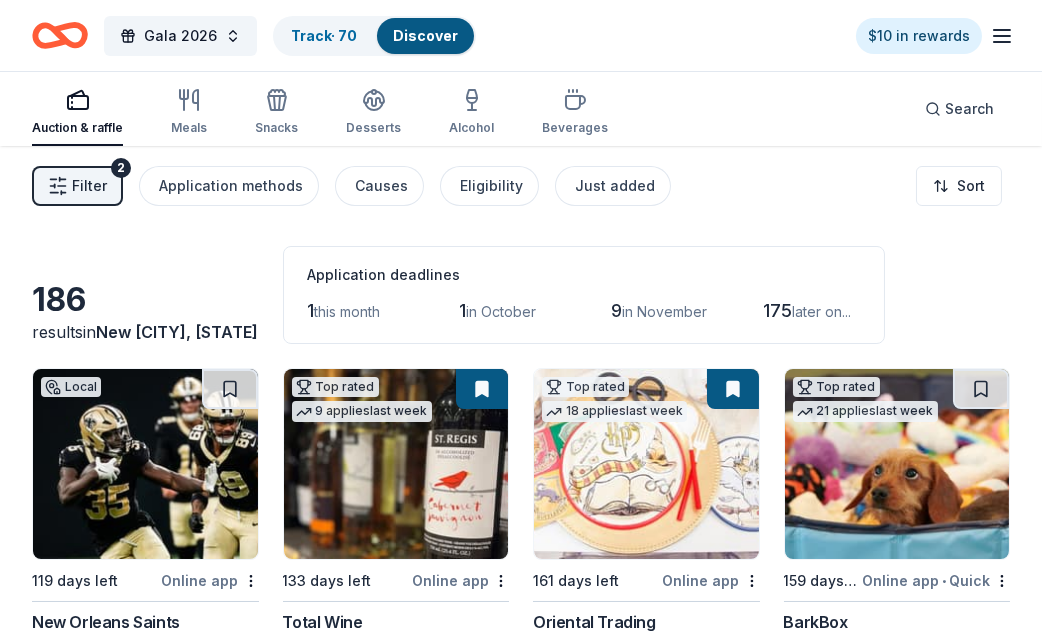 click on "Filter" at bounding box center (89, 186) 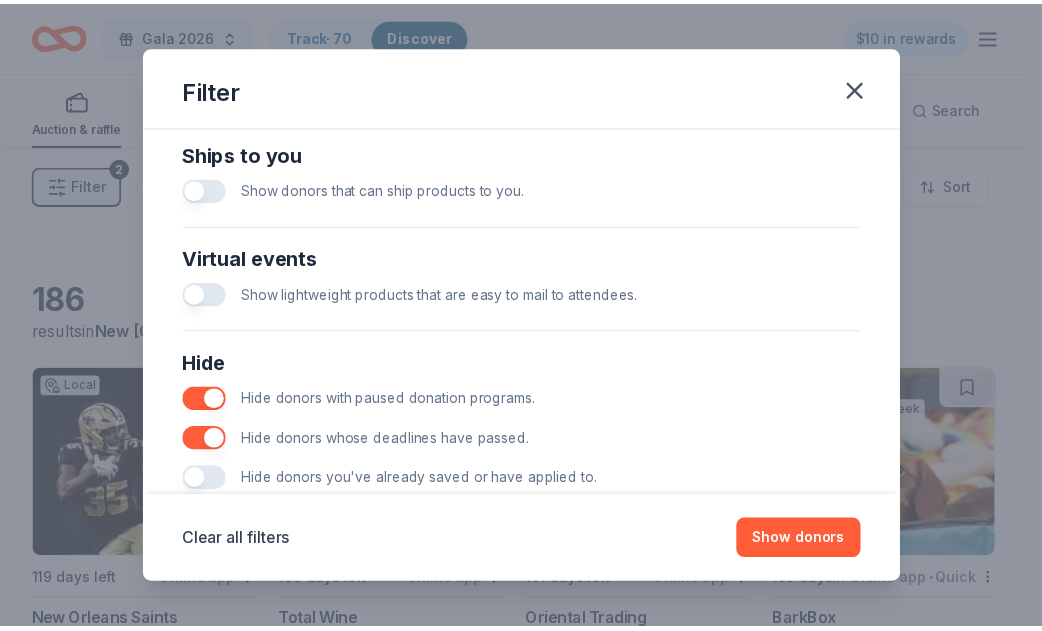 scroll, scrollTop: 944, scrollLeft: 0, axis: vertical 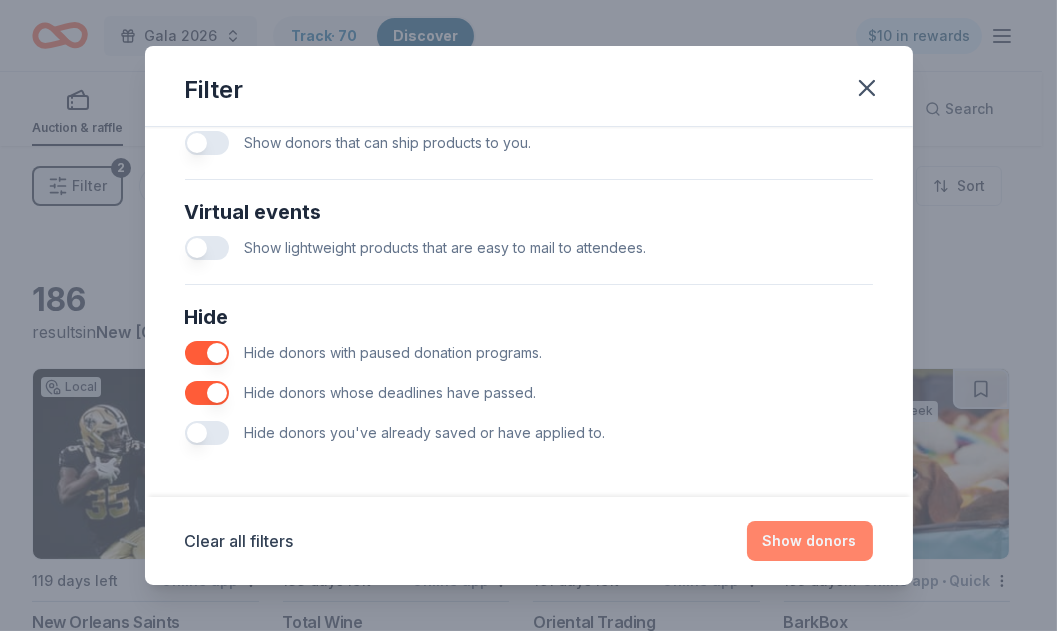 click on "Show    donors" at bounding box center [810, 541] 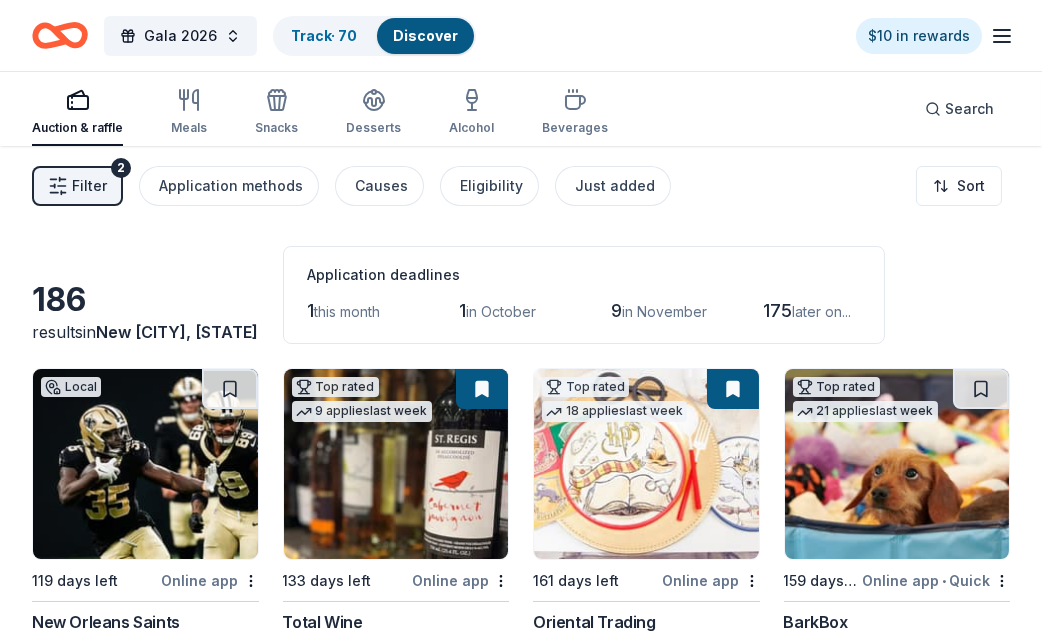scroll, scrollTop: 0, scrollLeft: 0, axis: both 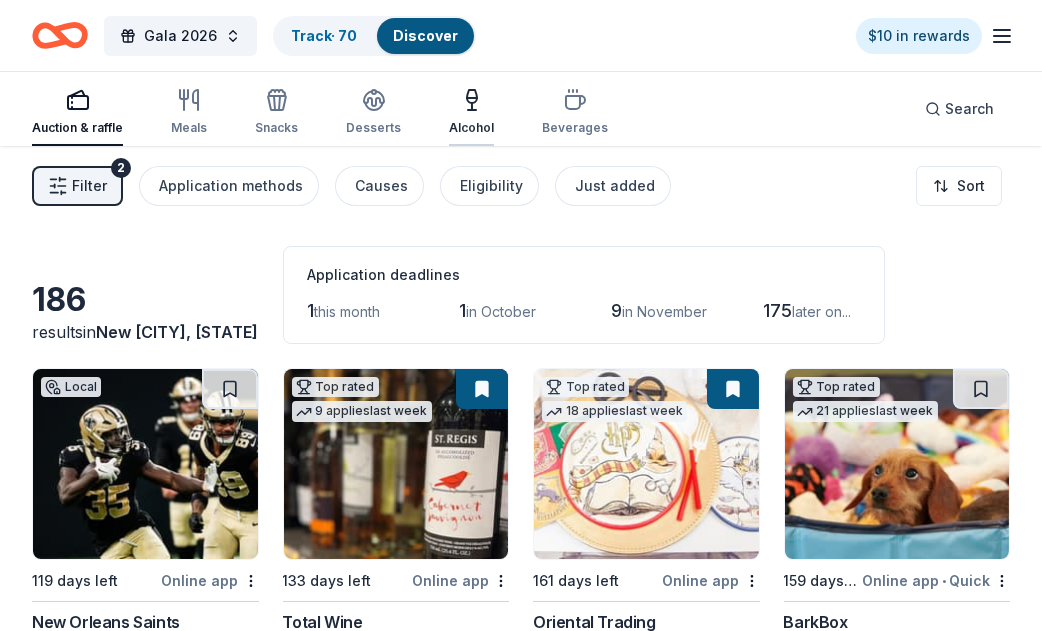 click on "Alcohol" at bounding box center [471, 112] 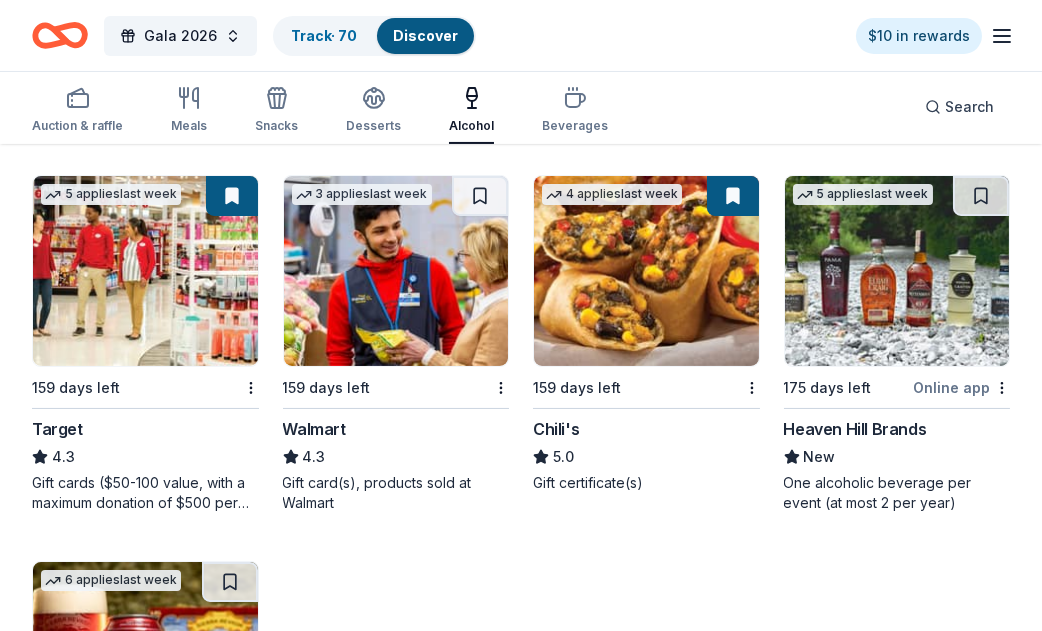 scroll, scrollTop: 936, scrollLeft: 0, axis: vertical 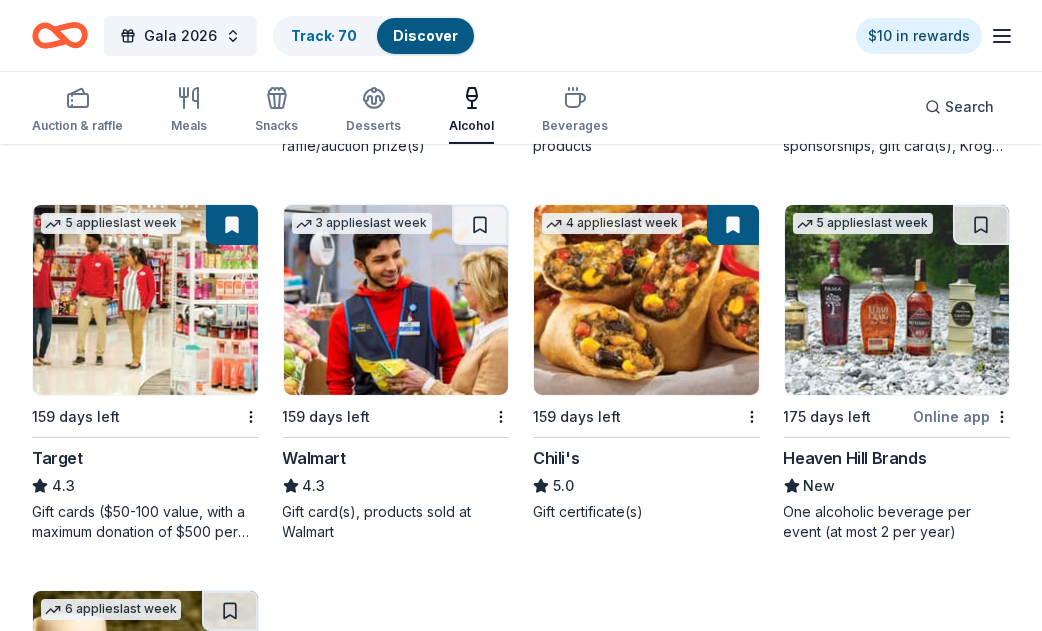 click at bounding box center [897, 300] 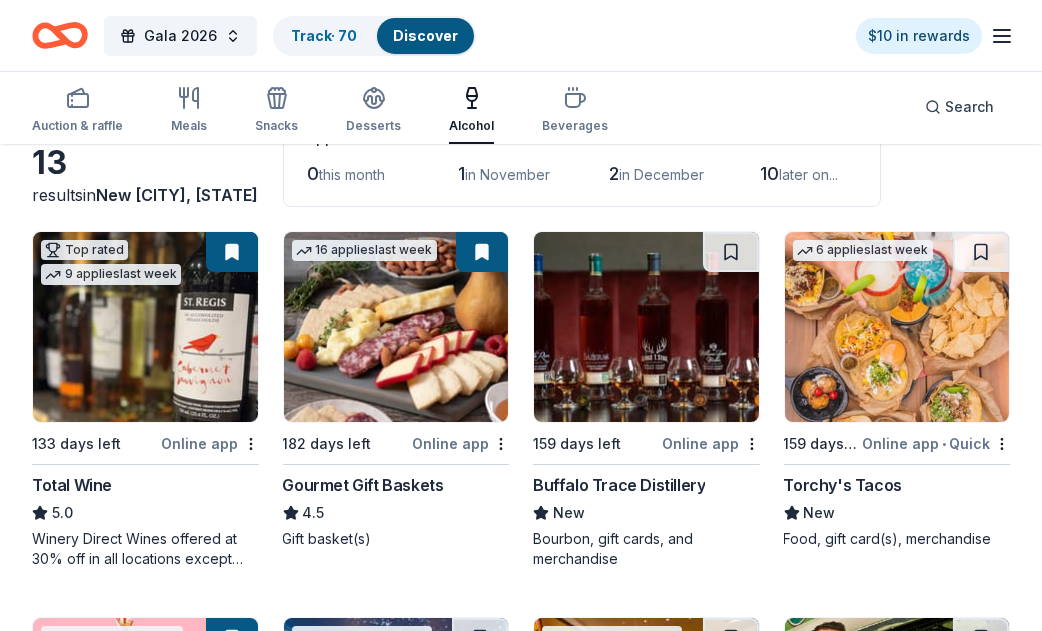scroll, scrollTop: 166, scrollLeft: 0, axis: vertical 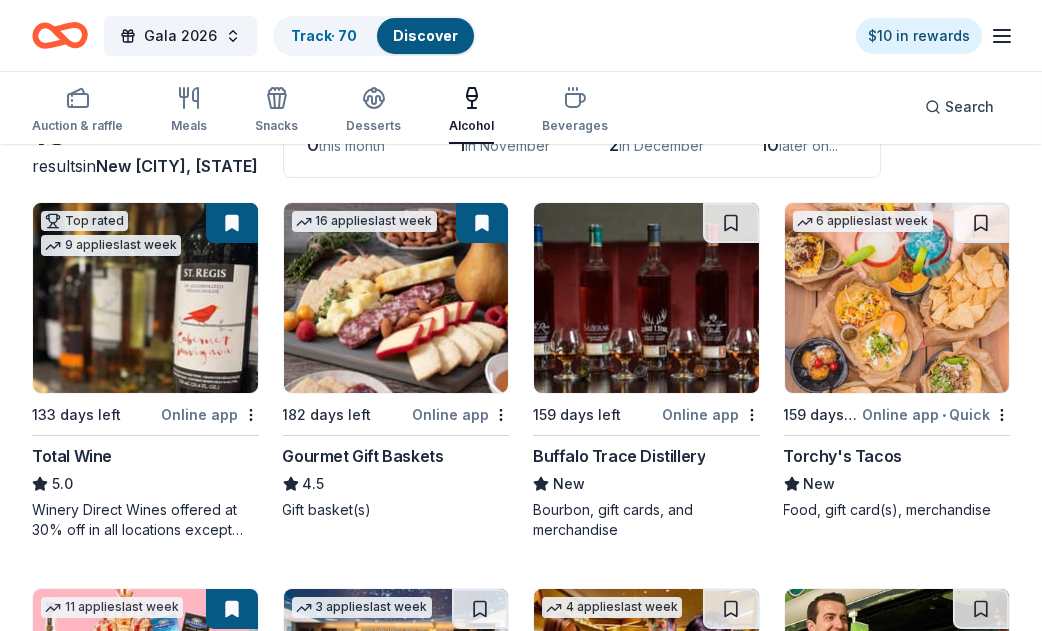 click 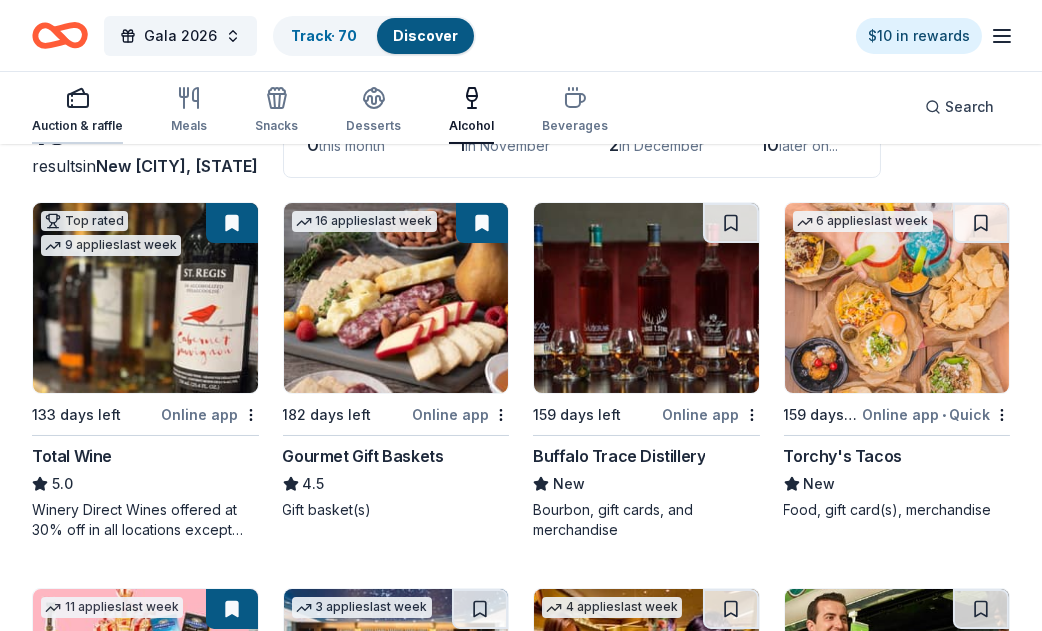 click at bounding box center (77, 98) 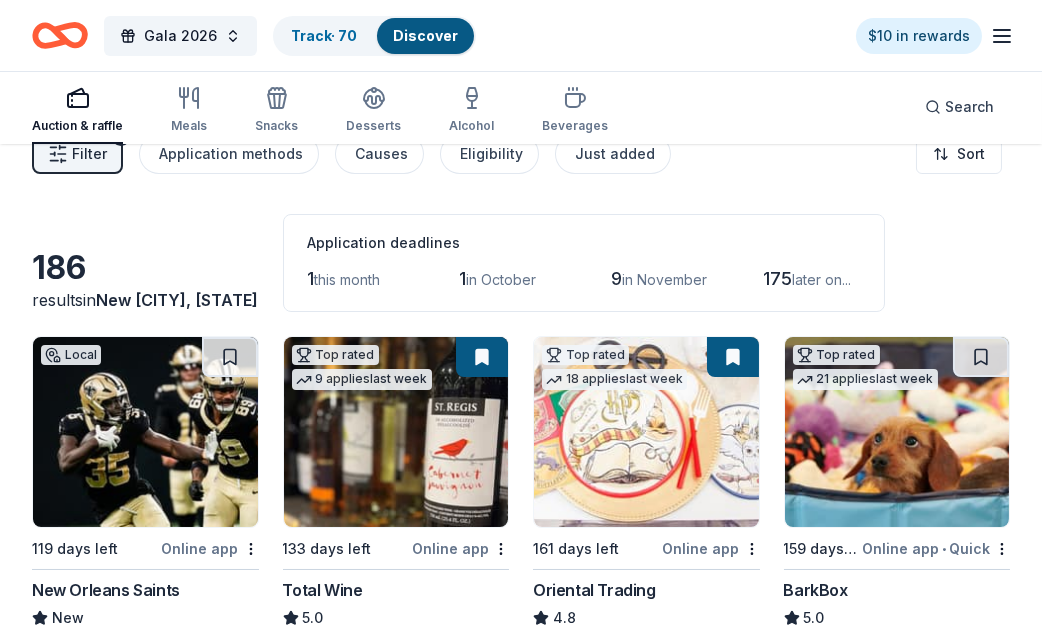 scroll, scrollTop: 166, scrollLeft: 0, axis: vertical 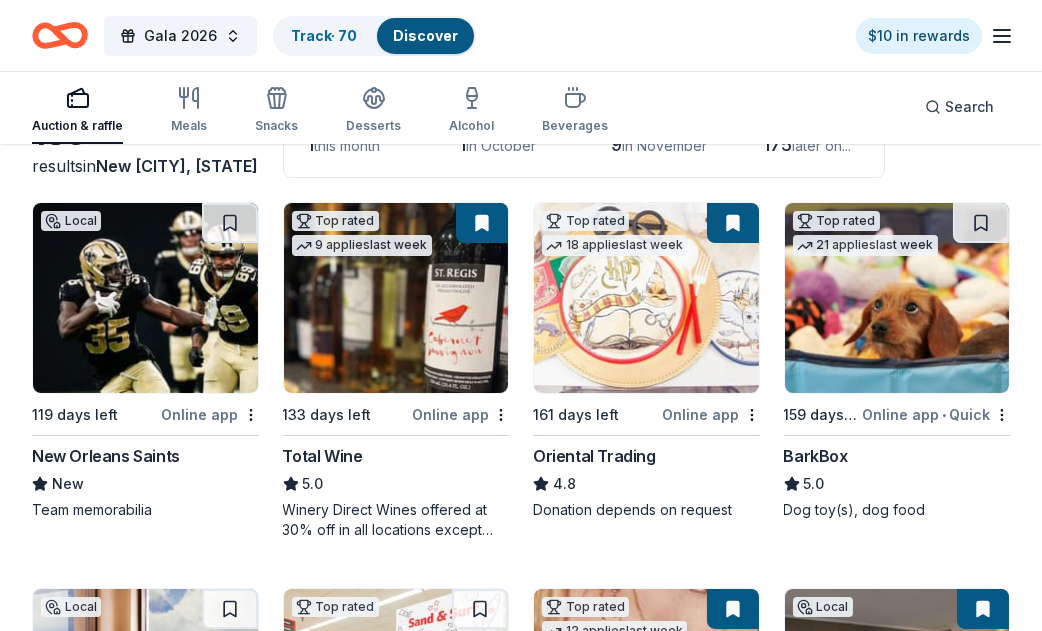 click at bounding box center (482, 223) 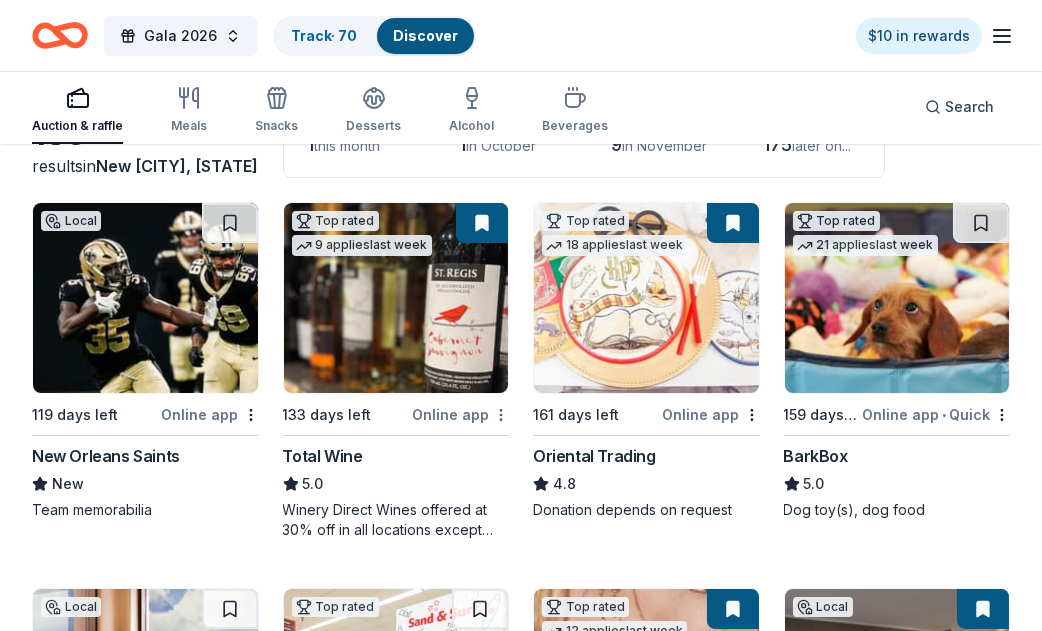 click on "Gala 2026 Track  · 70 Discover $10 in rewards Auction & raffle Meals Snacks Desserts Alcohol Beverages Search 186 results  in  New Iberia, LA Application deadlines 1  this month 1  in October 9  in November 175  later on... Local 119 days left Online app New Orleans Saints New Team memorabilia Top rated 9   applies  last week 133 days left Online app Total Wine 5.0 Winery Direct Wines offered at 30% off in all locations except CT, MA, and other select markets; Private Wine Class for 20 people in all locations except available in WI, CO, and other select markets Top rated 18   applies  last week 161 days left Online app Oriental Trading 4.8 Donation depends on request Top rated 21   applies  last week 159 days left Online app • Quick BarkBox 5.0 Dog toy(s), dog food Local 159 days left Online app Boomtown New Orleans New Hotel package, gift certificate(s), monetary Top rated 147 days left Online app Winn-Dixie 5.0 Gift card(s), sponsorships Top rated 12   applies  last week 129 days left Online app 4.7 New" at bounding box center (521, 149) 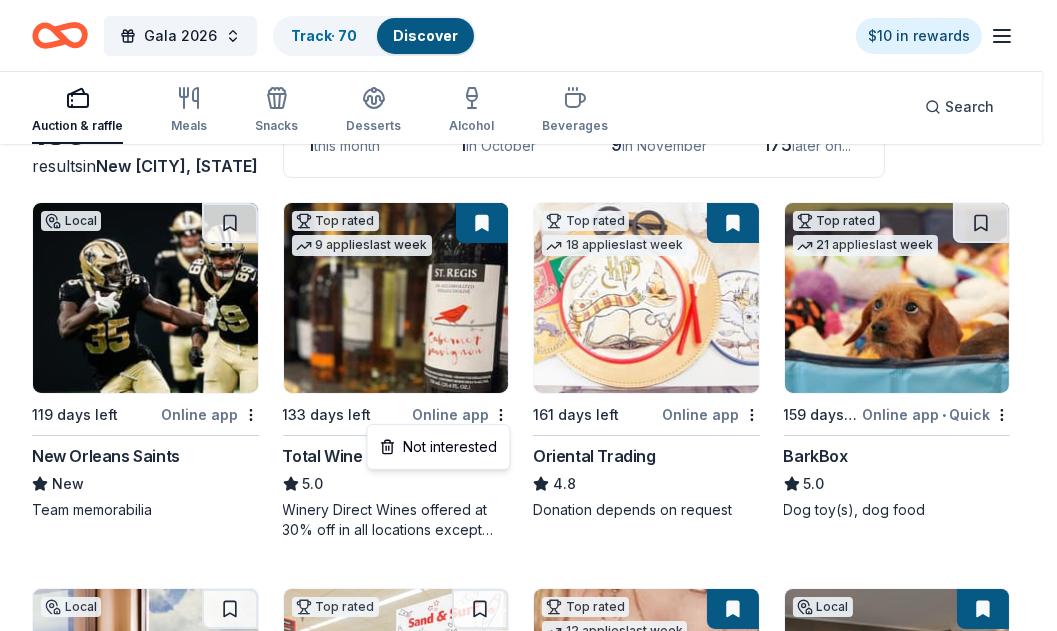 click on "Gala 2026 Track  · 70 Discover $10 in rewards Auction & raffle Meals Snacks Desserts Alcohol Beverages Search 186 results  in  New Iberia, LA Application deadlines 1  this month 1  in October 9  in November 175  later on... Local 119 days left Online app New Orleans Saints New Team memorabilia Top rated 9   applies  last week 133 days left Online app Total Wine 5.0 Winery Direct Wines offered at 30% off in all locations except CT, MA, and other select markets; Private Wine Class for 20 people in all locations except available in WI, CO, and other select markets Top rated 18   applies  last week 161 days left Online app Oriental Trading 4.8 Donation depends on request Top rated 21   applies  last week 159 days left Online app • Quick BarkBox 5.0 Dog toy(s), dog food Local 159 days left Online app Boomtown New Orleans New Hotel package, gift certificate(s), monetary Top rated 147 days left Online app Winn-Dixie 5.0 Gift card(s), sponsorships Top rated 12   applies  last week 129 days left Online app 4.7 New" at bounding box center [528, 149] 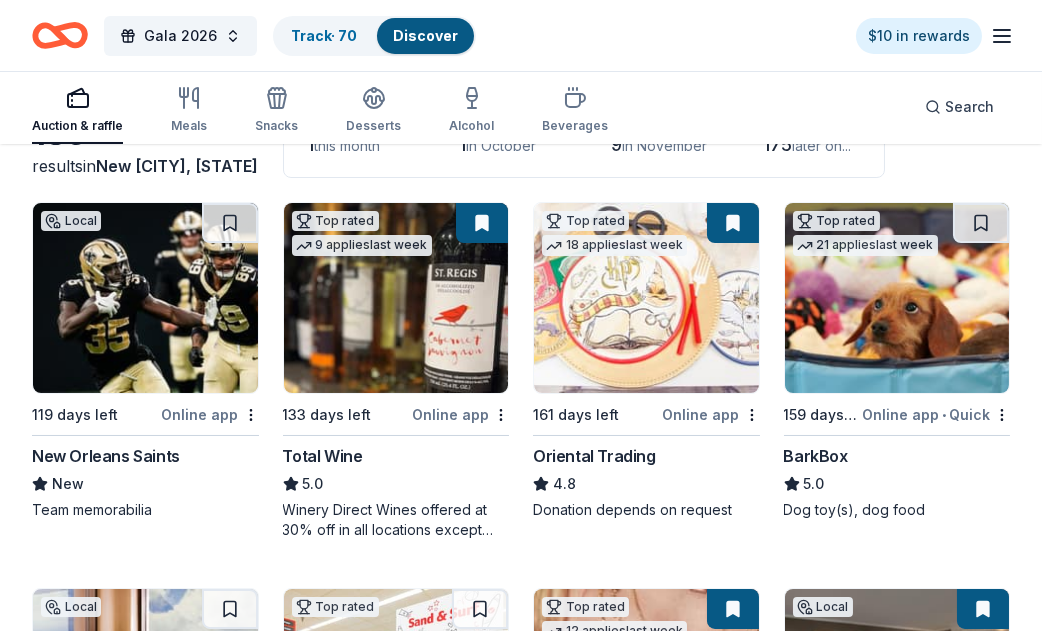 click at bounding box center [646, 298] 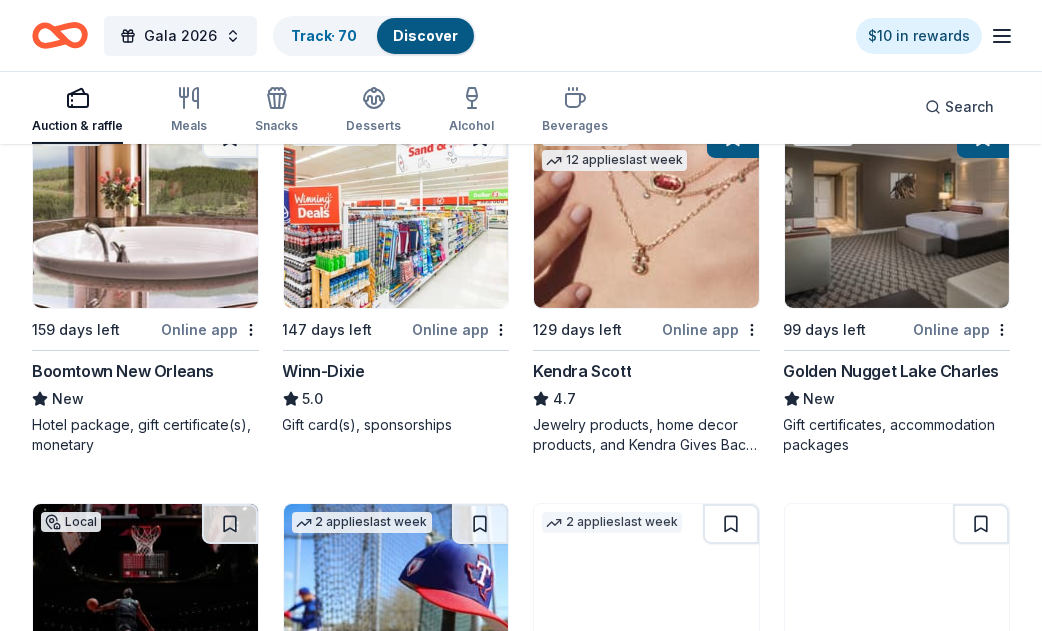 scroll, scrollTop: 666, scrollLeft: 0, axis: vertical 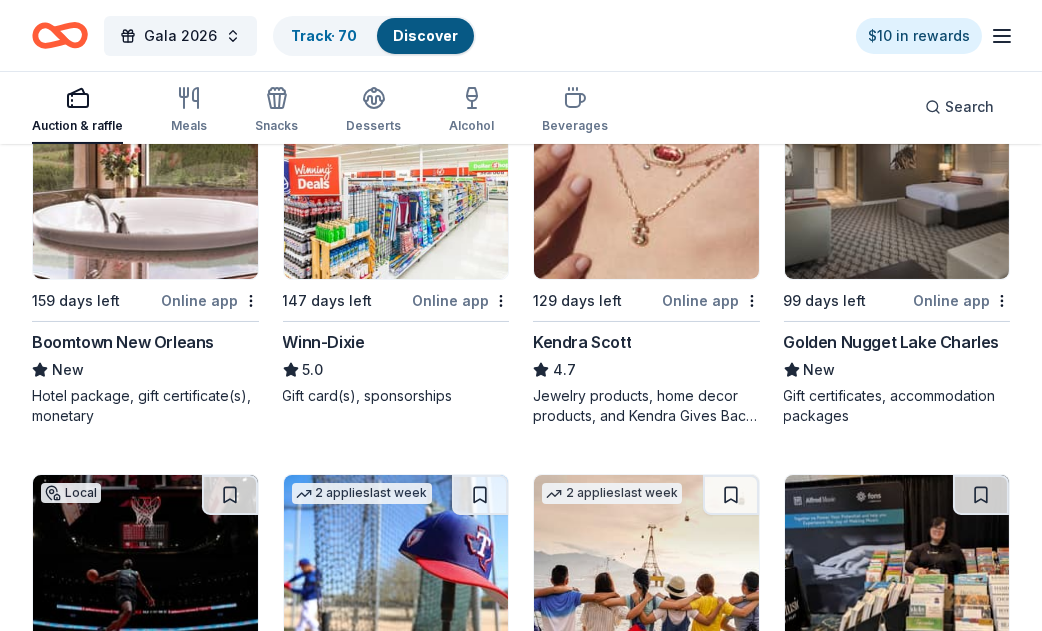 click at bounding box center [145, 184] 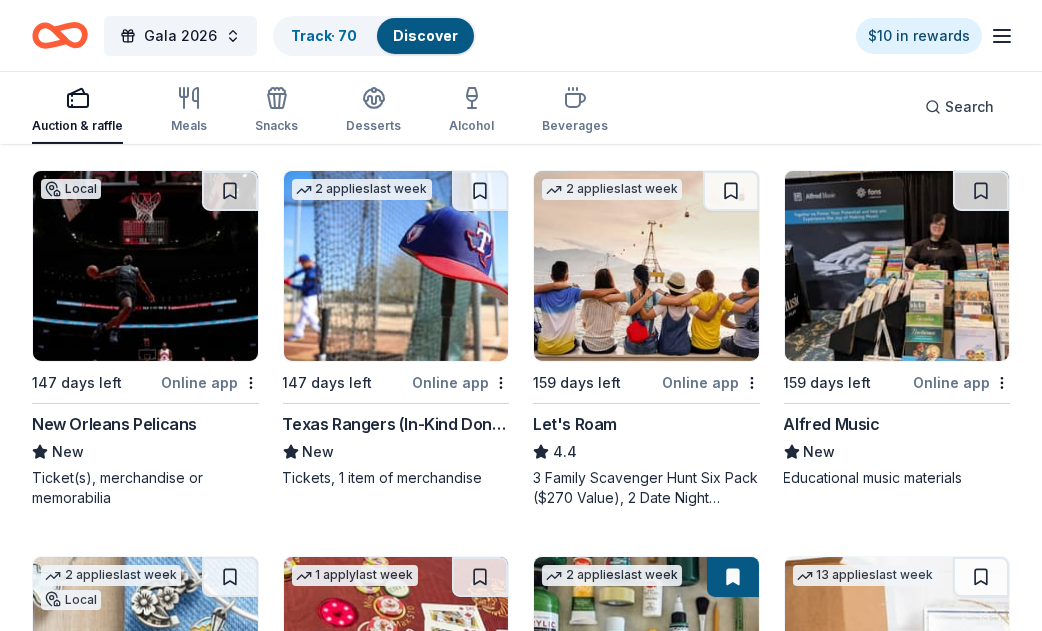 scroll, scrollTop: 999, scrollLeft: 0, axis: vertical 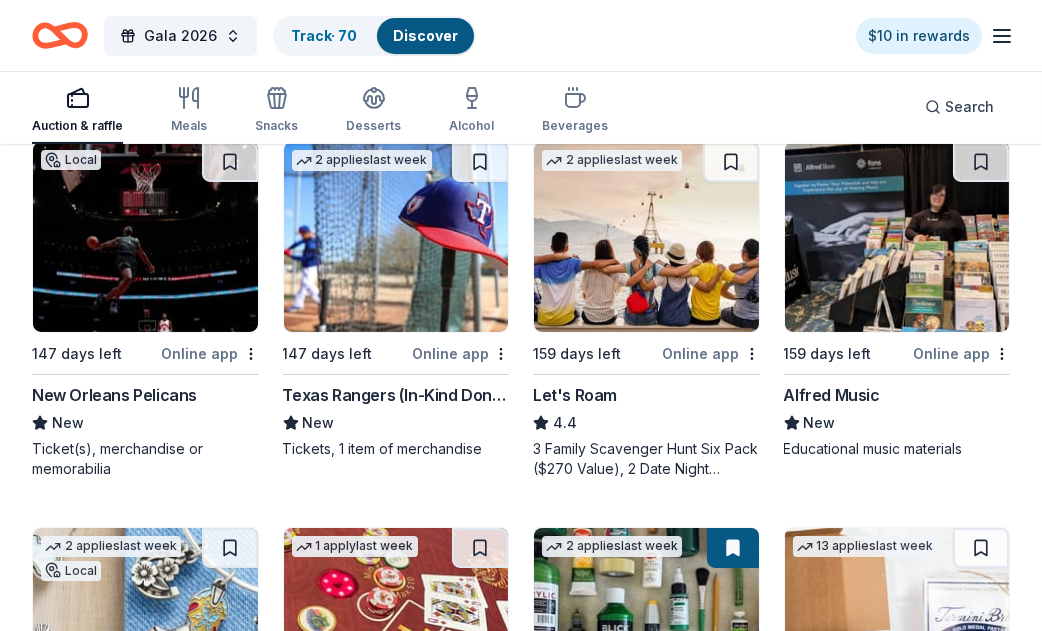 click at bounding box center [897, 237] 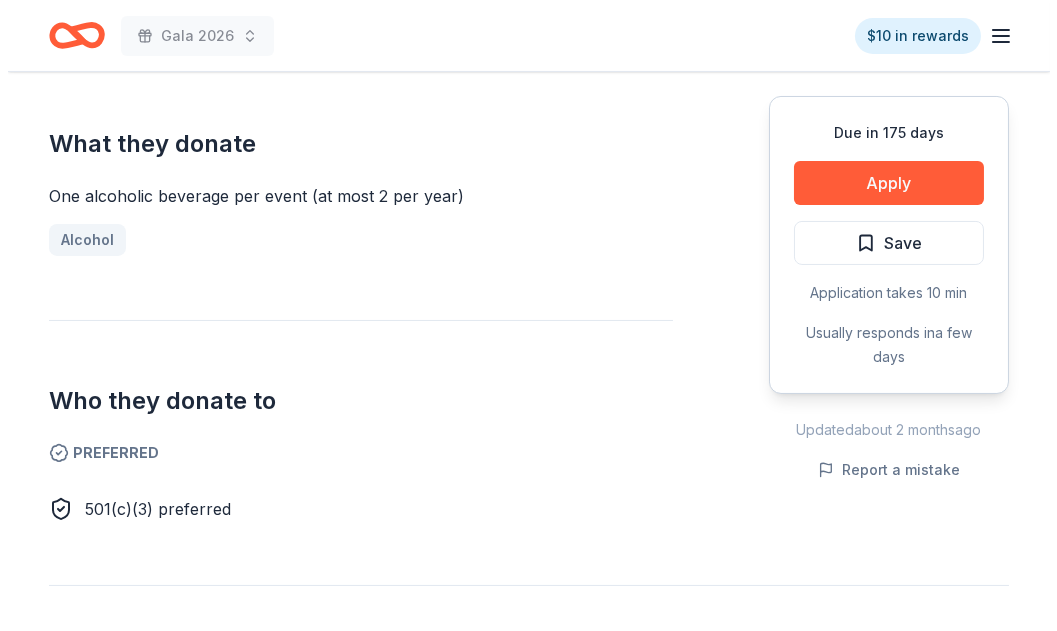 scroll, scrollTop: 833, scrollLeft: 0, axis: vertical 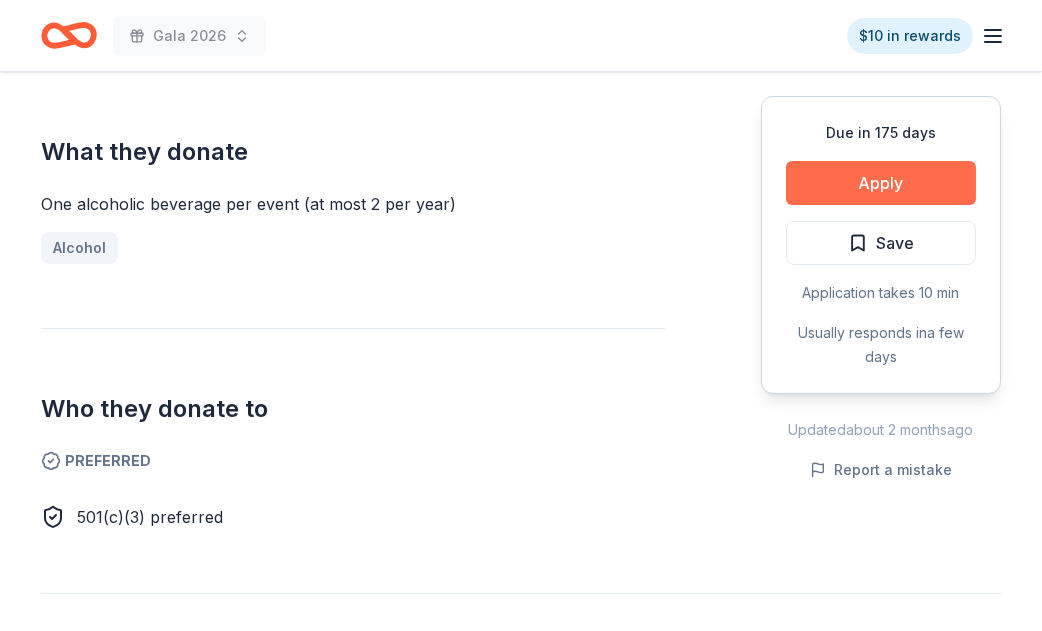 click on "Apply" at bounding box center [881, 183] 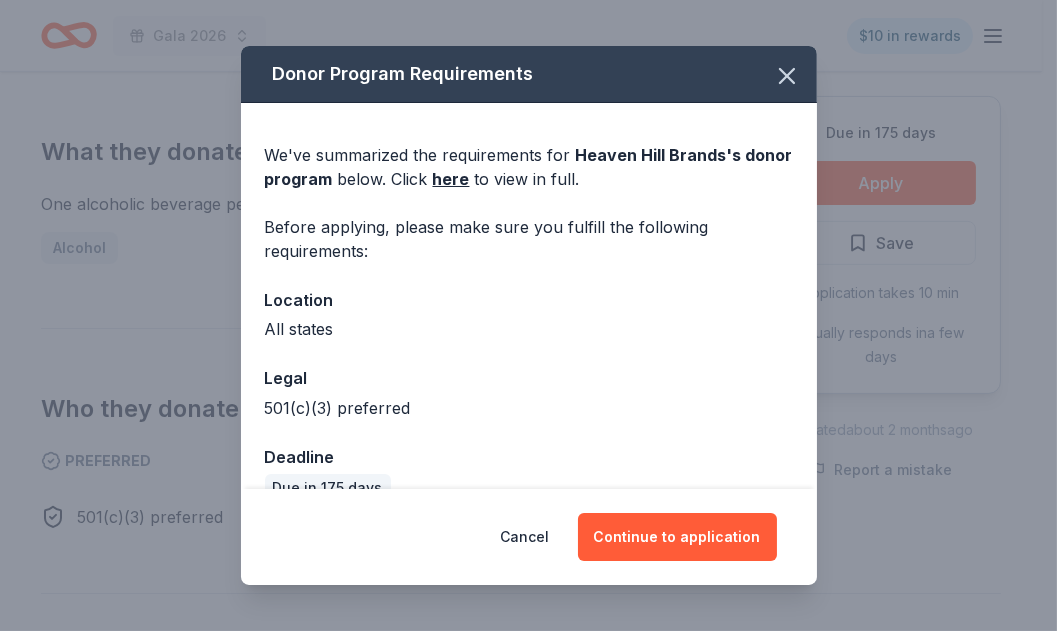 scroll, scrollTop: 36, scrollLeft: 0, axis: vertical 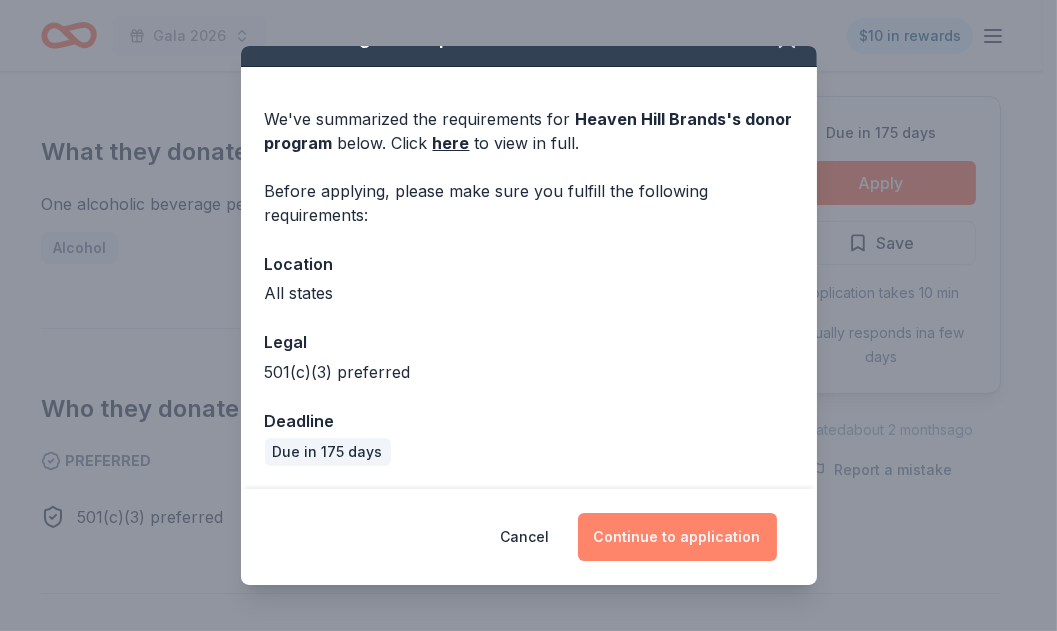 click on "Continue to application" at bounding box center (677, 537) 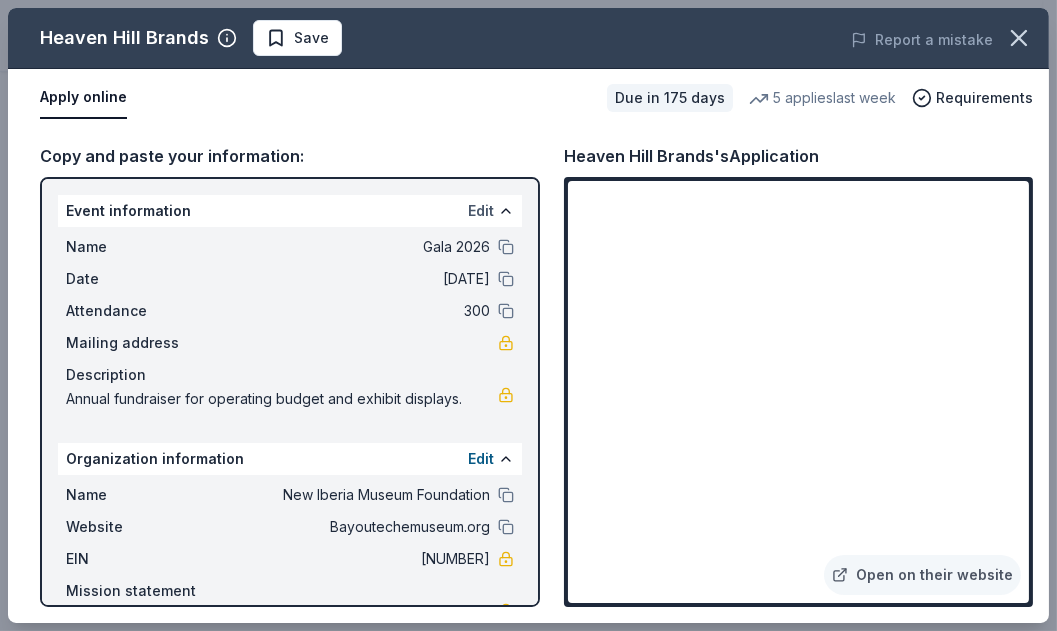 click on "Edit" at bounding box center [481, 211] 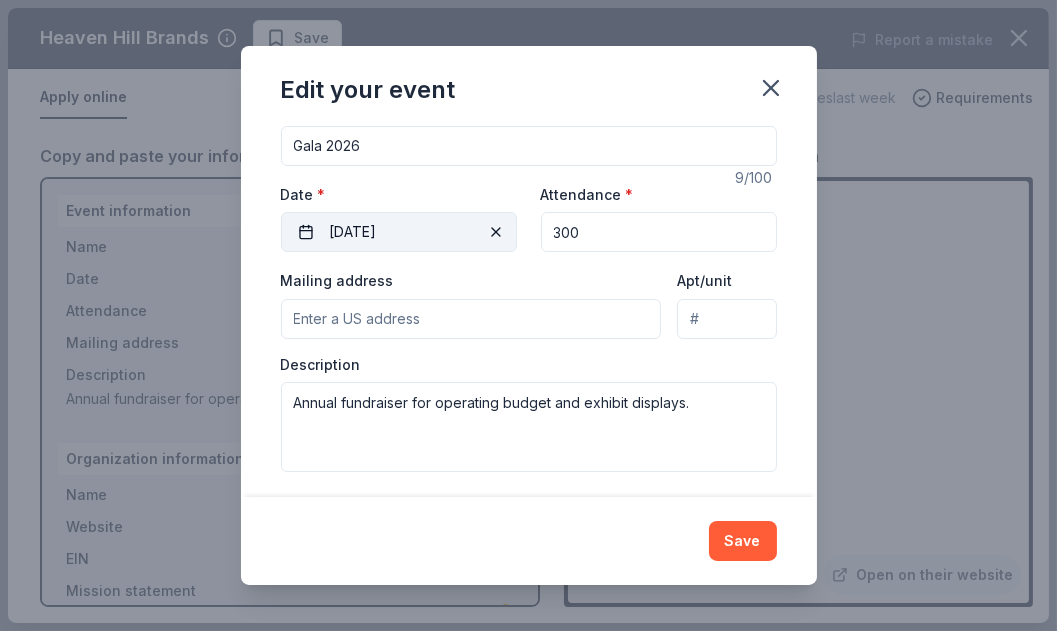 scroll, scrollTop: 198, scrollLeft: 0, axis: vertical 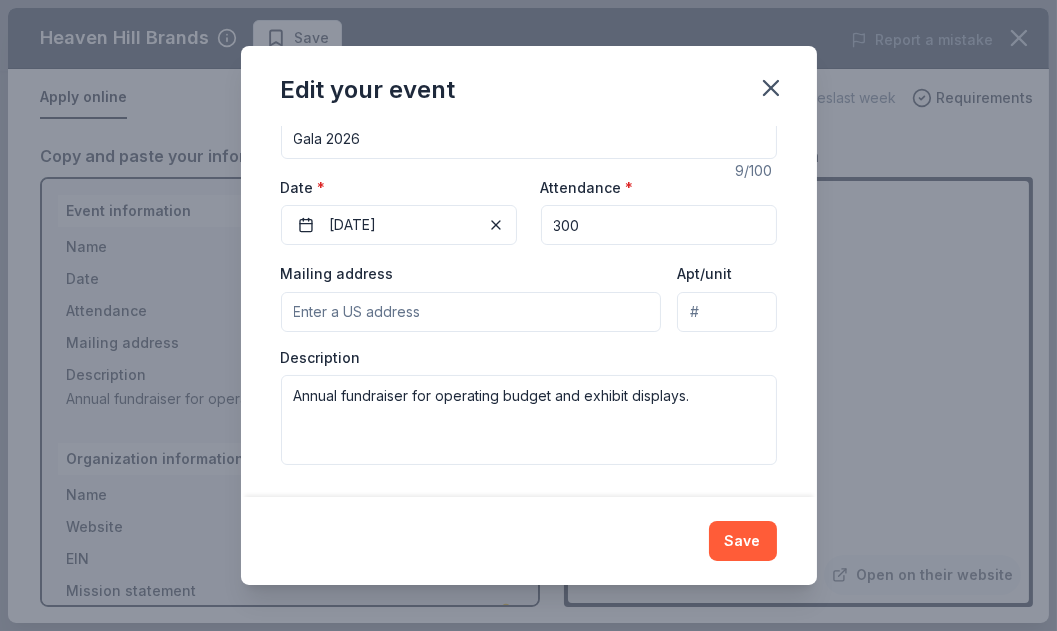 click on "Mailing address" at bounding box center (471, 312) 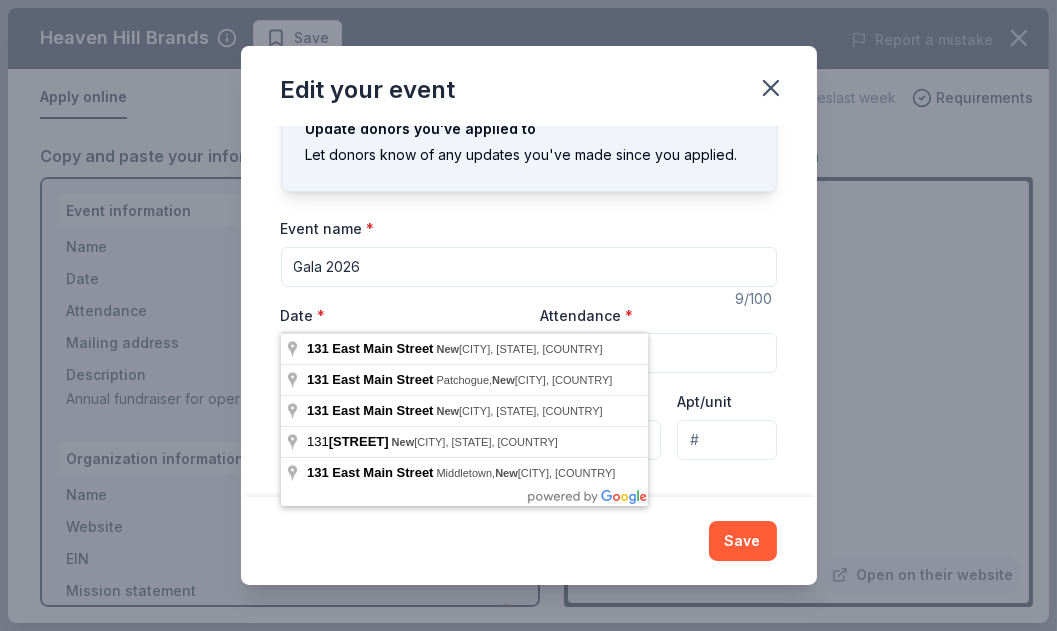 scroll, scrollTop: 0, scrollLeft: 0, axis: both 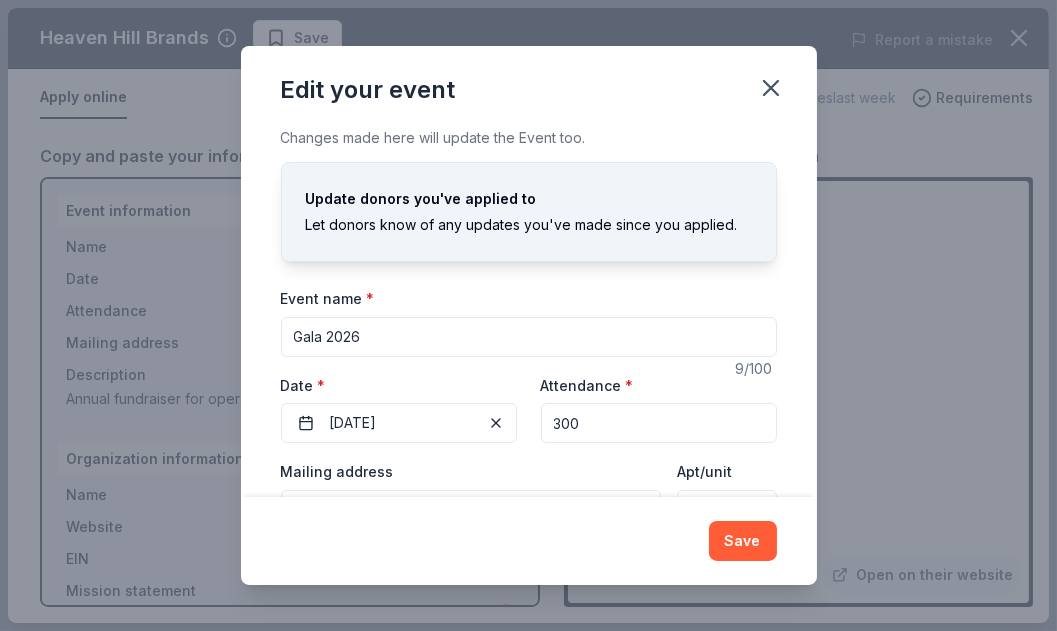 type on "131 East Main Street, New Iberia, LA, 70560" 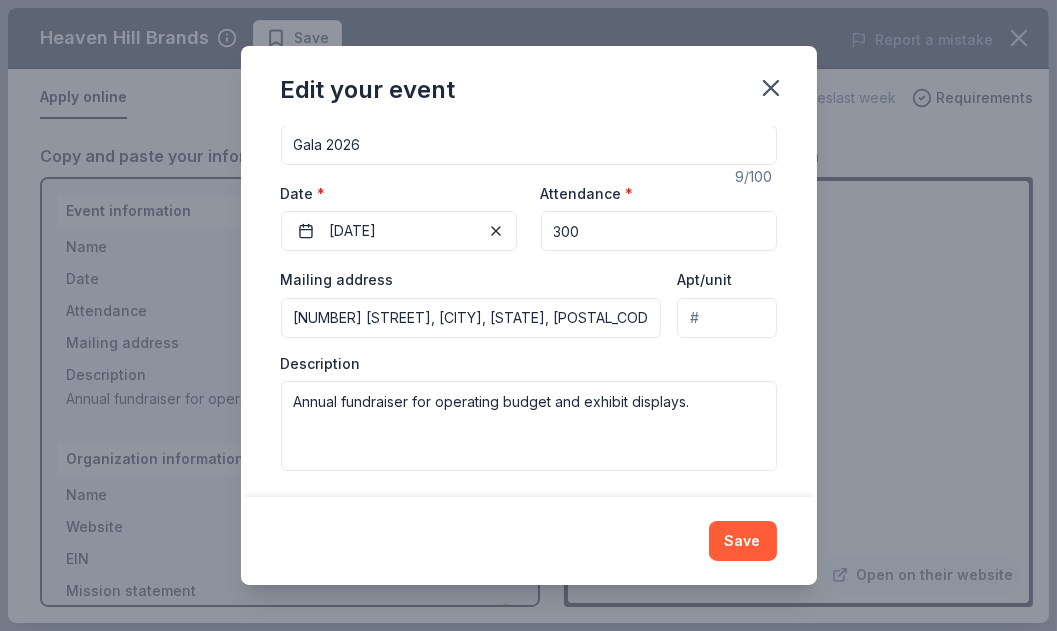 scroll, scrollTop: 198, scrollLeft: 0, axis: vertical 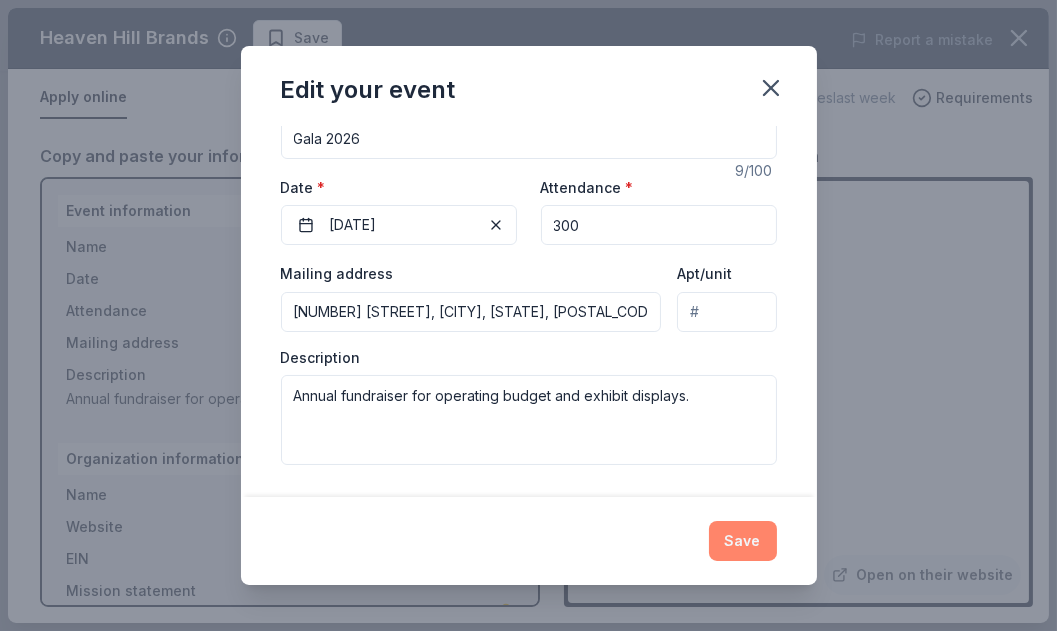 click on "Save" at bounding box center (743, 541) 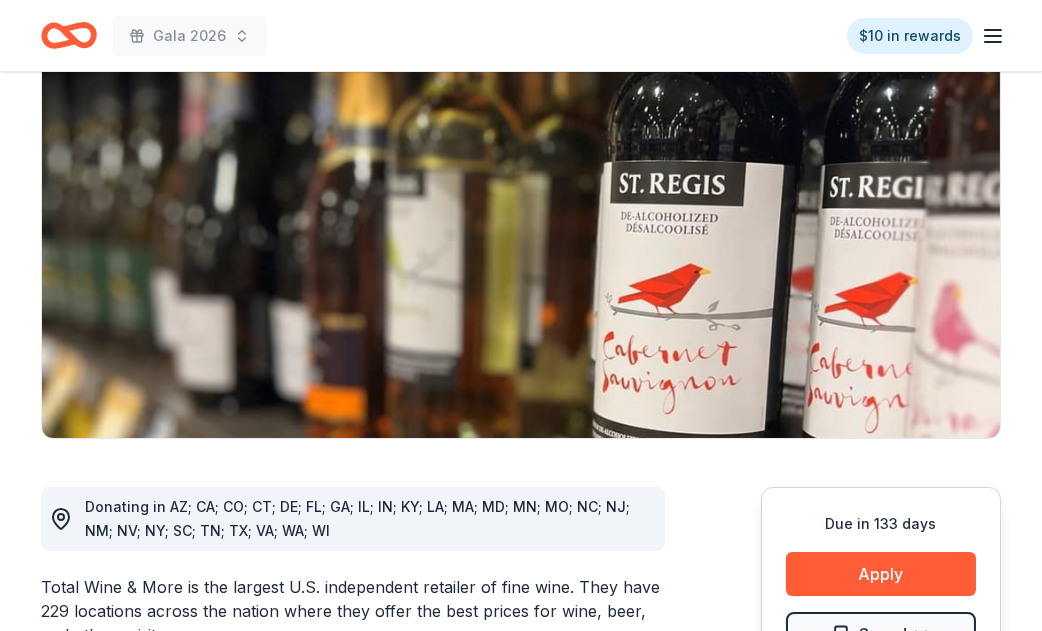 scroll, scrollTop: 166, scrollLeft: 0, axis: vertical 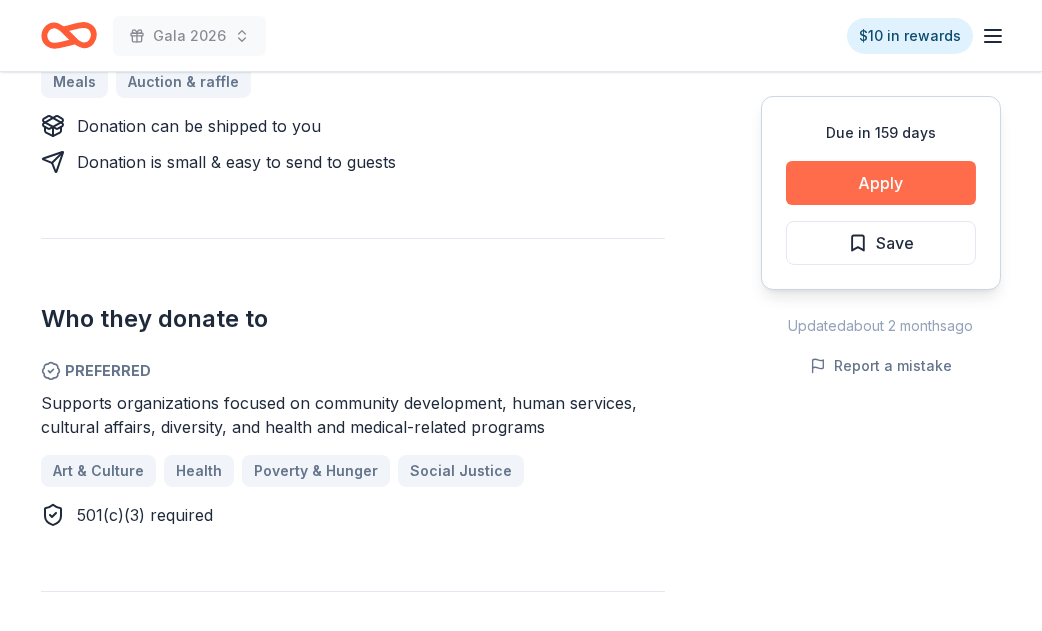 click on "Apply" at bounding box center [881, 183] 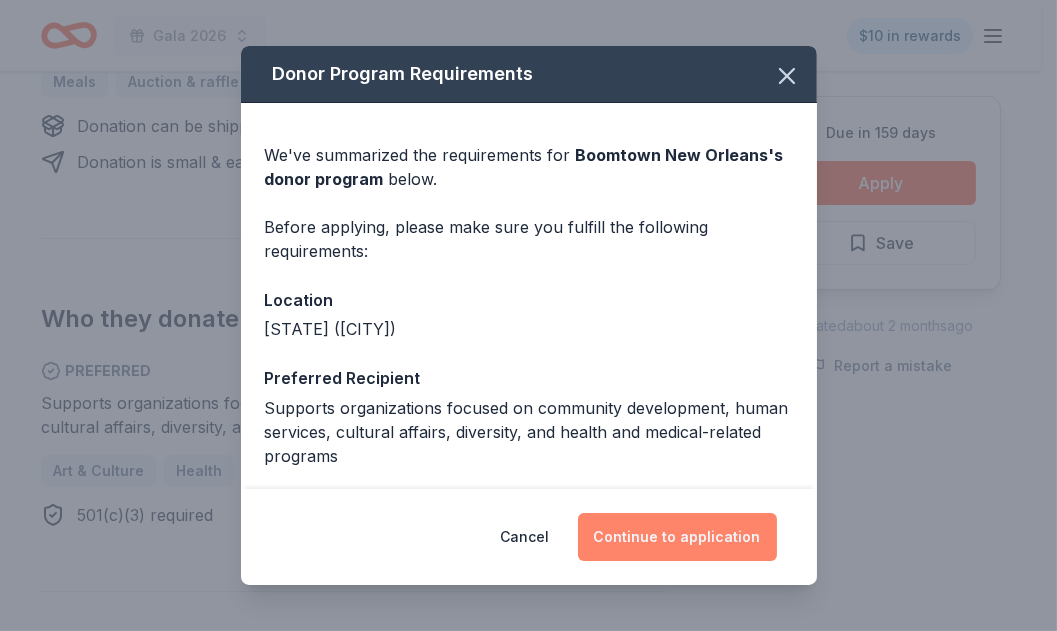click on "Continue to application" at bounding box center (677, 537) 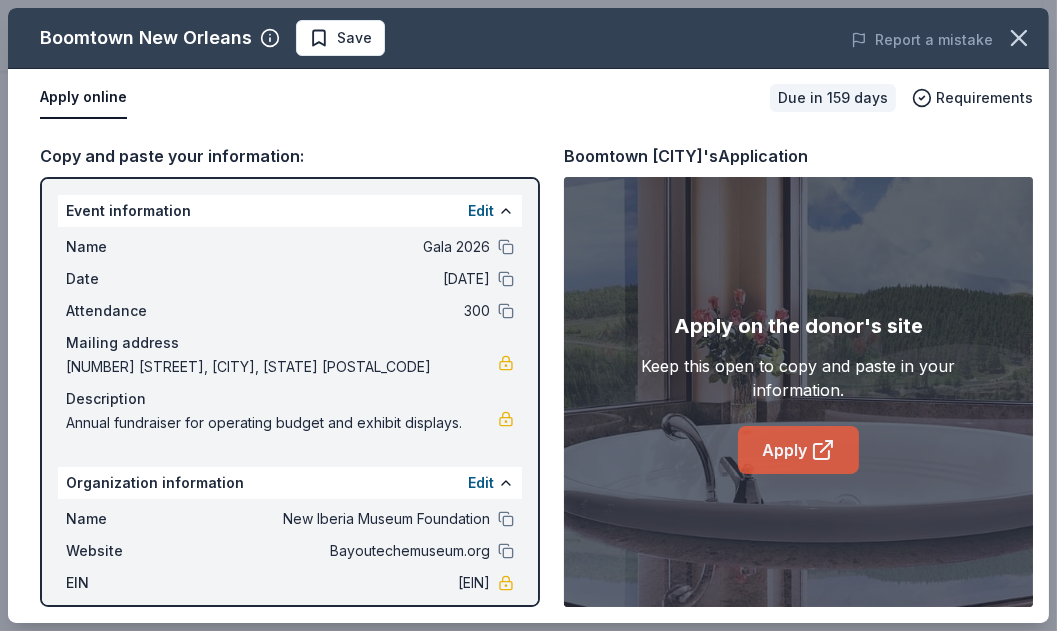 click on "Apply" at bounding box center (798, 450) 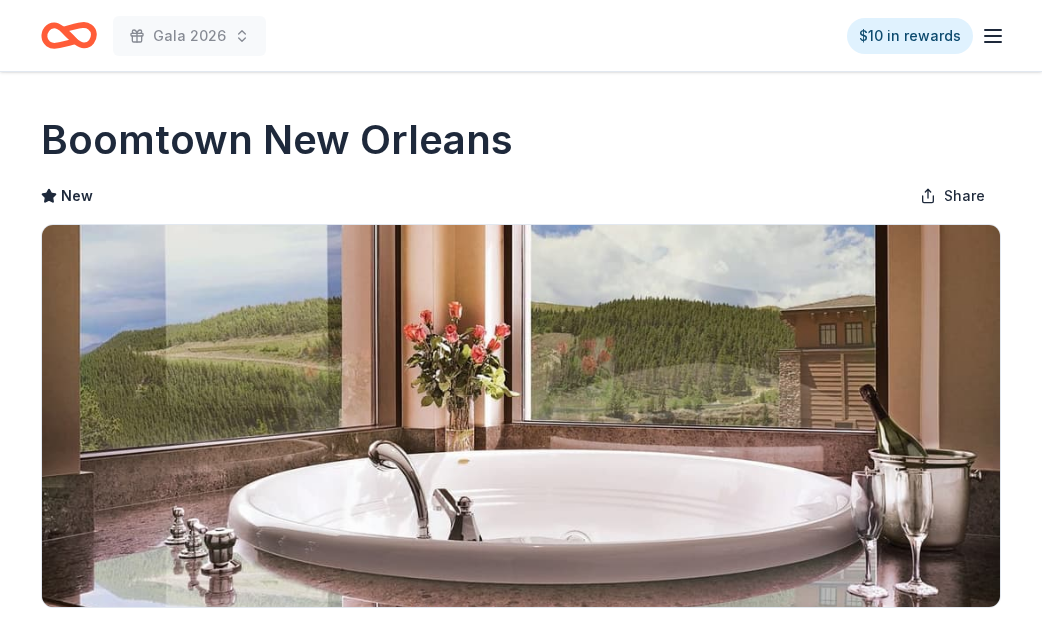 scroll, scrollTop: 999, scrollLeft: 0, axis: vertical 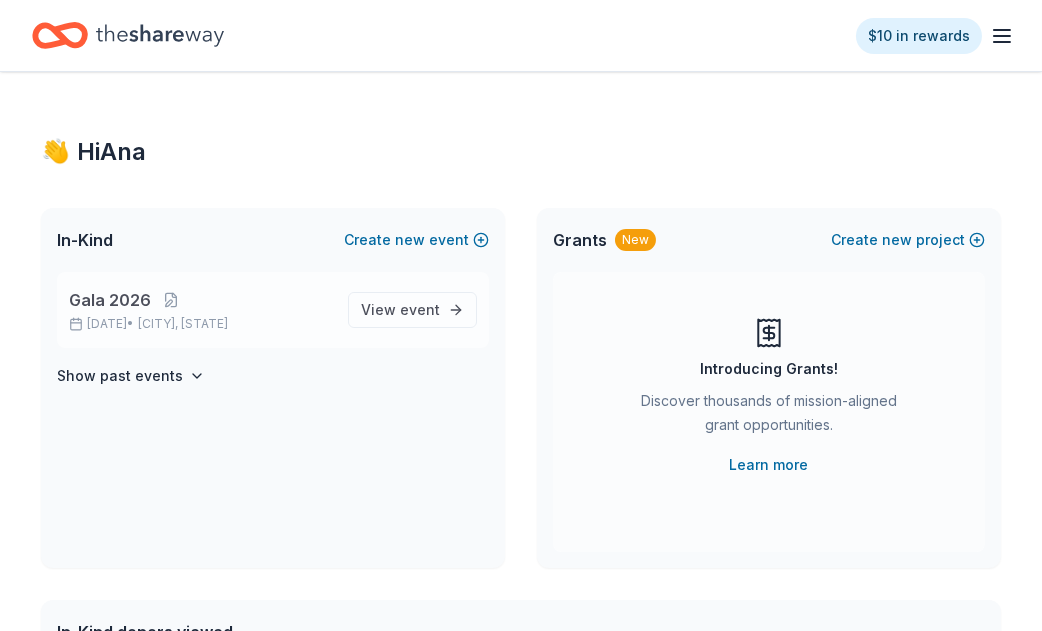 click on "[CITY], [STATE]" at bounding box center (183, 324) 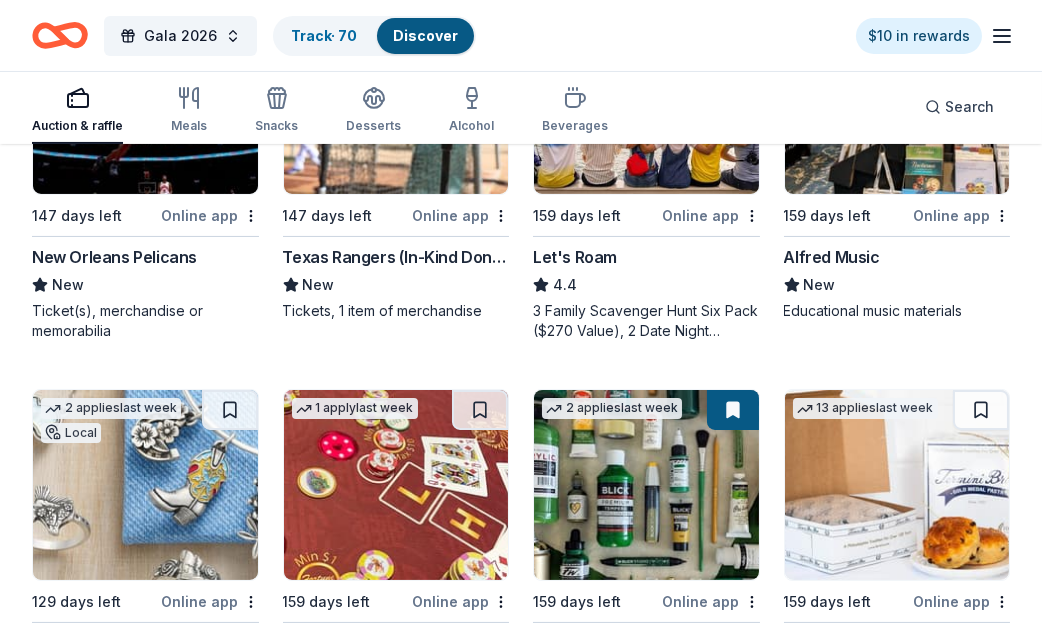 scroll, scrollTop: 1166, scrollLeft: 0, axis: vertical 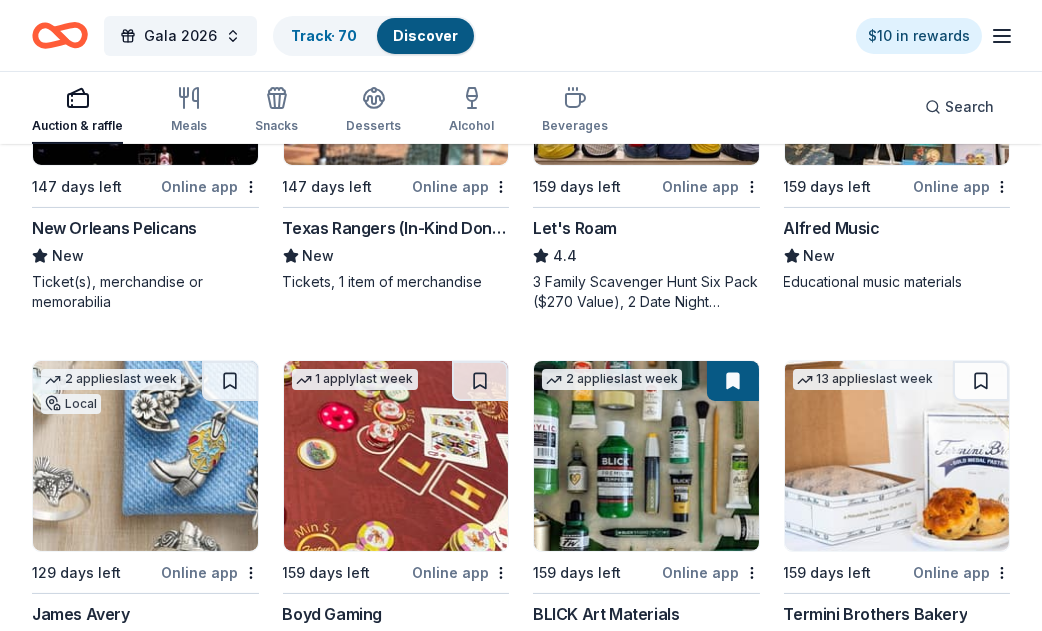 click at bounding box center [145, 70] 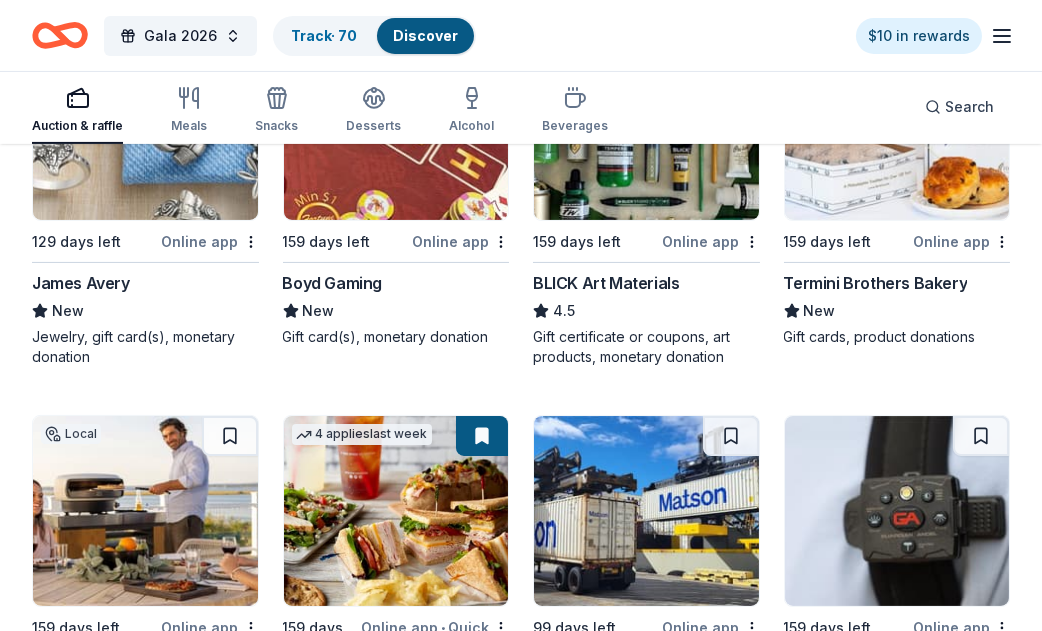 scroll, scrollTop: 1500, scrollLeft: 0, axis: vertical 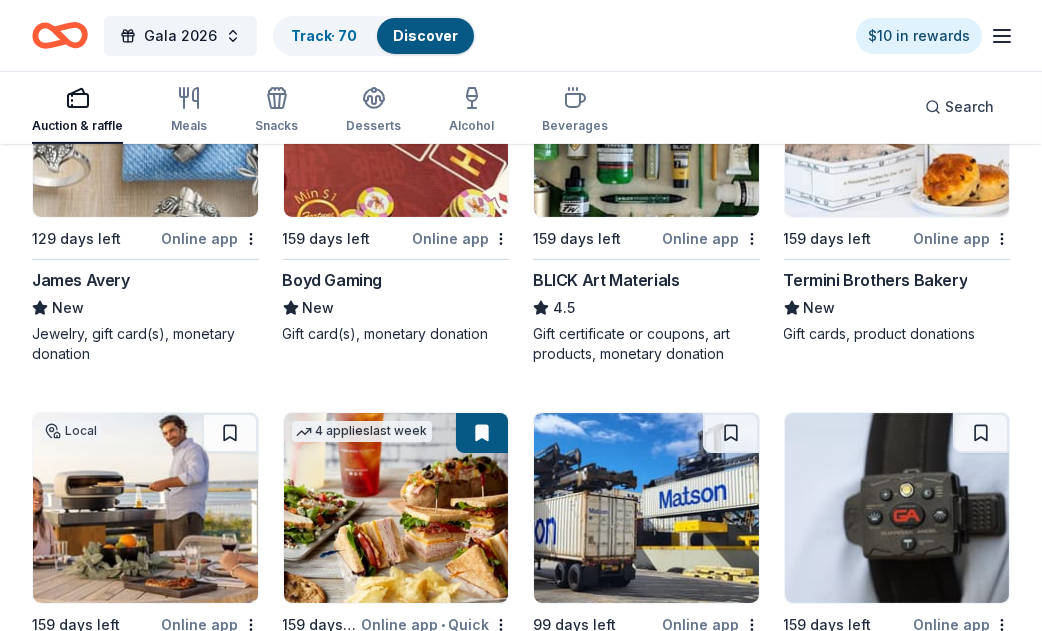 click at bounding box center (646, 122) 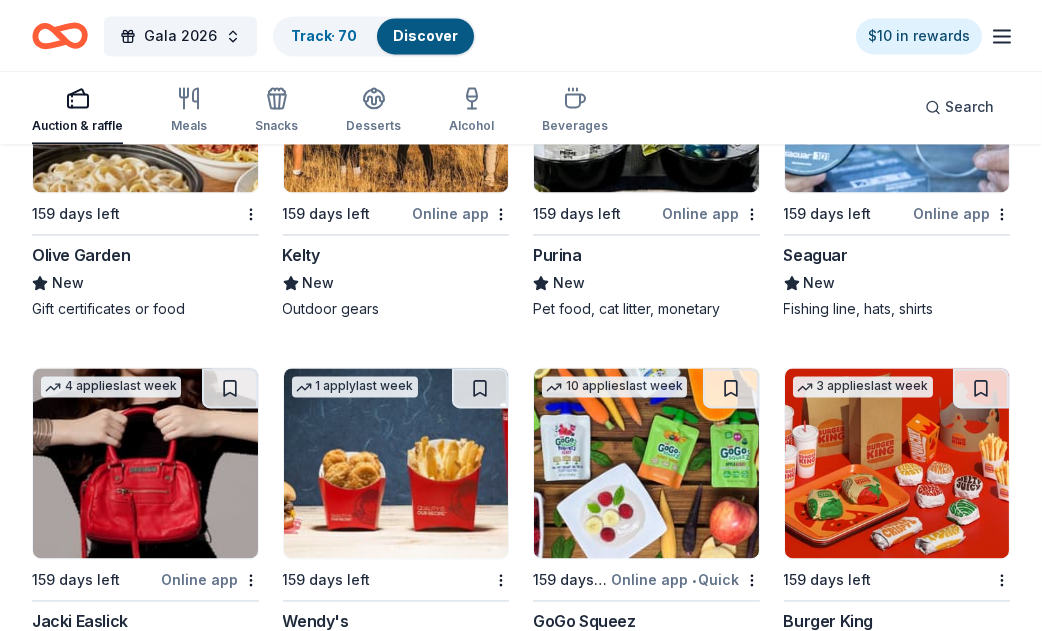 scroll, scrollTop: 11241, scrollLeft: 0, axis: vertical 